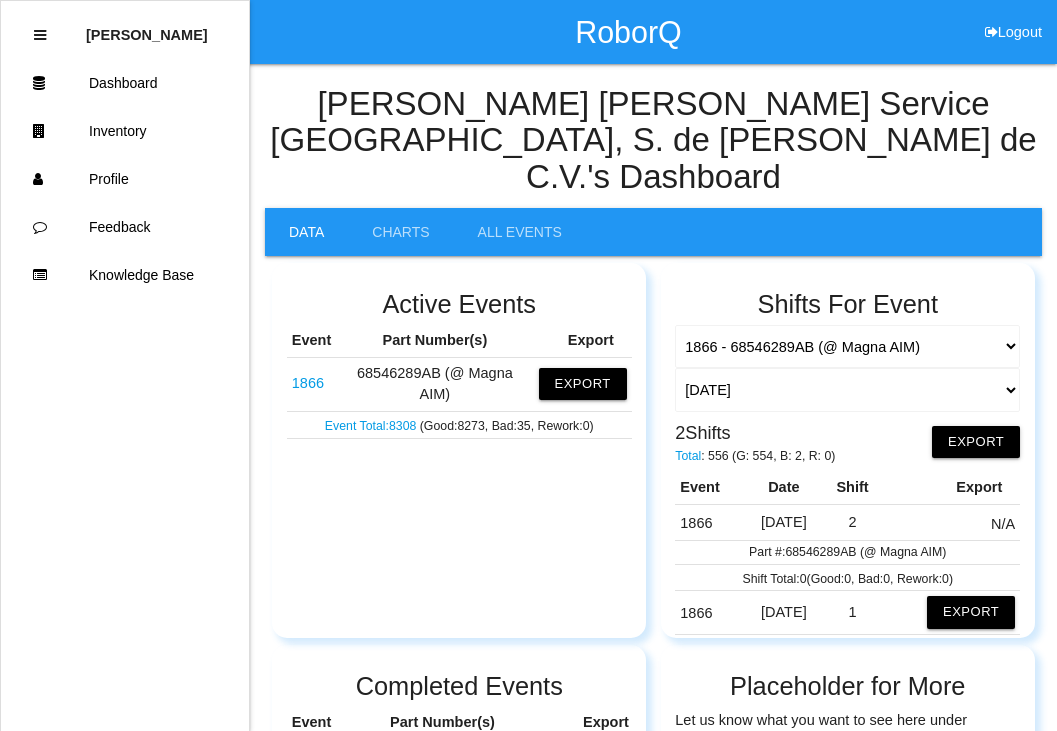 scroll, scrollTop: 0, scrollLeft: 0, axis: both 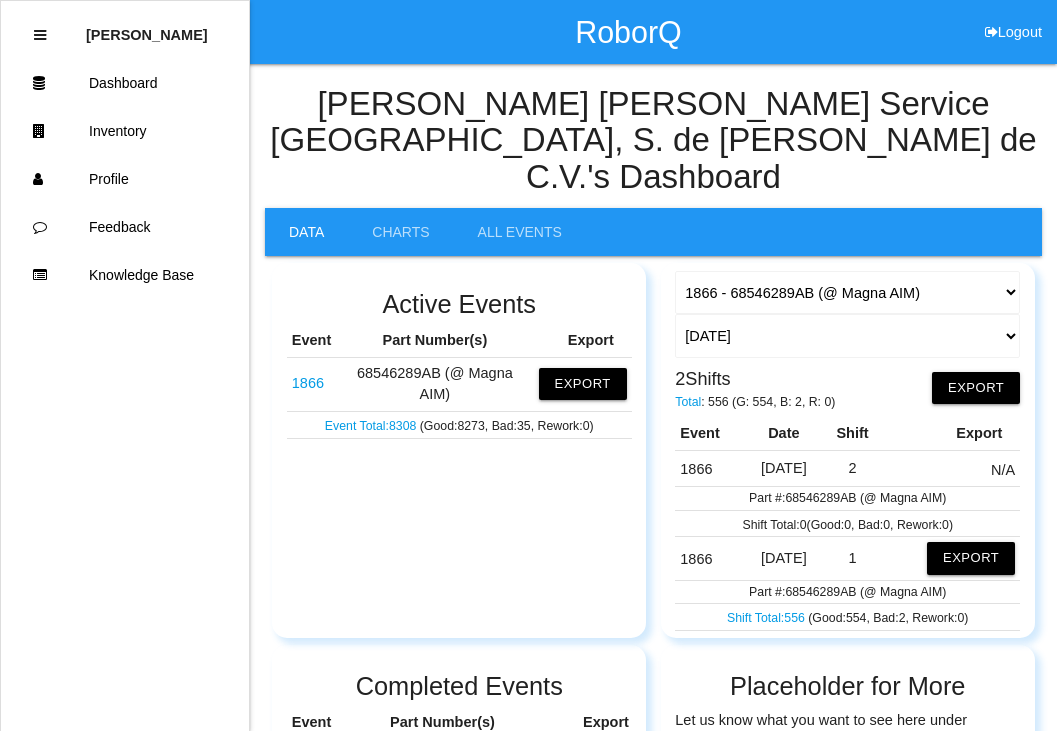 click on "Event Total:  8308" at bounding box center [372, 426] 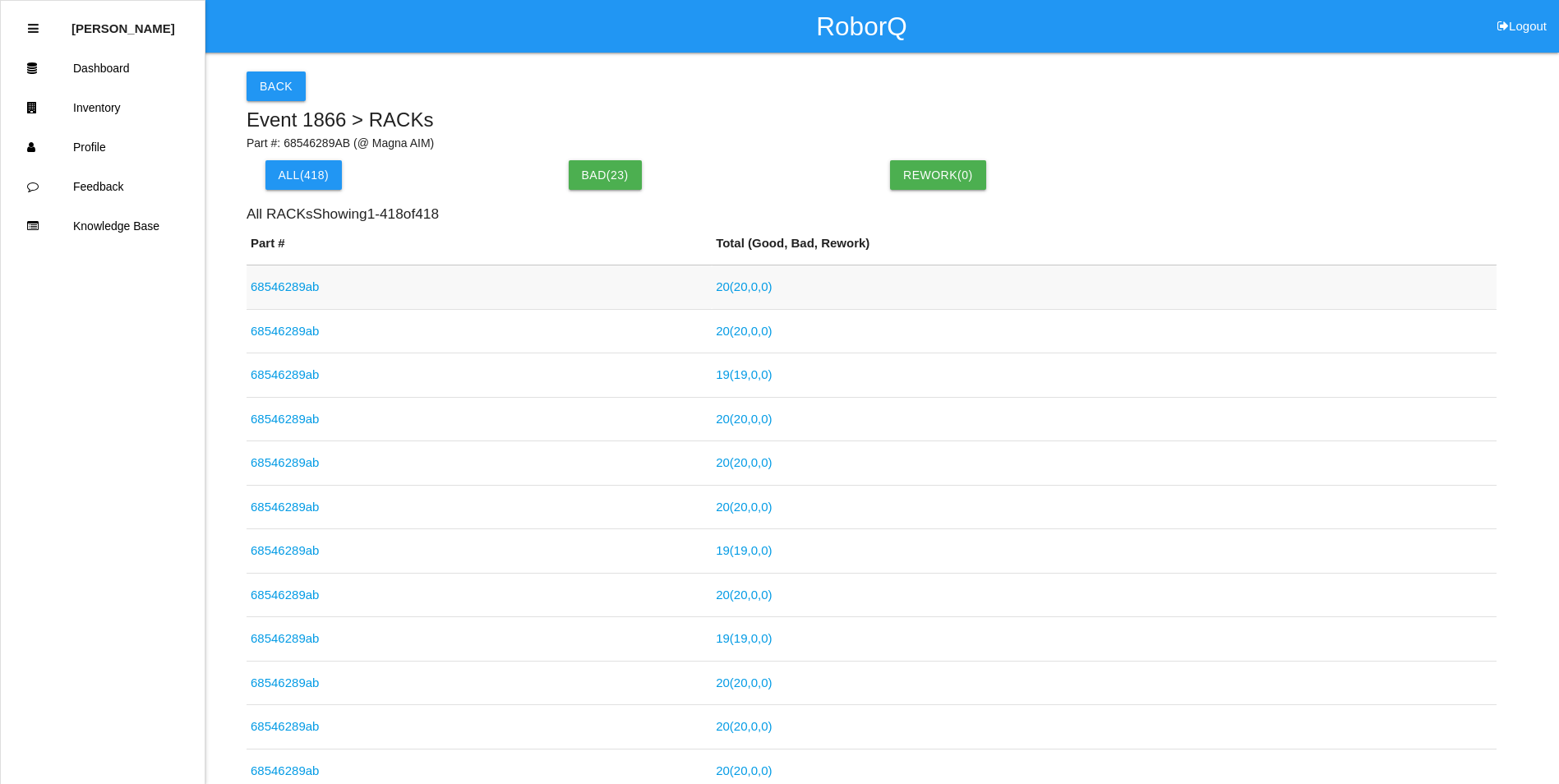 click on "68546289ab" at bounding box center [284, 286] 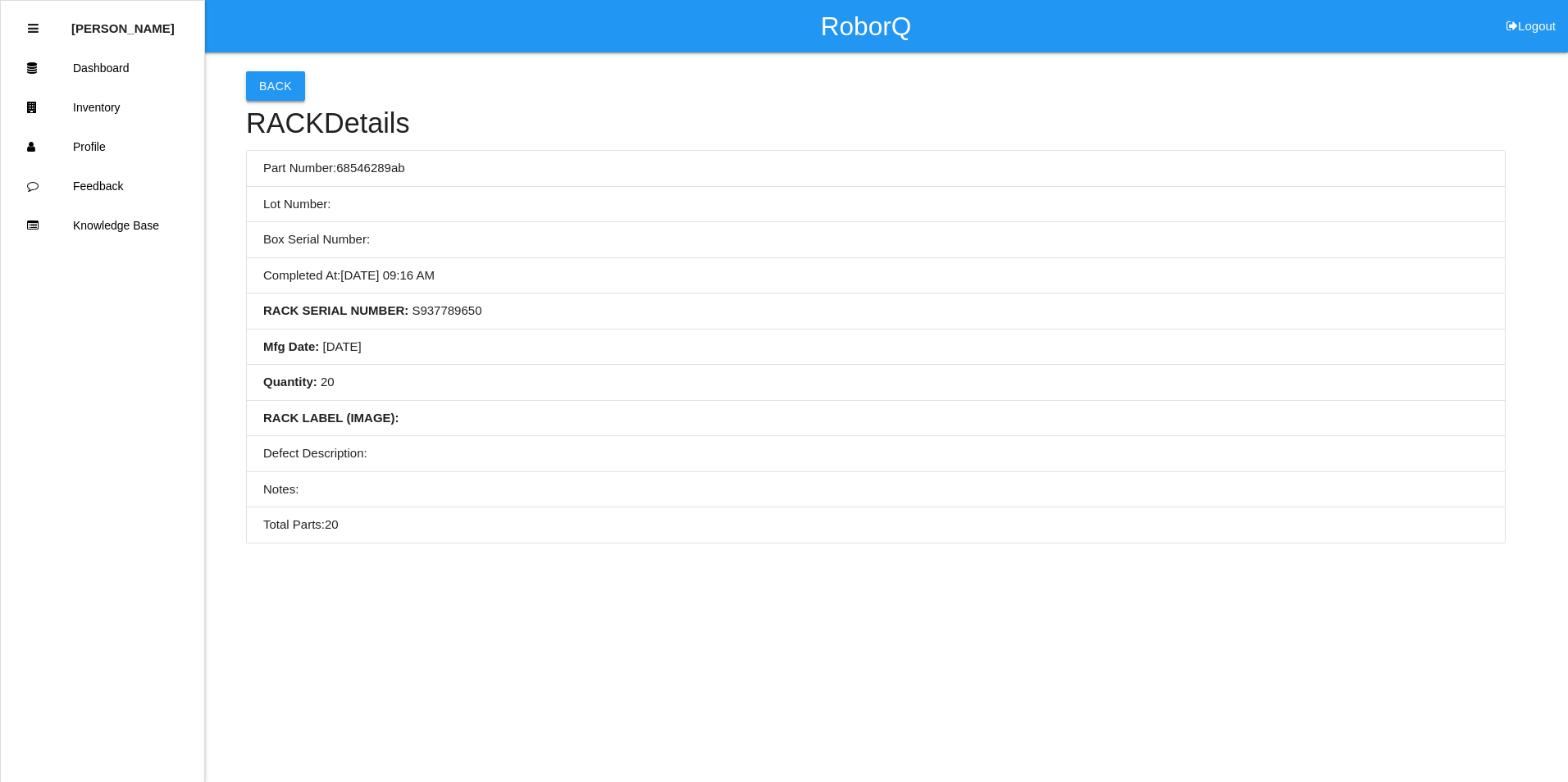 click on "Back" at bounding box center (276, 86) 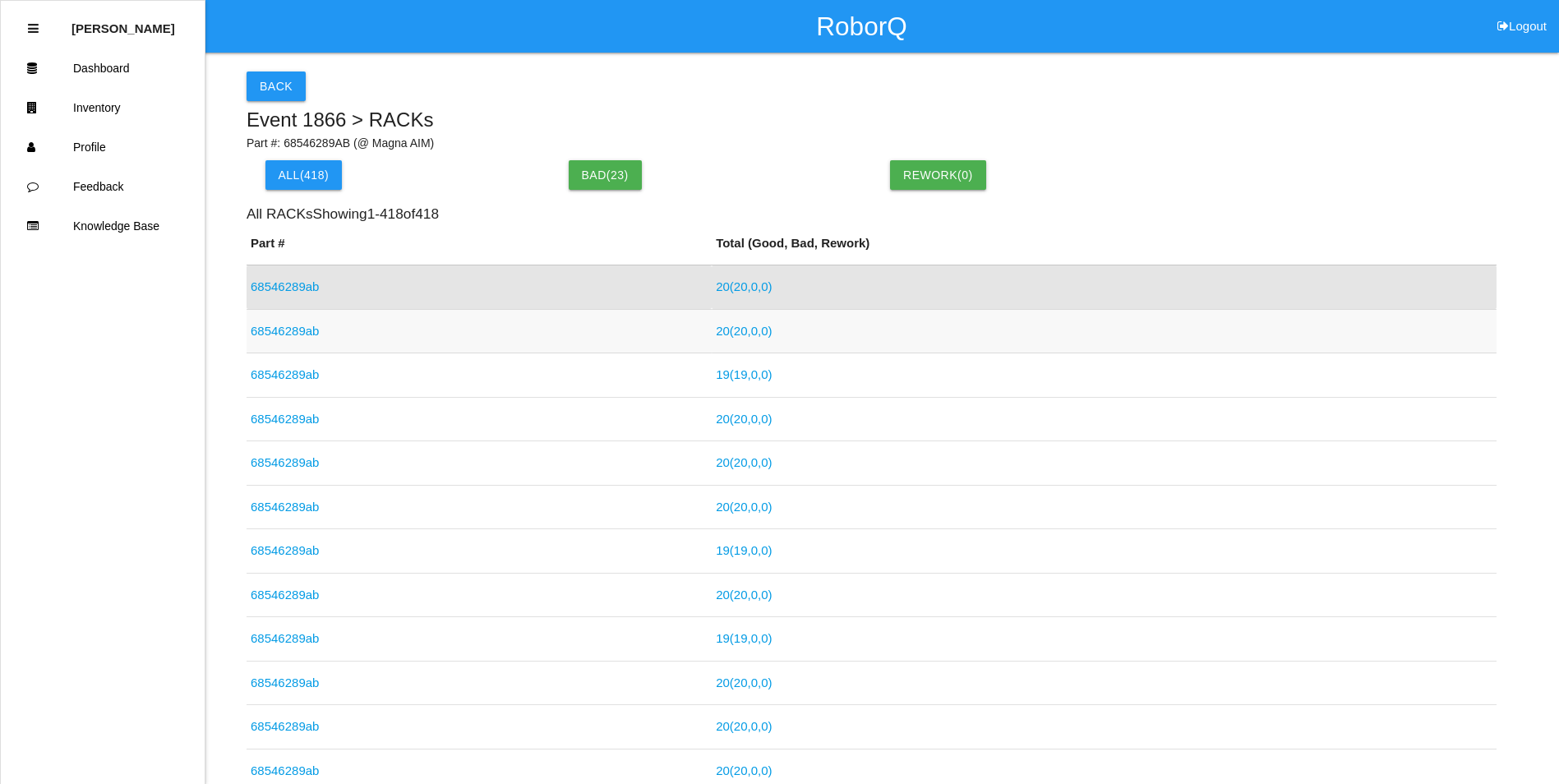 click on "68546289ab" at bounding box center [284, 330] 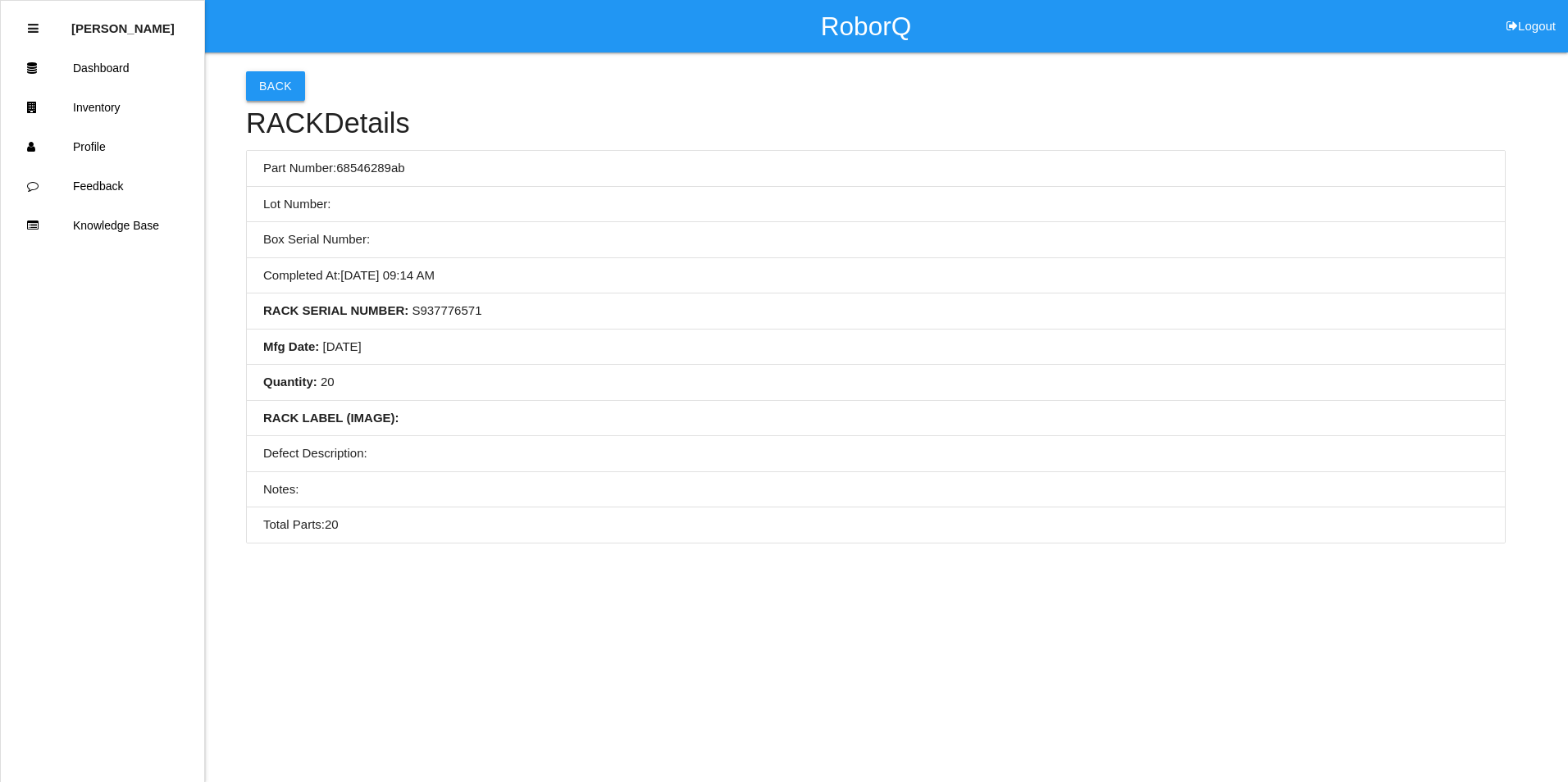 click on "Back" at bounding box center (276, 86) 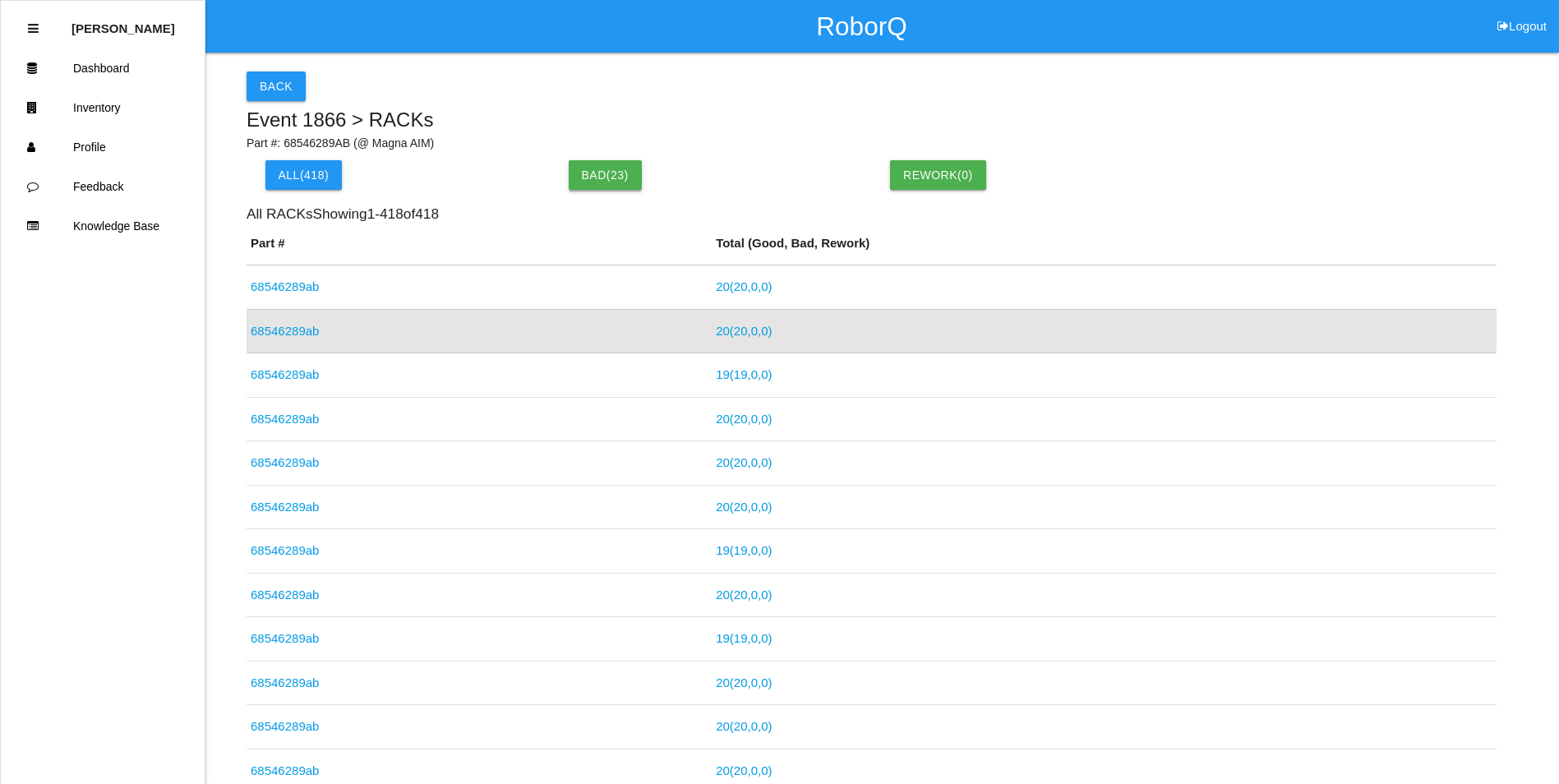 click on "Bad( 23 )" at bounding box center (605, 175) 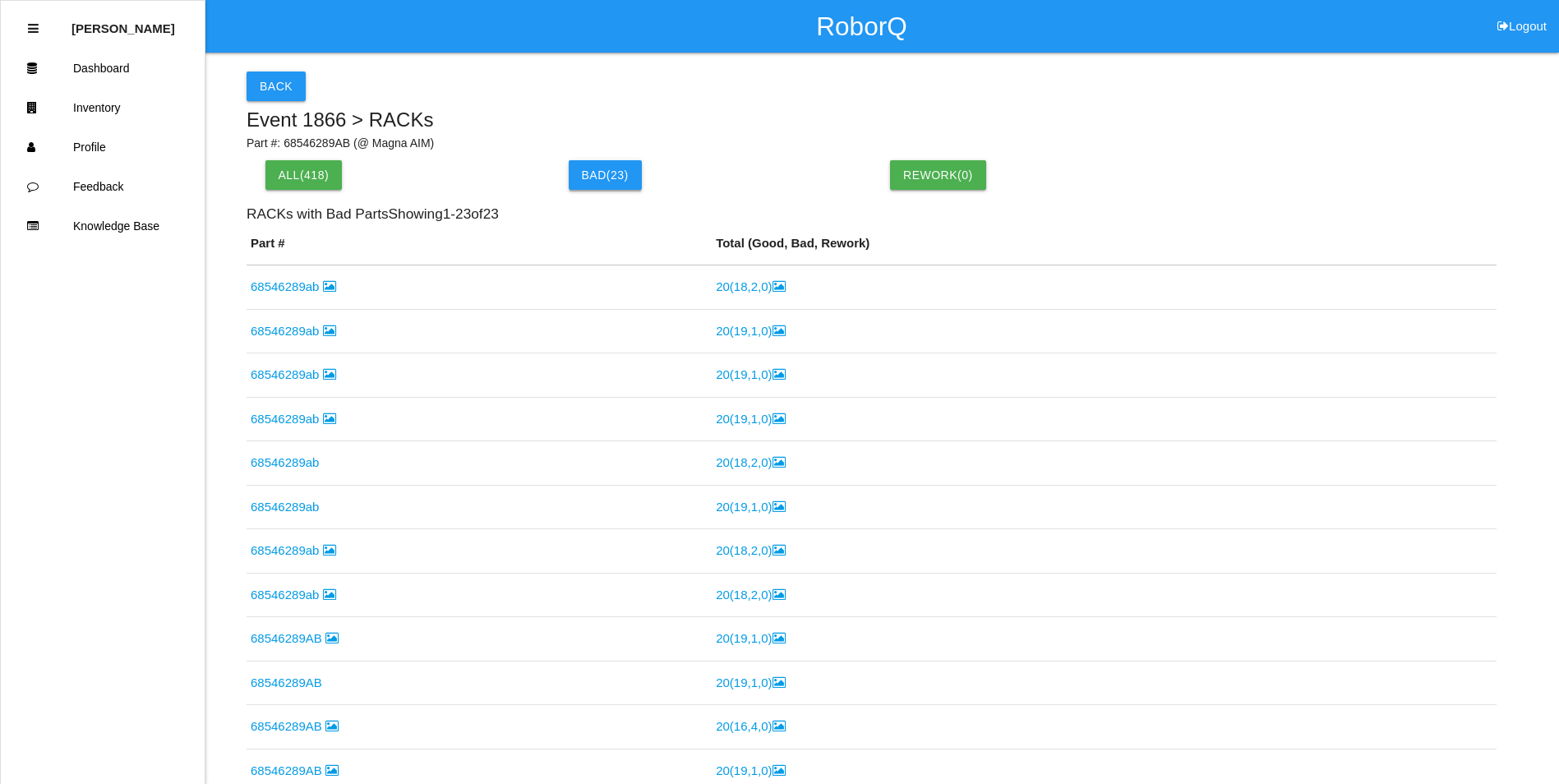 scroll, scrollTop: 1, scrollLeft: 0, axis: vertical 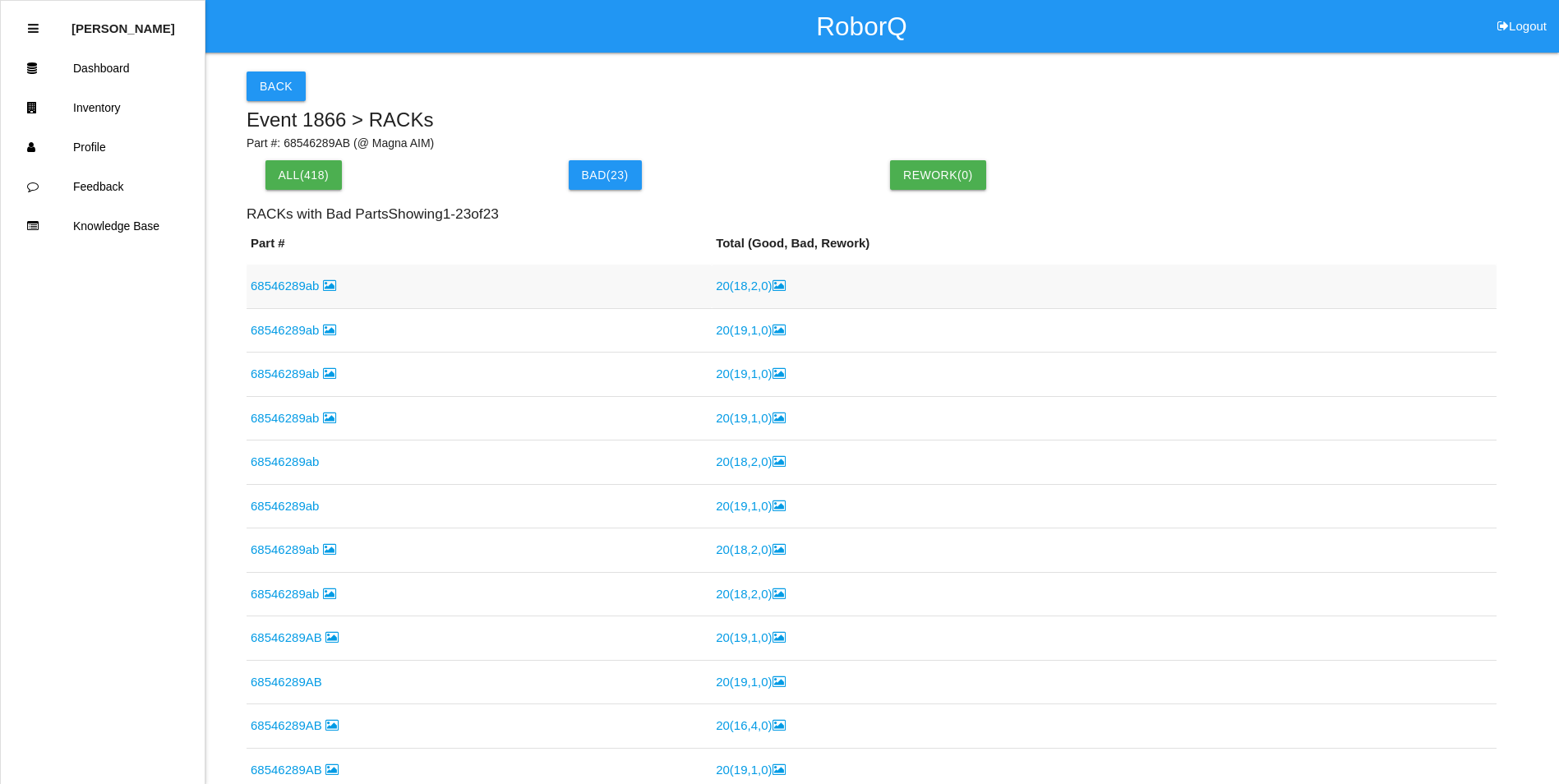 click on "68546289ab" at bounding box center (293, 285) 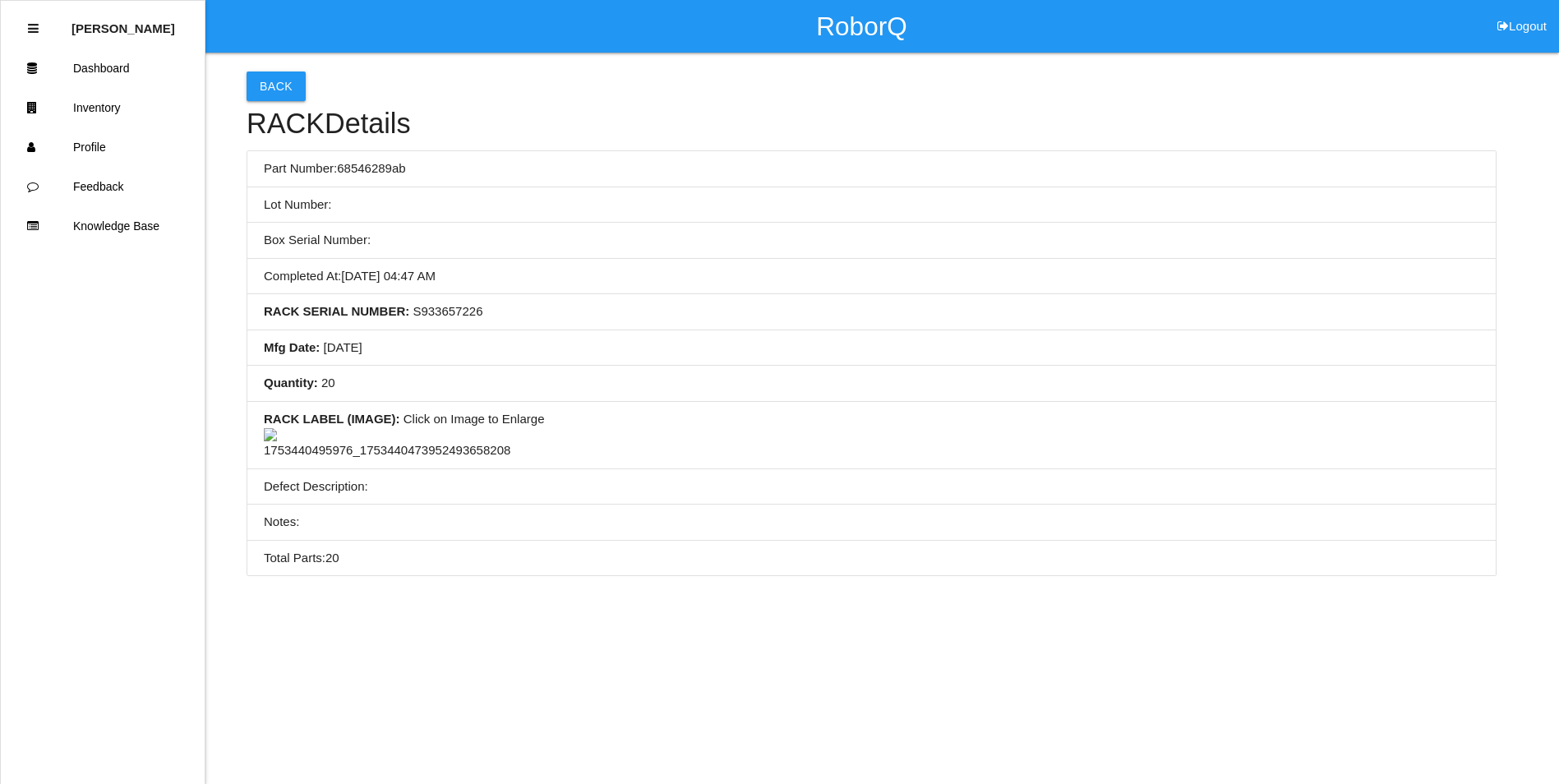 scroll, scrollTop: 0, scrollLeft: 0, axis: both 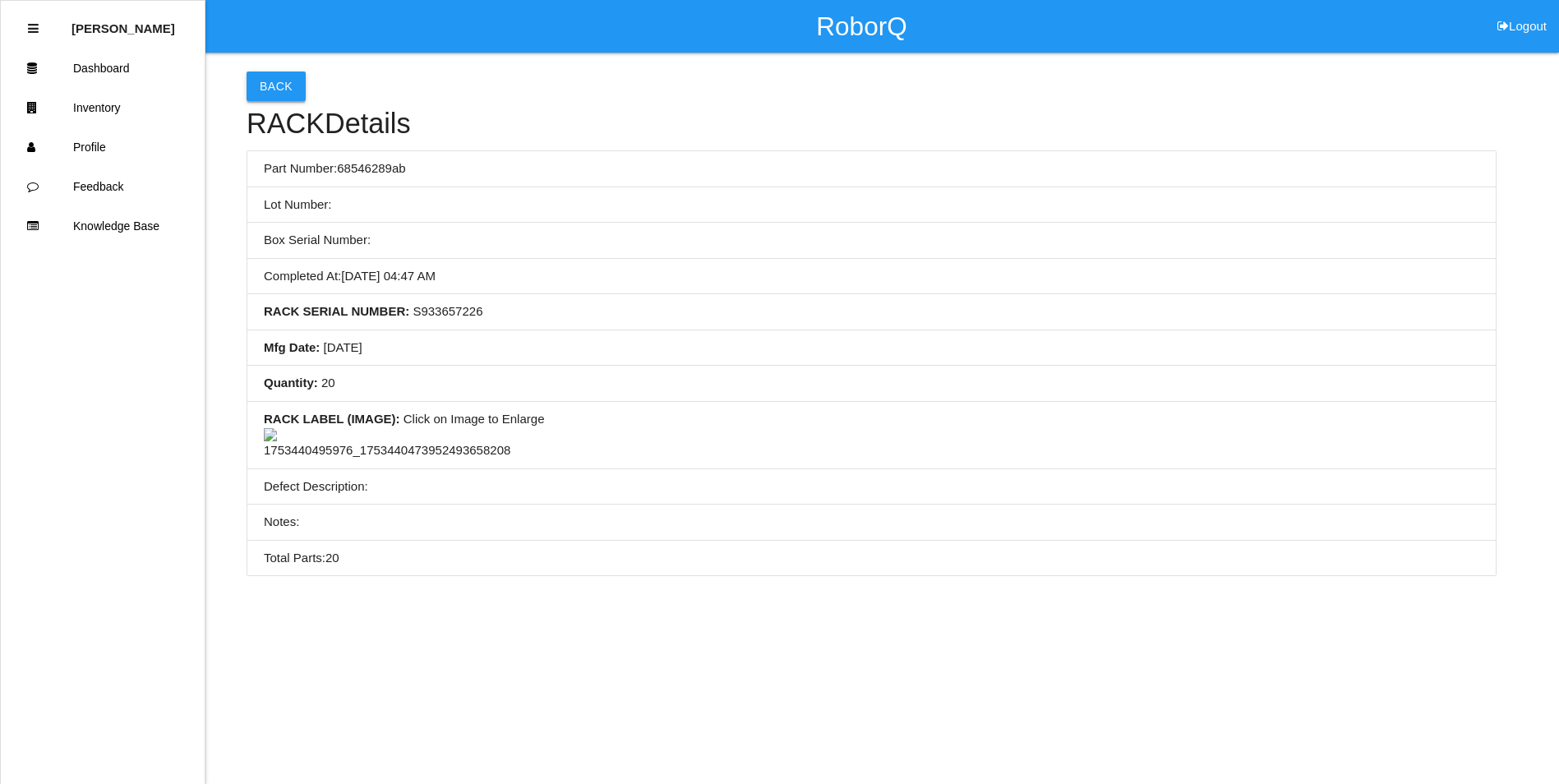 click on "Back" at bounding box center (276, 86) 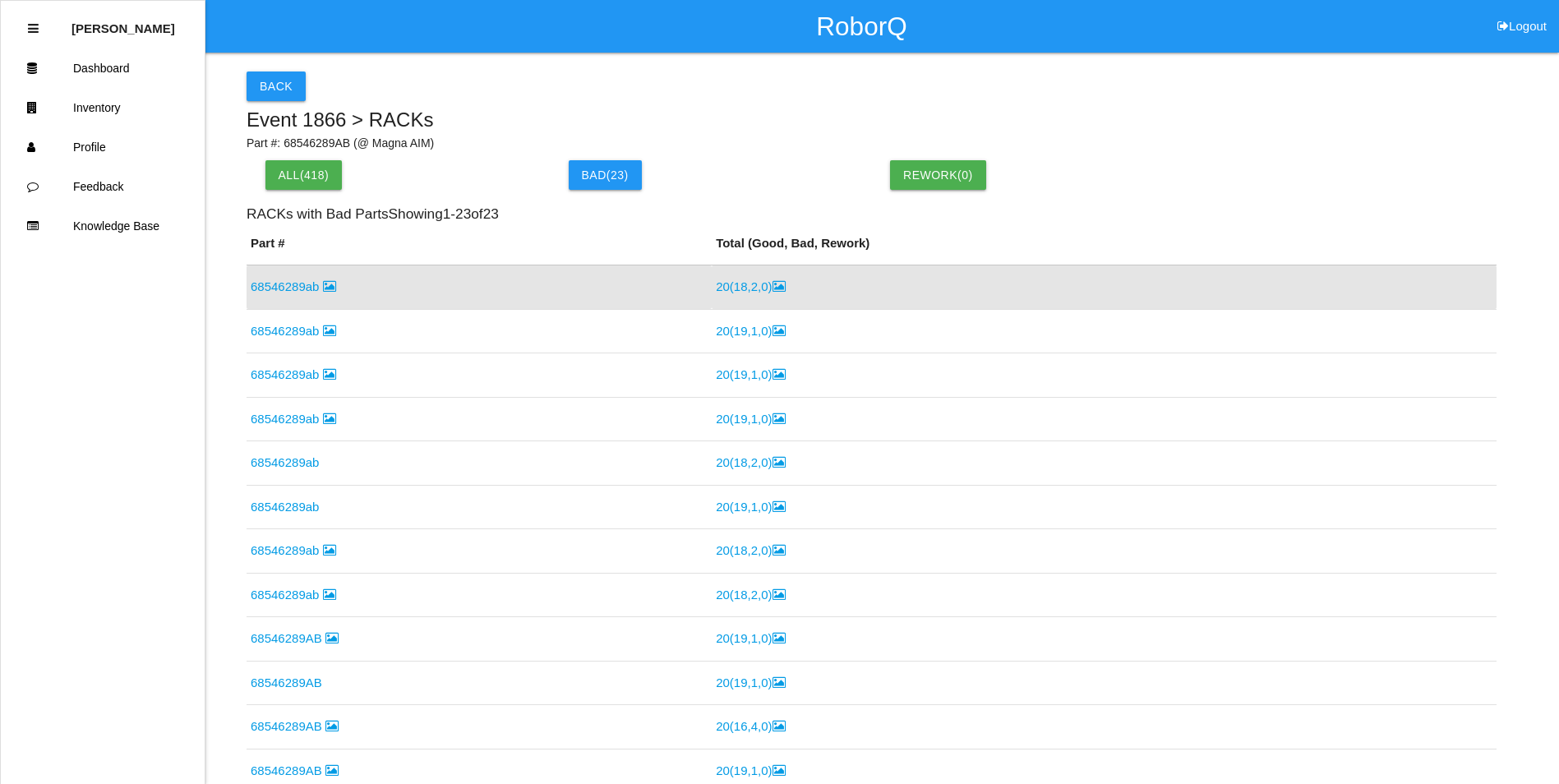 click on "20  ( 18 , 2 , 0 )" at bounding box center (750, 286) 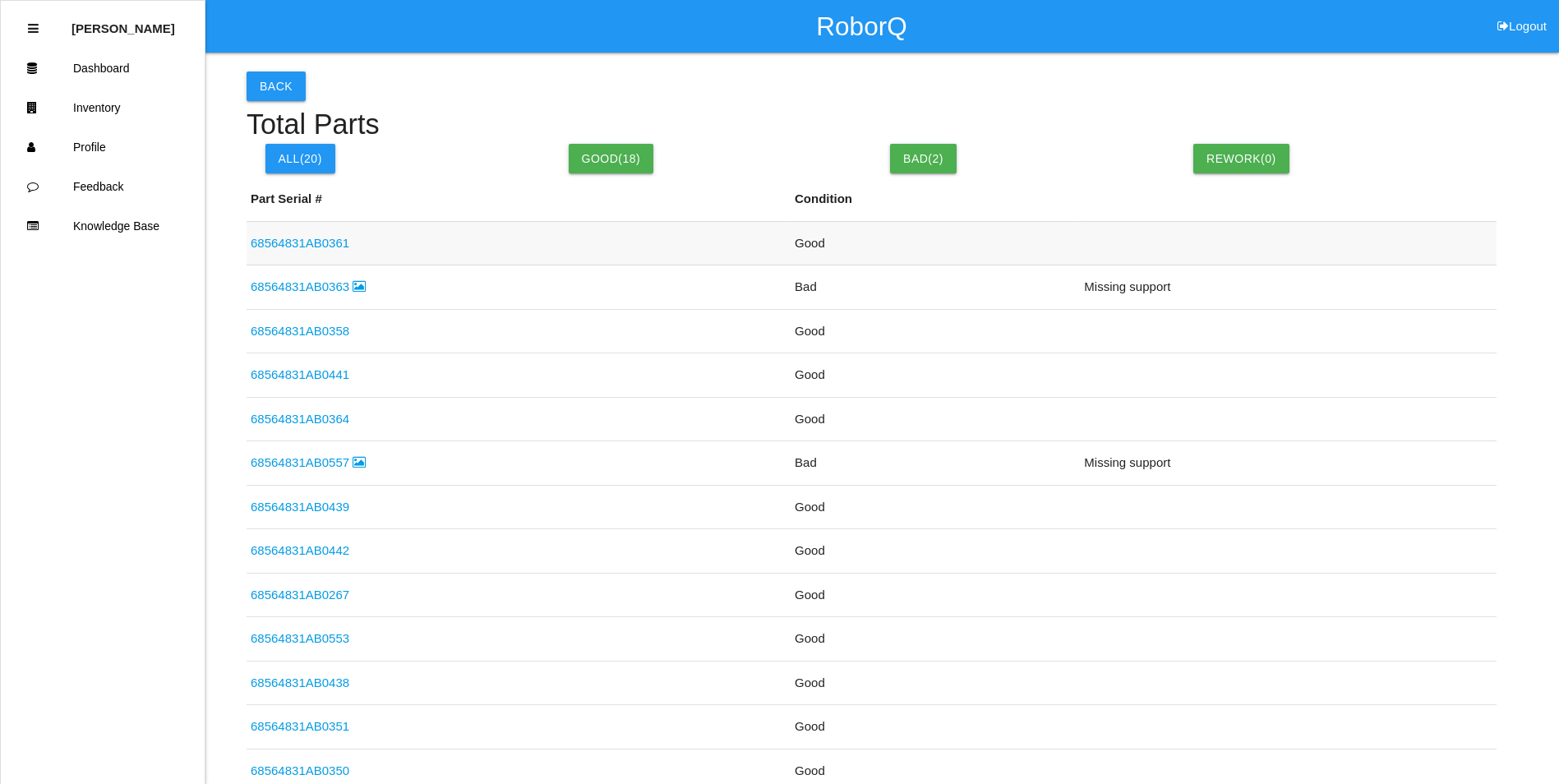 click on "68564831AB0361" at bounding box center [300, 242] 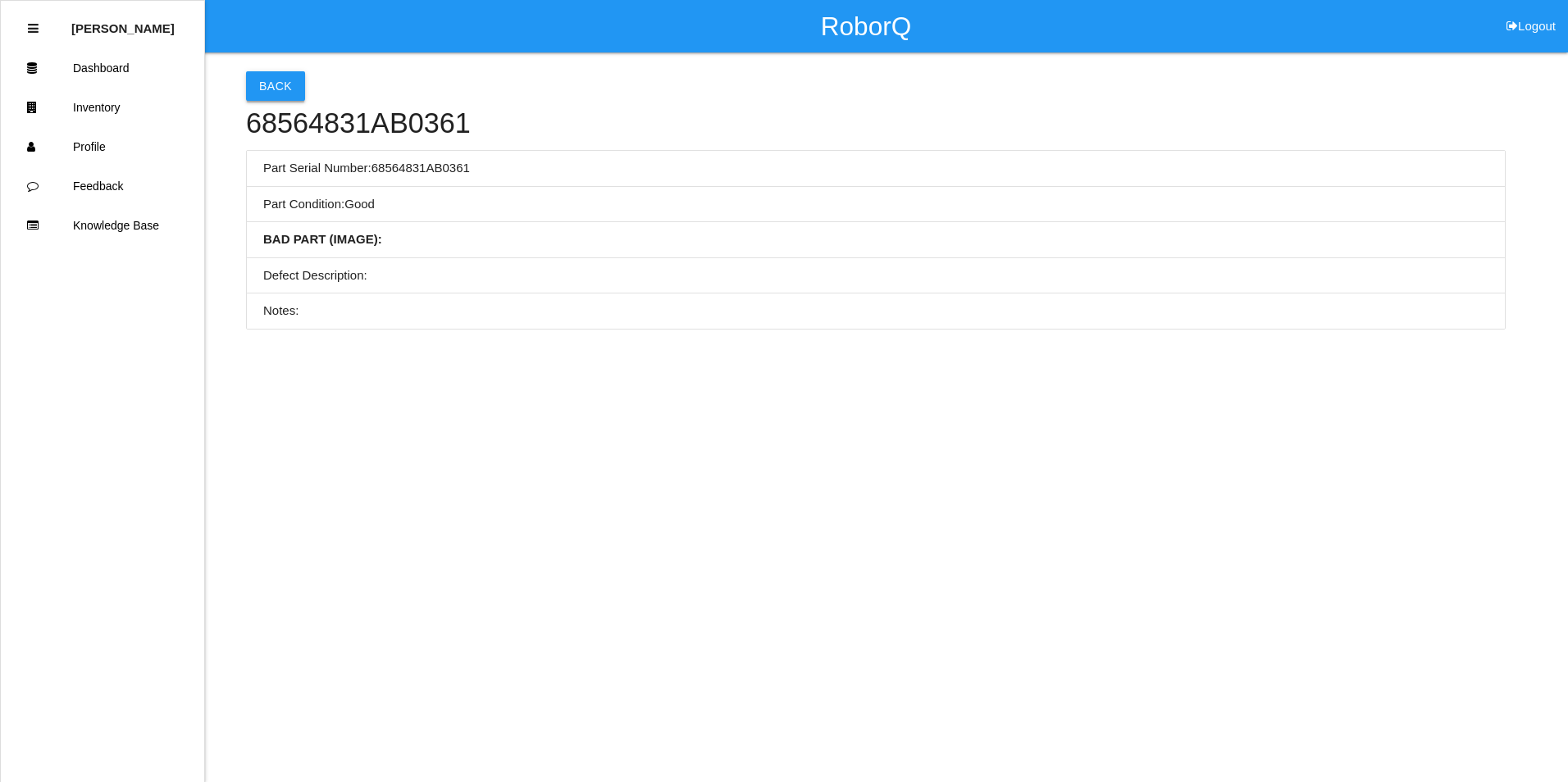 click on "Back" at bounding box center (276, 86) 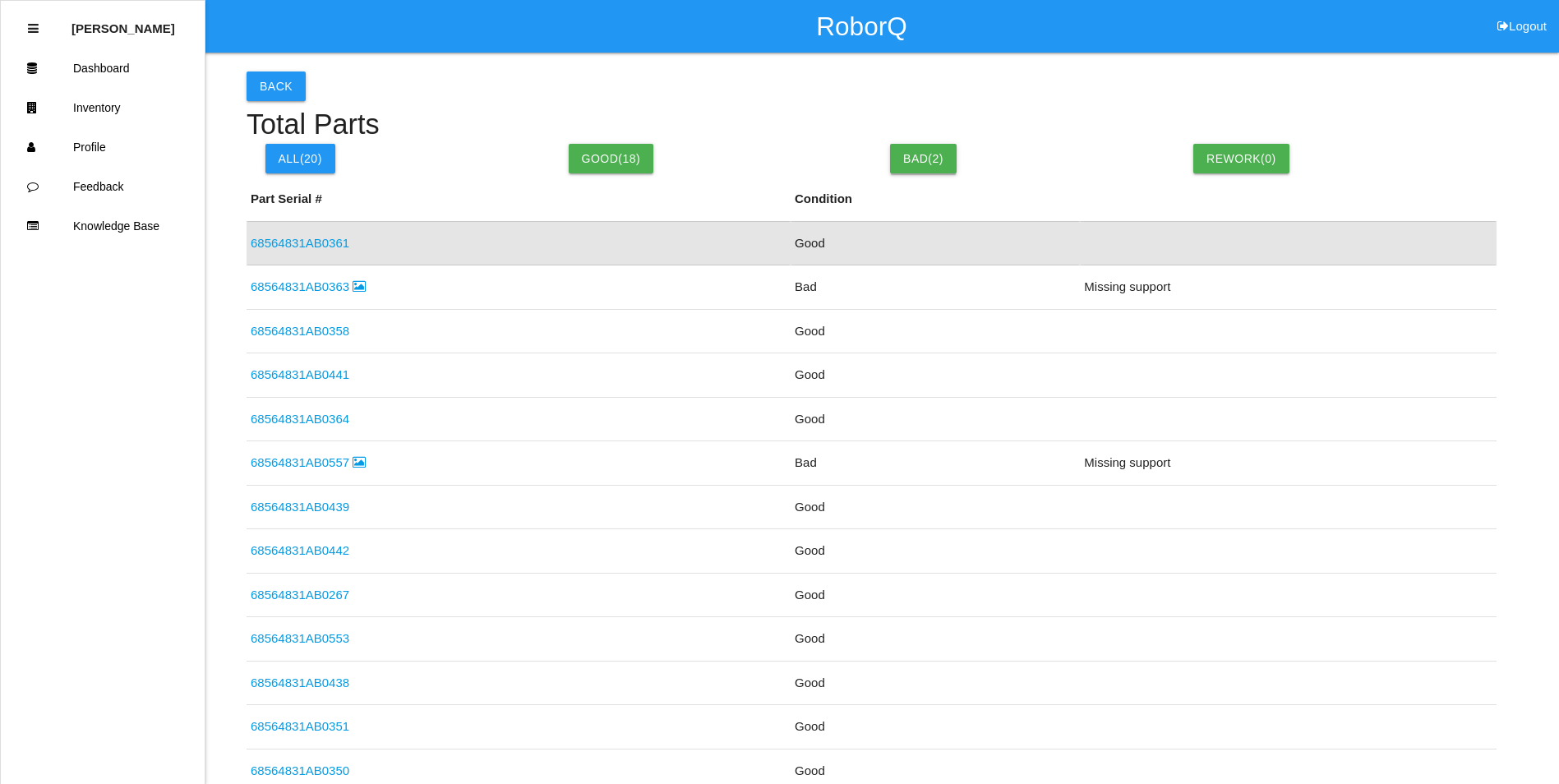 click on "Bad( 2 )" at bounding box center [923, 159] 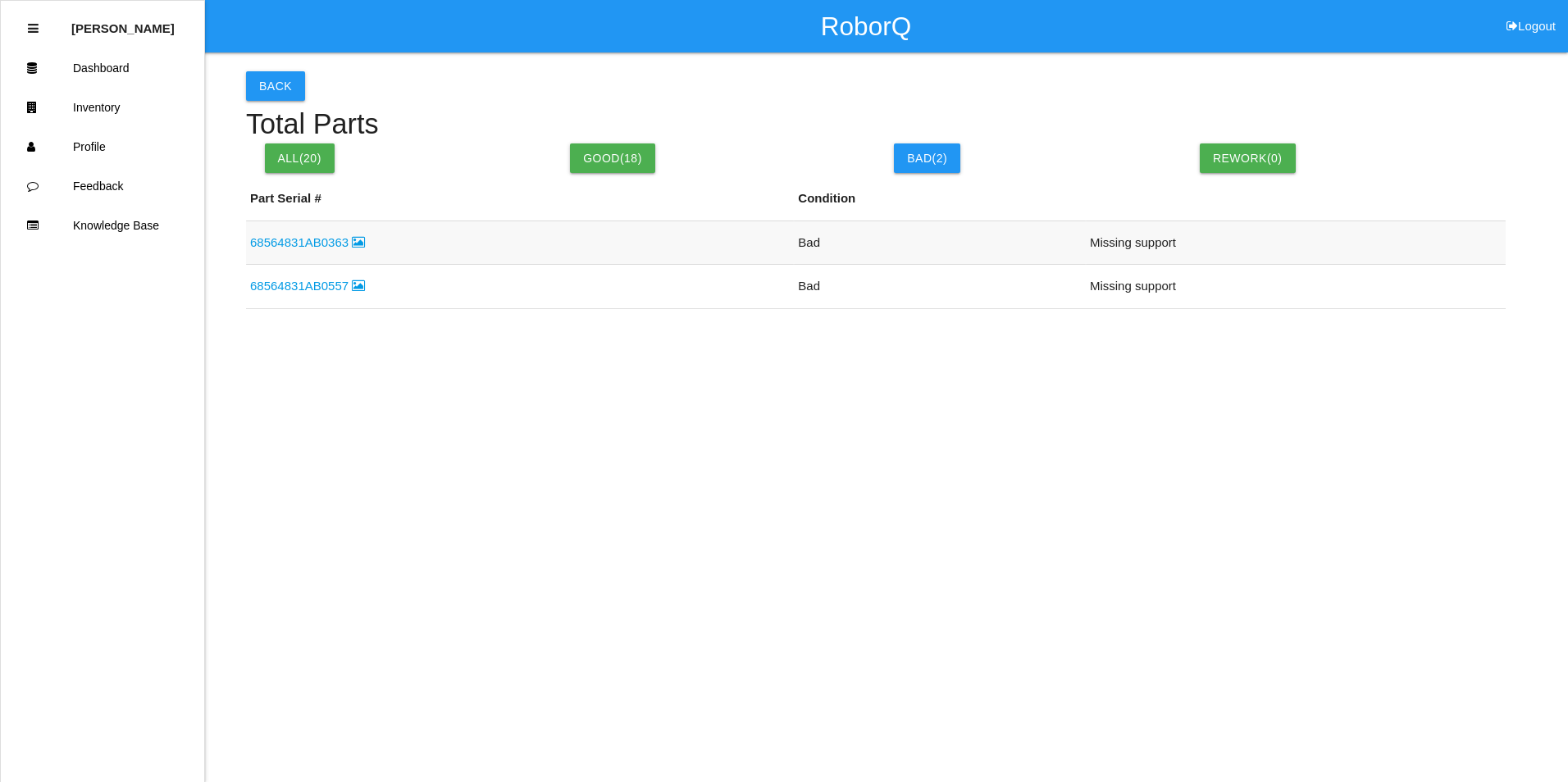 click on "68564831AB0363" at bounding box center (308, 242) 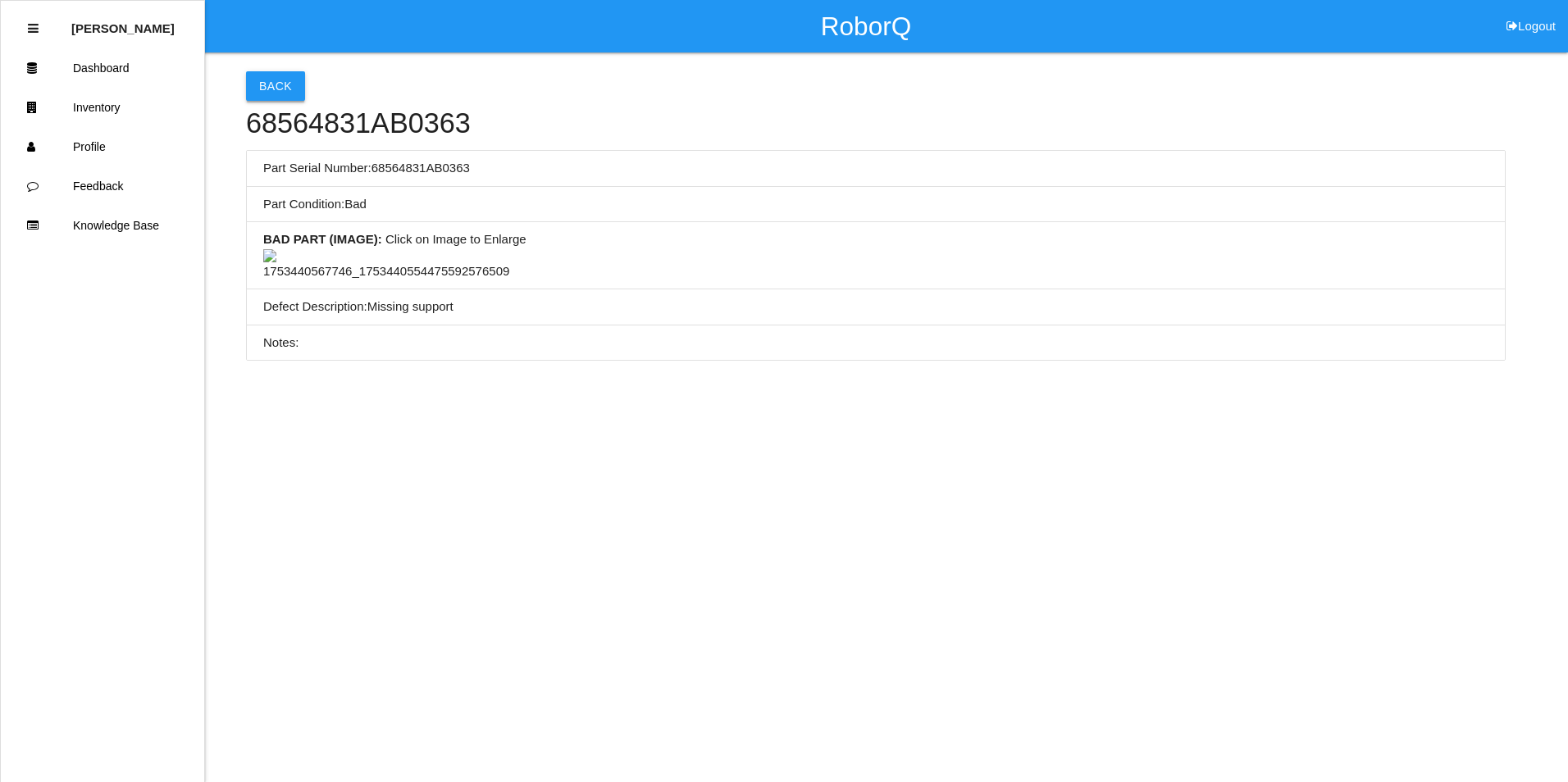click on "Back" at bounding box center (276, 86) 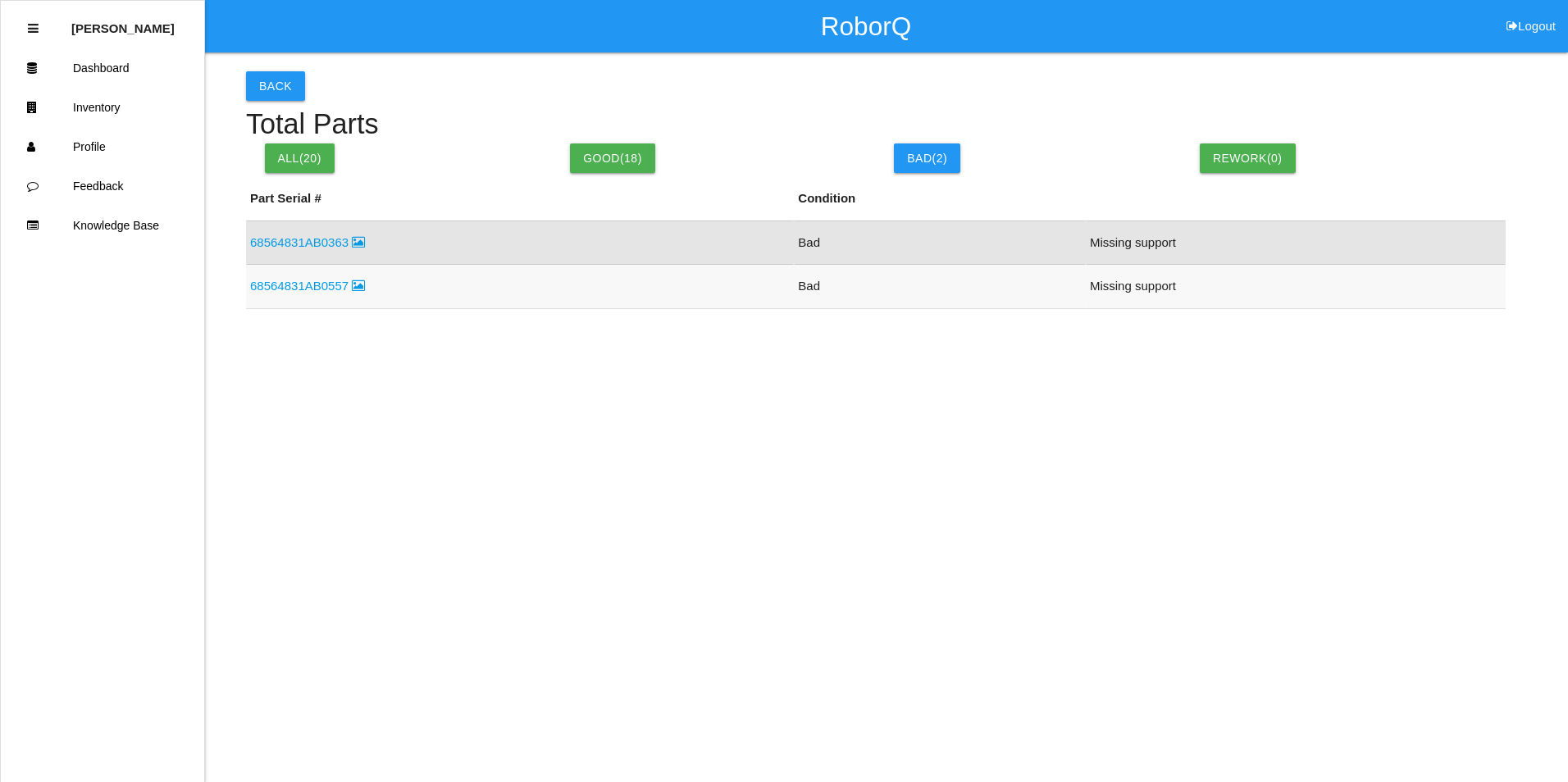 click on "68564831AB0557" at bounding box center (308, 285) 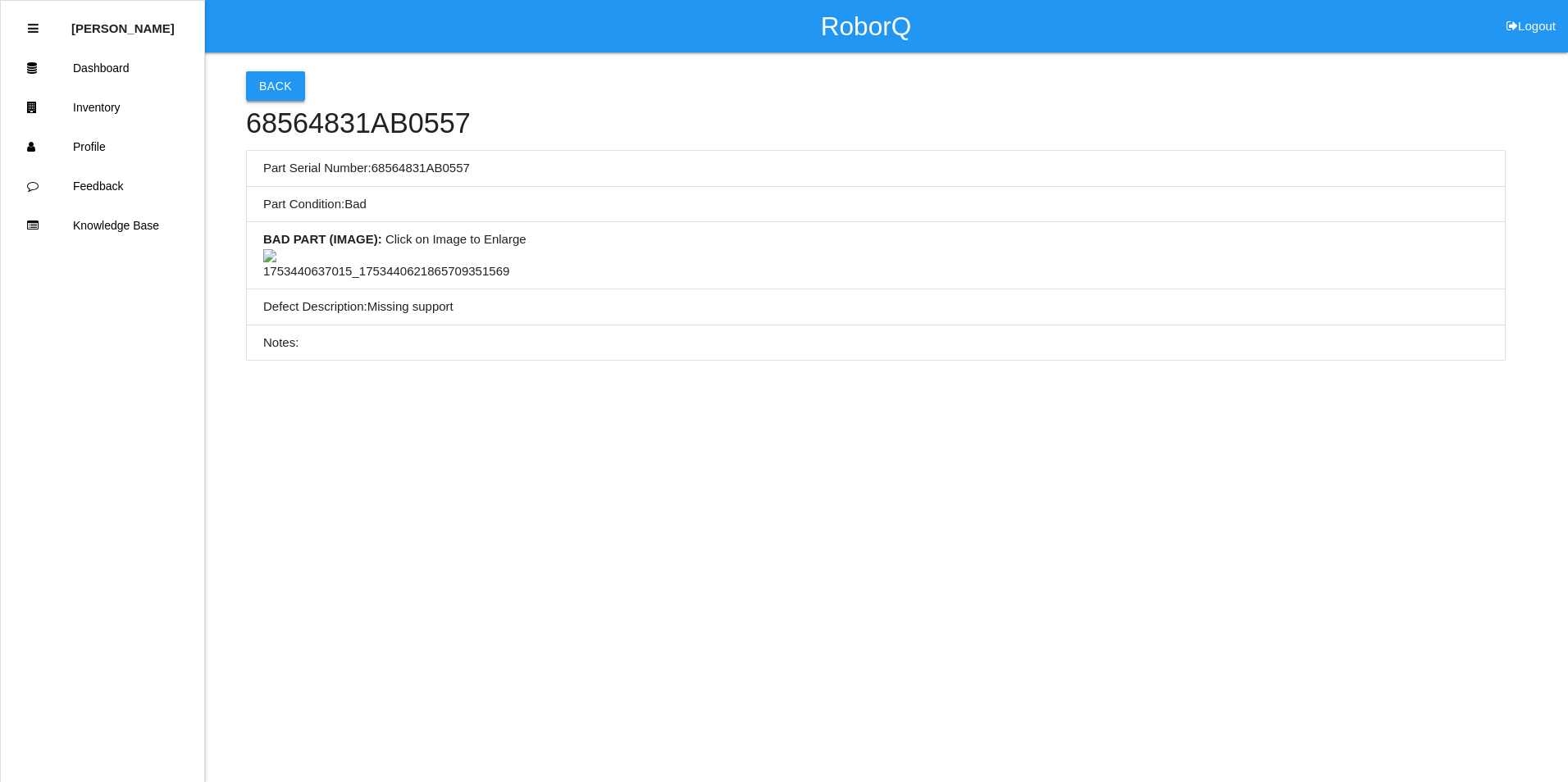 click on "Back" at bounding box center (276, 86) 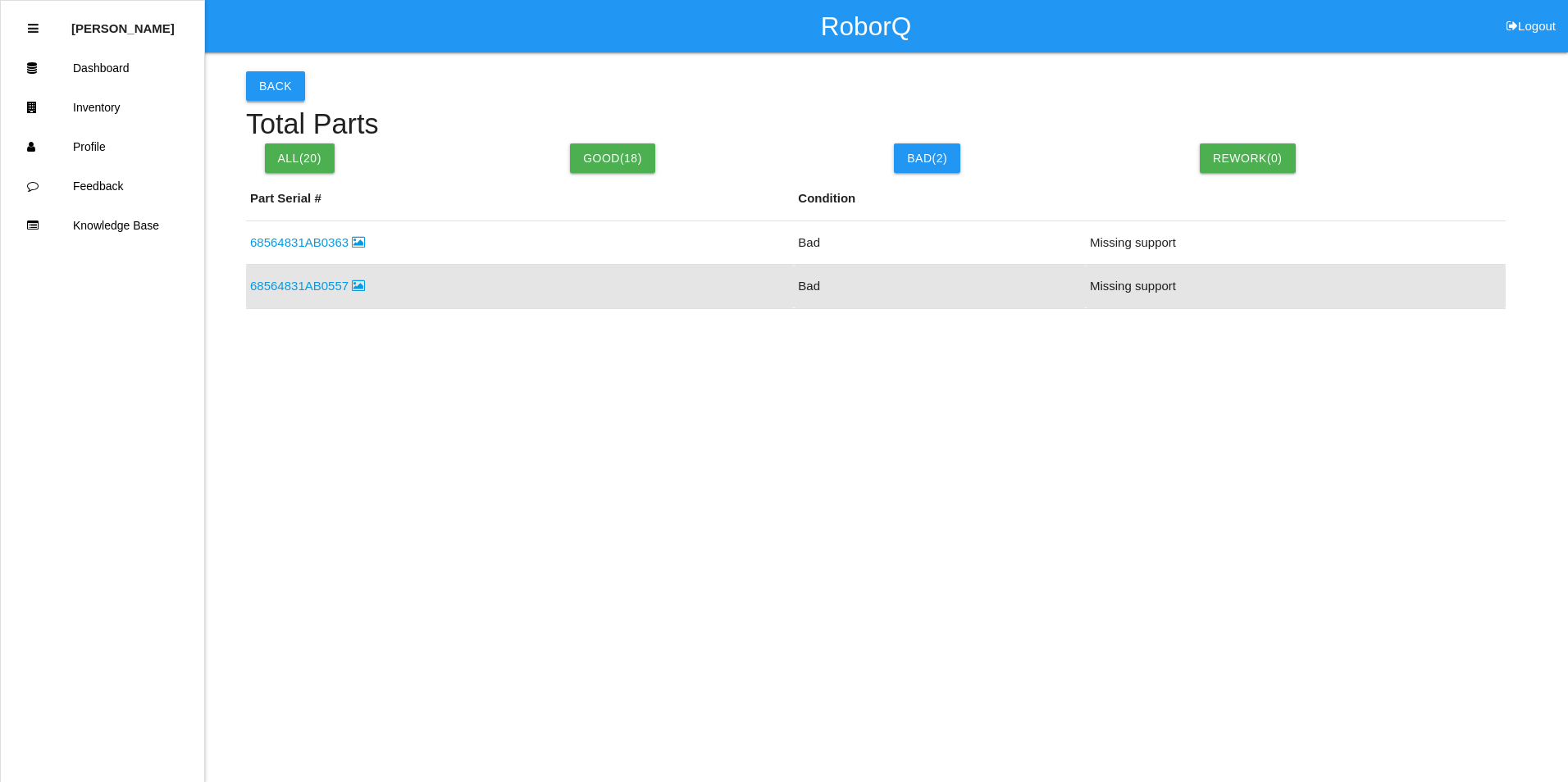 click on "Back" at bounding box center [276, 86] 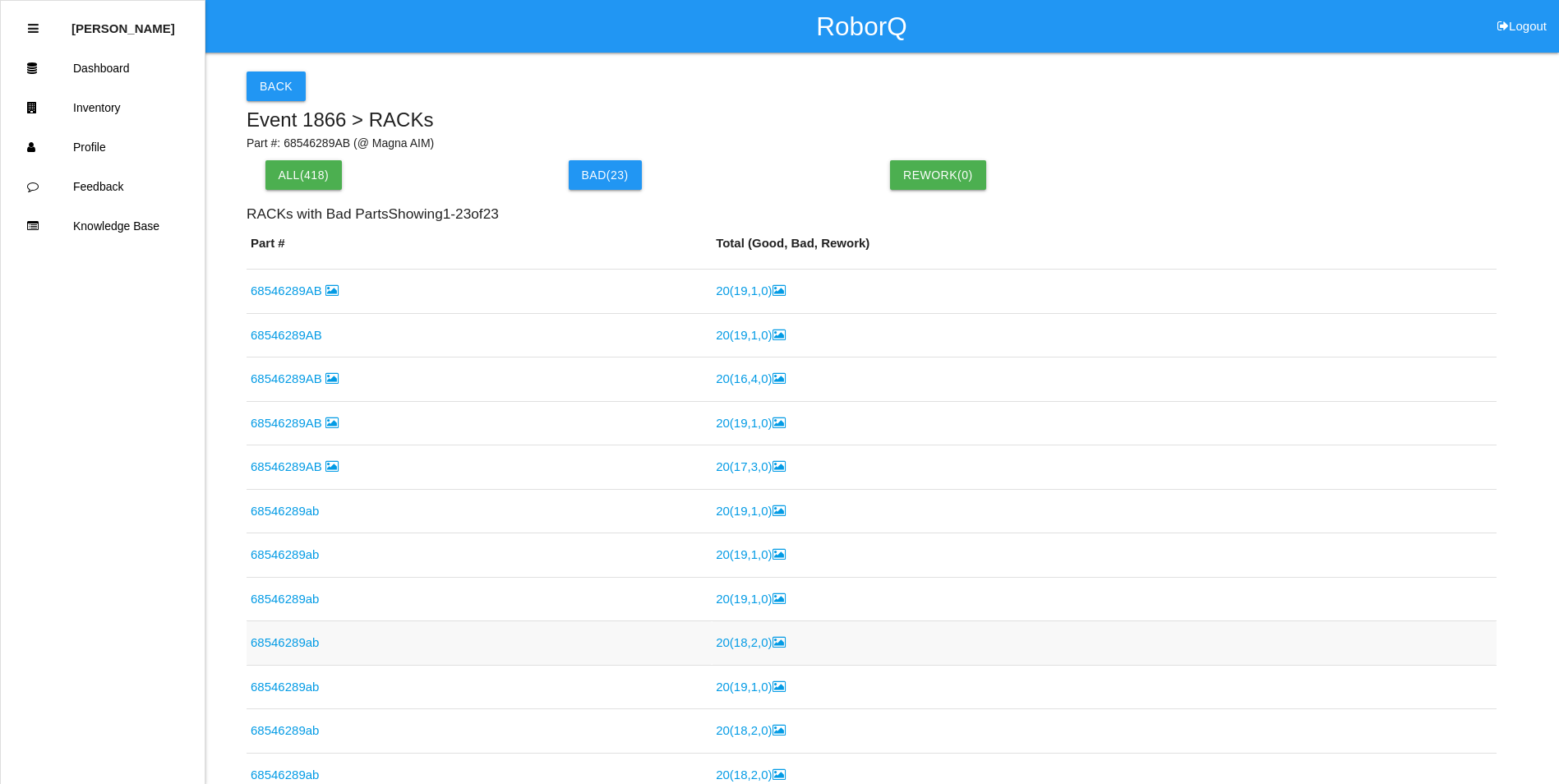 scroll, scrollTop: 0, scrollLeft: 0, axis: both 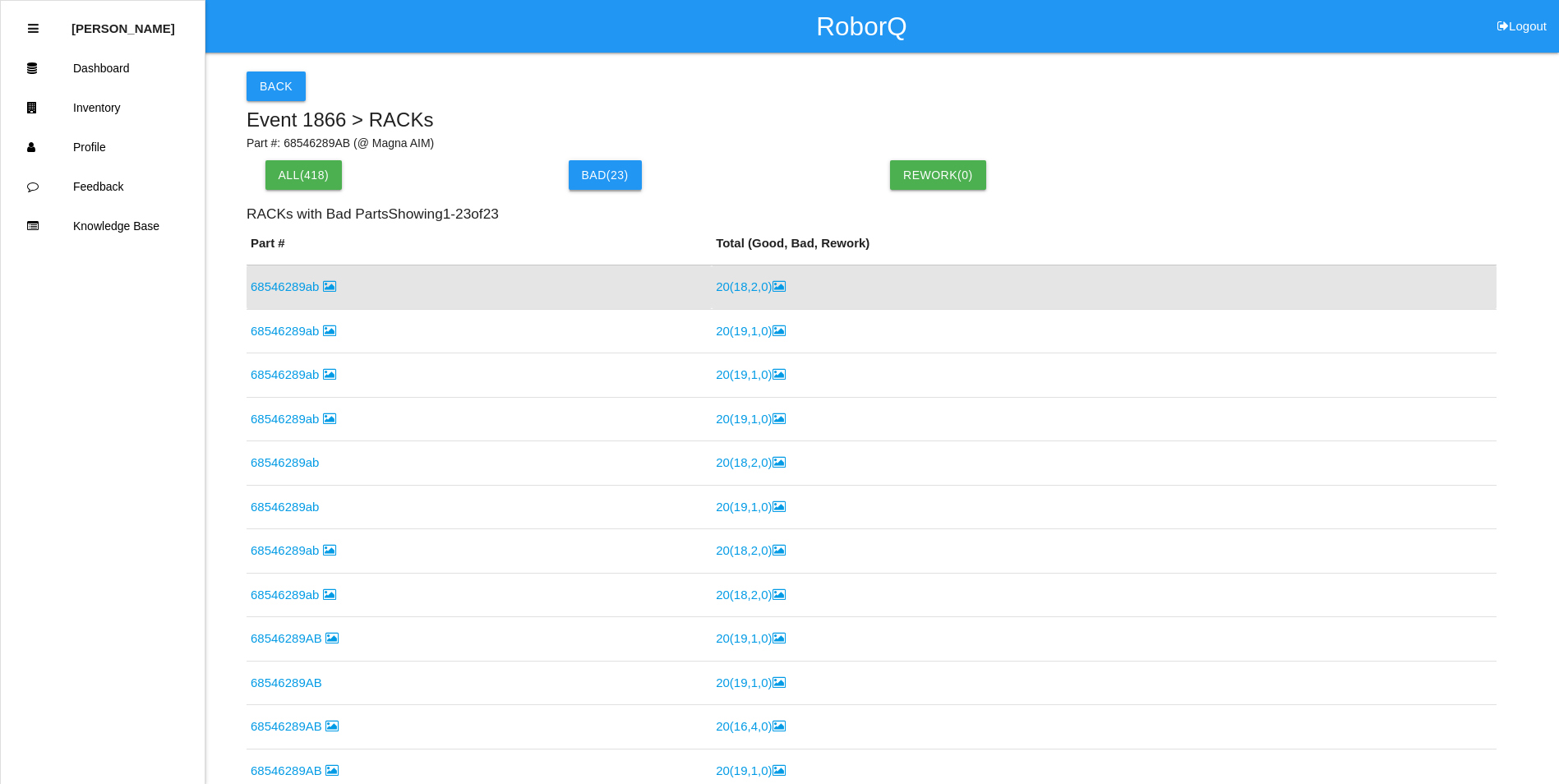click on "Bad( 23 )" at bounding box center (605, 175) 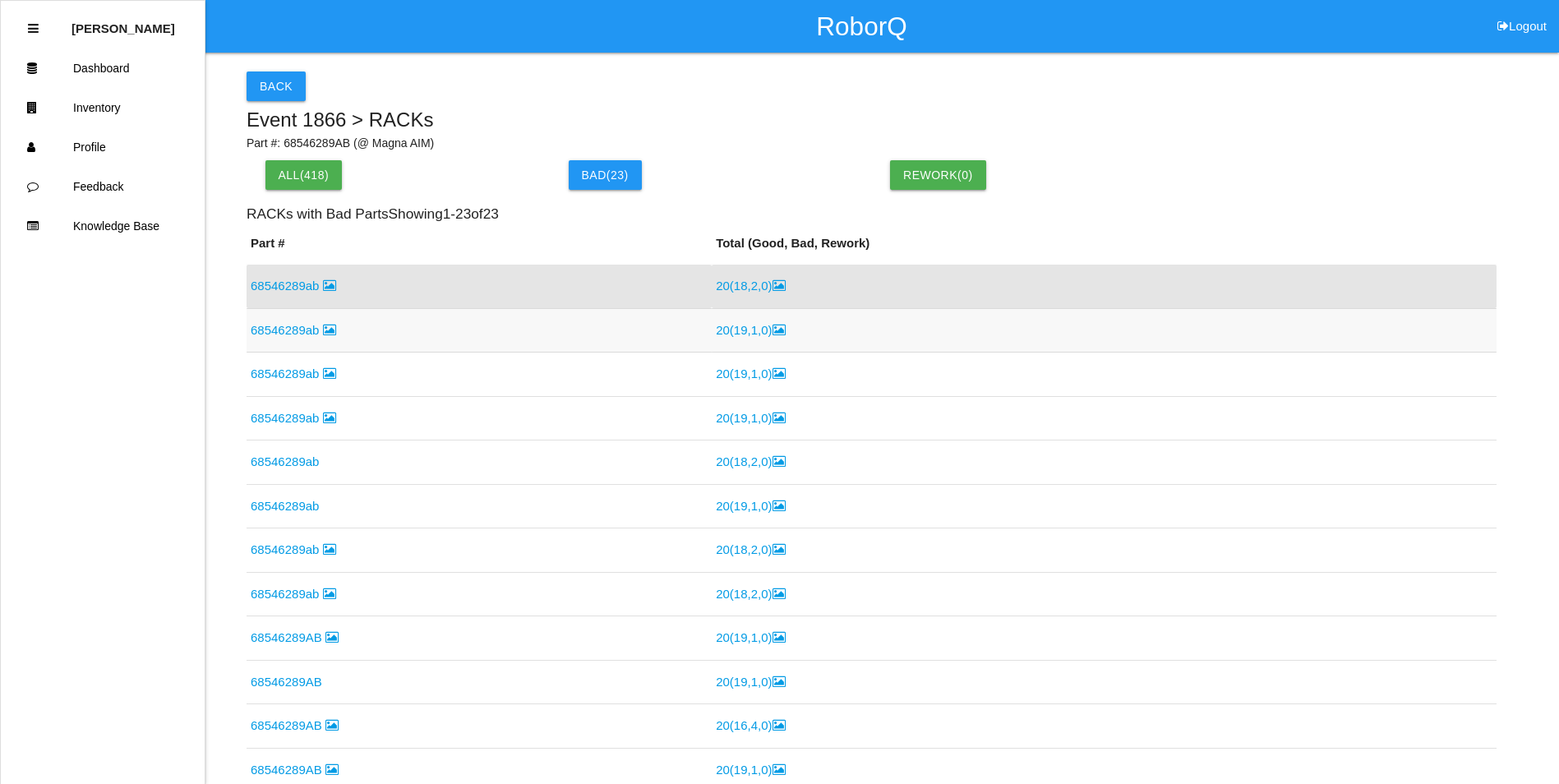 click on "68546289ab" at bounding box center (293, 330) 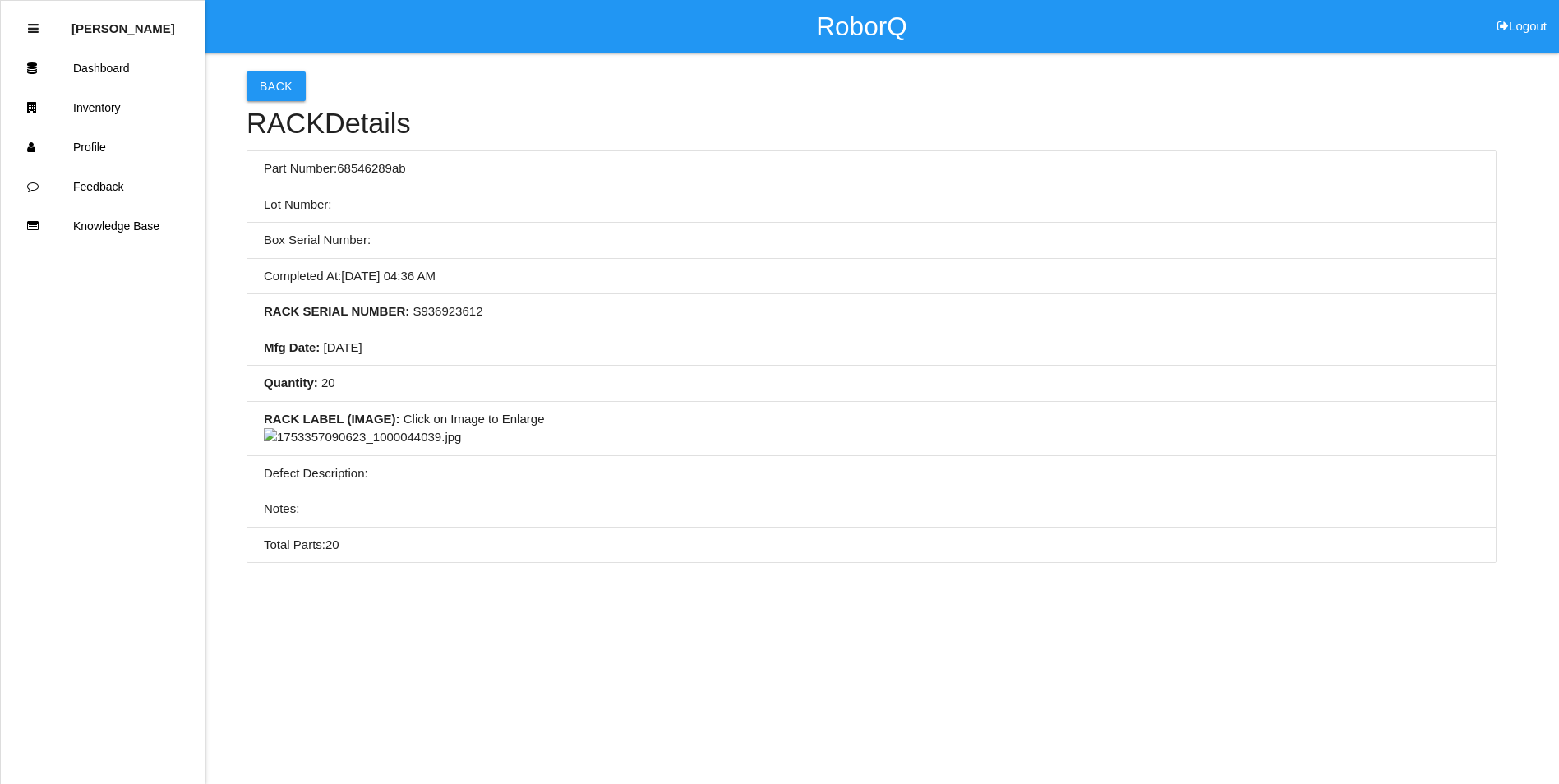 scroll, scrollTop: 0, scrollLeft: 0, axis: both 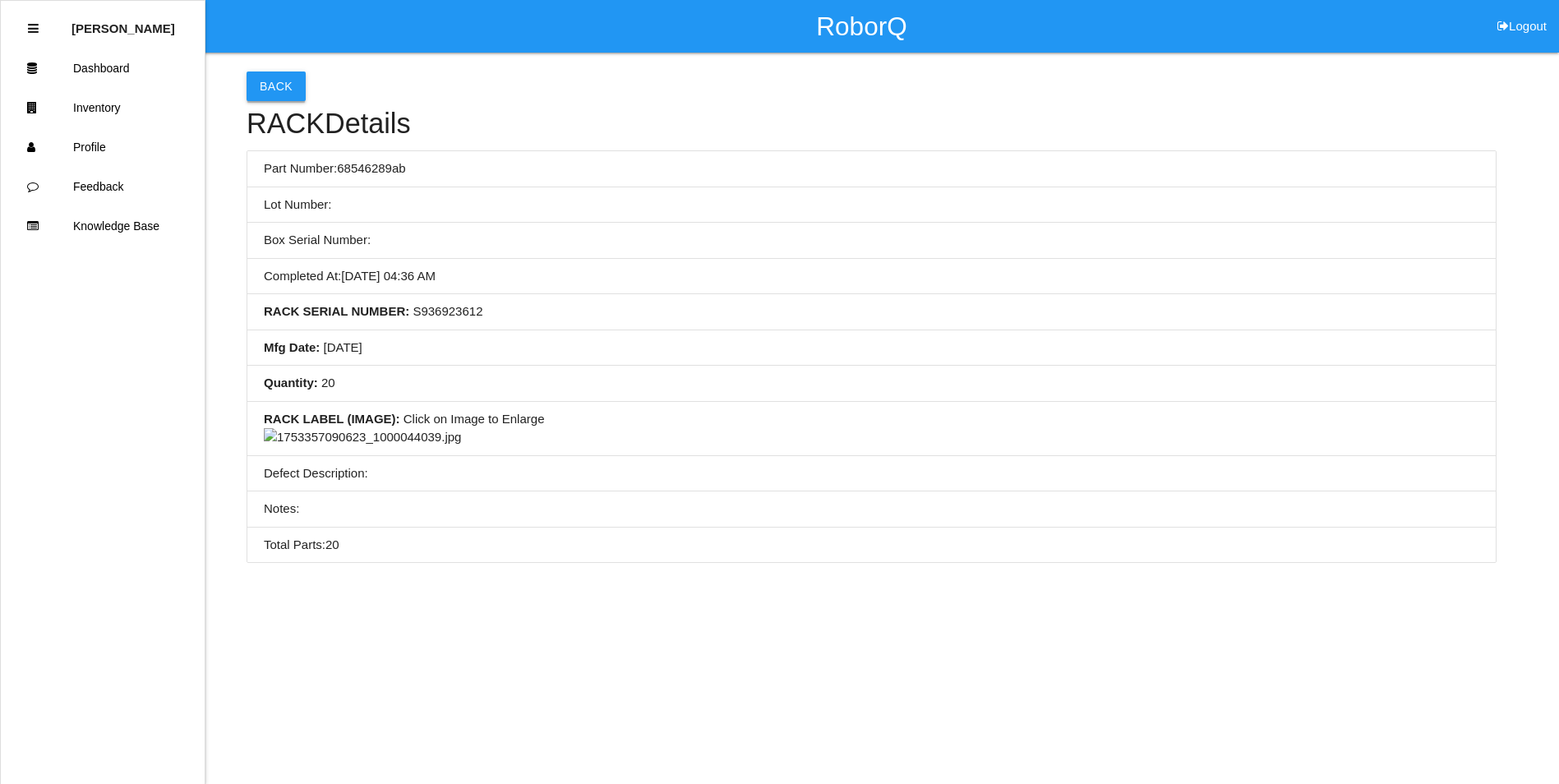 click on "Back" at bounding box center (276, 86) 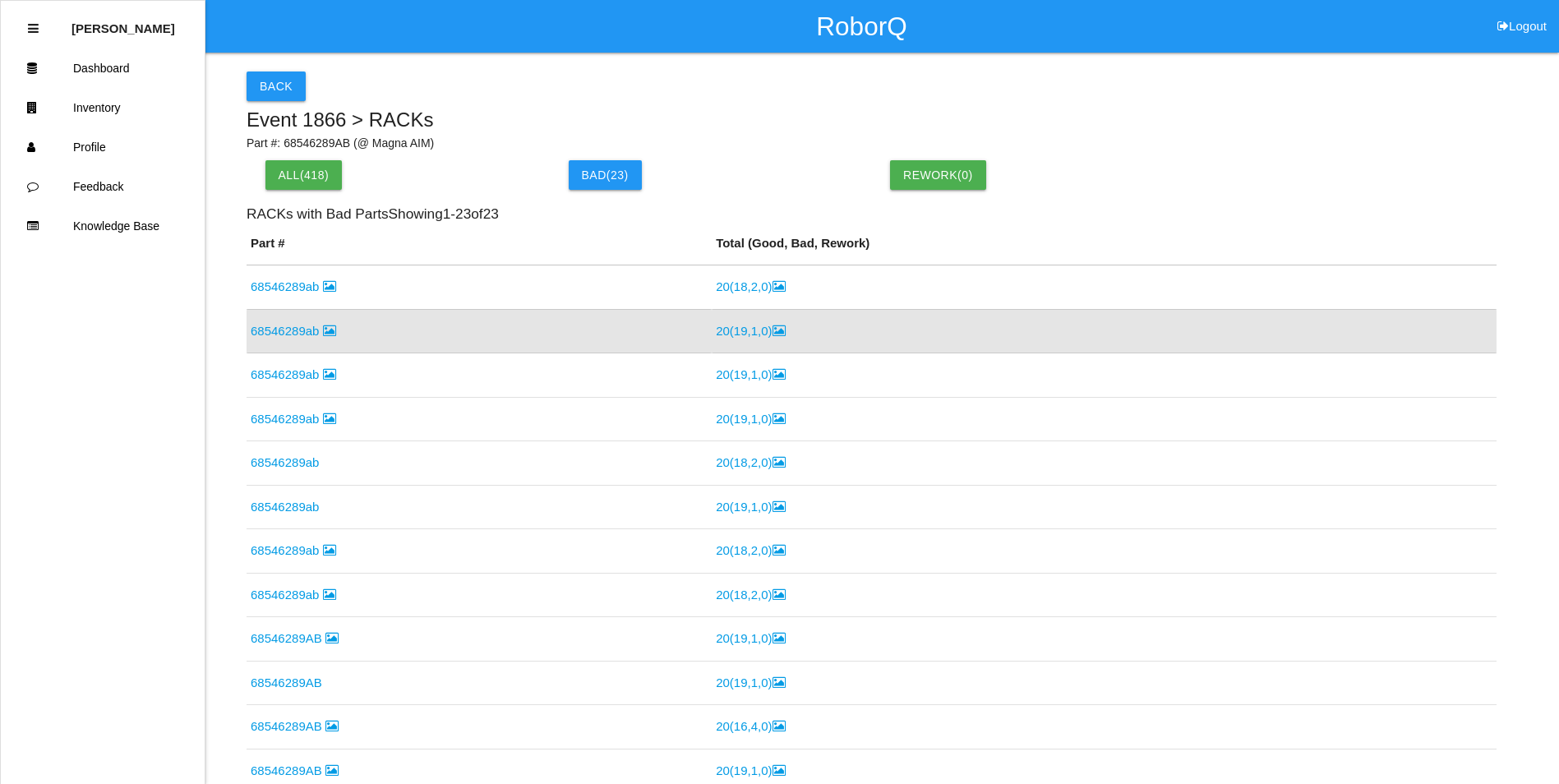 click on "20  ( 19 , 1 , 0 )" at bounding box center (750, 330) 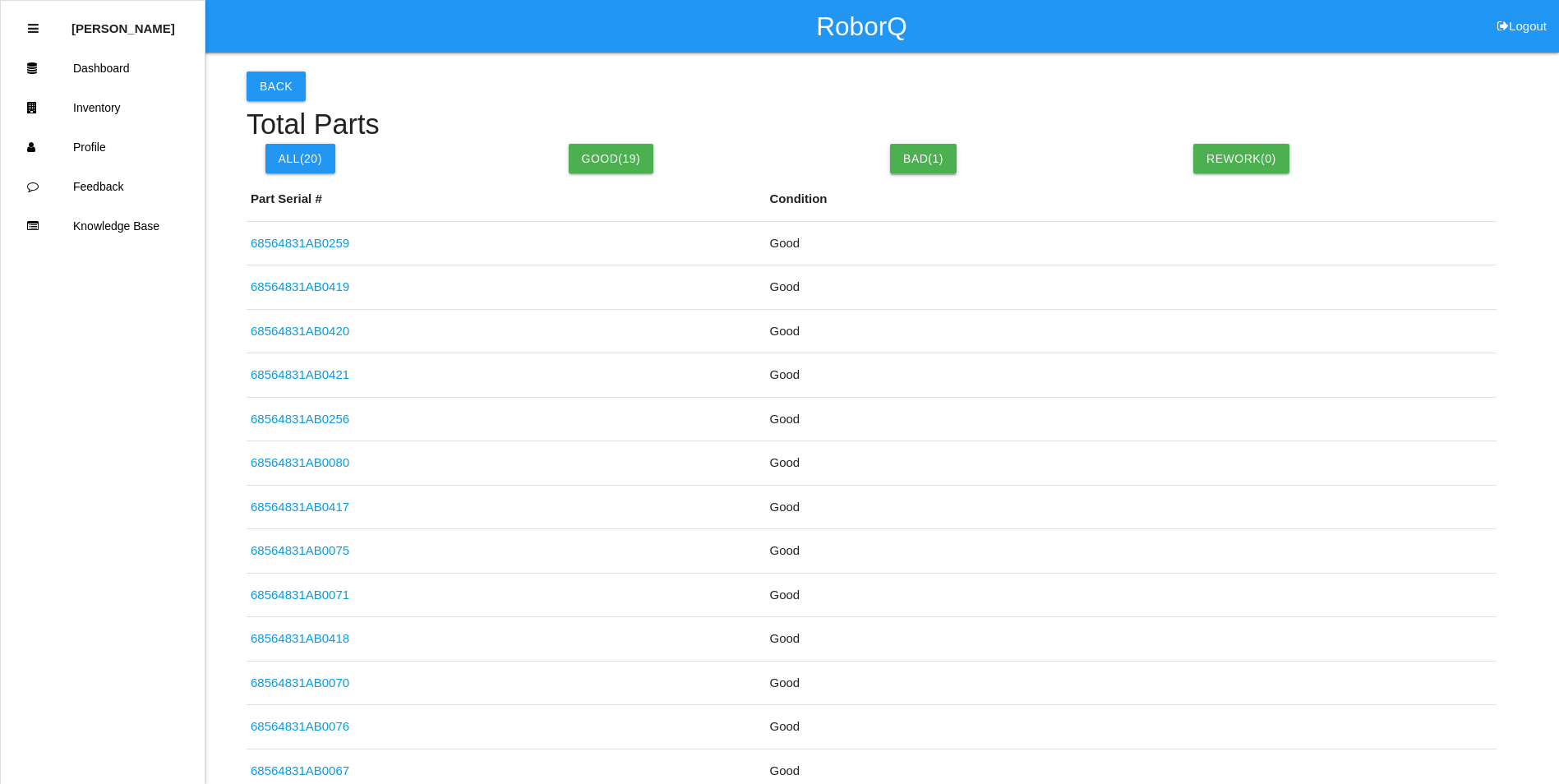 click on "Bad( 1 )" at bounding box center [923, 159] 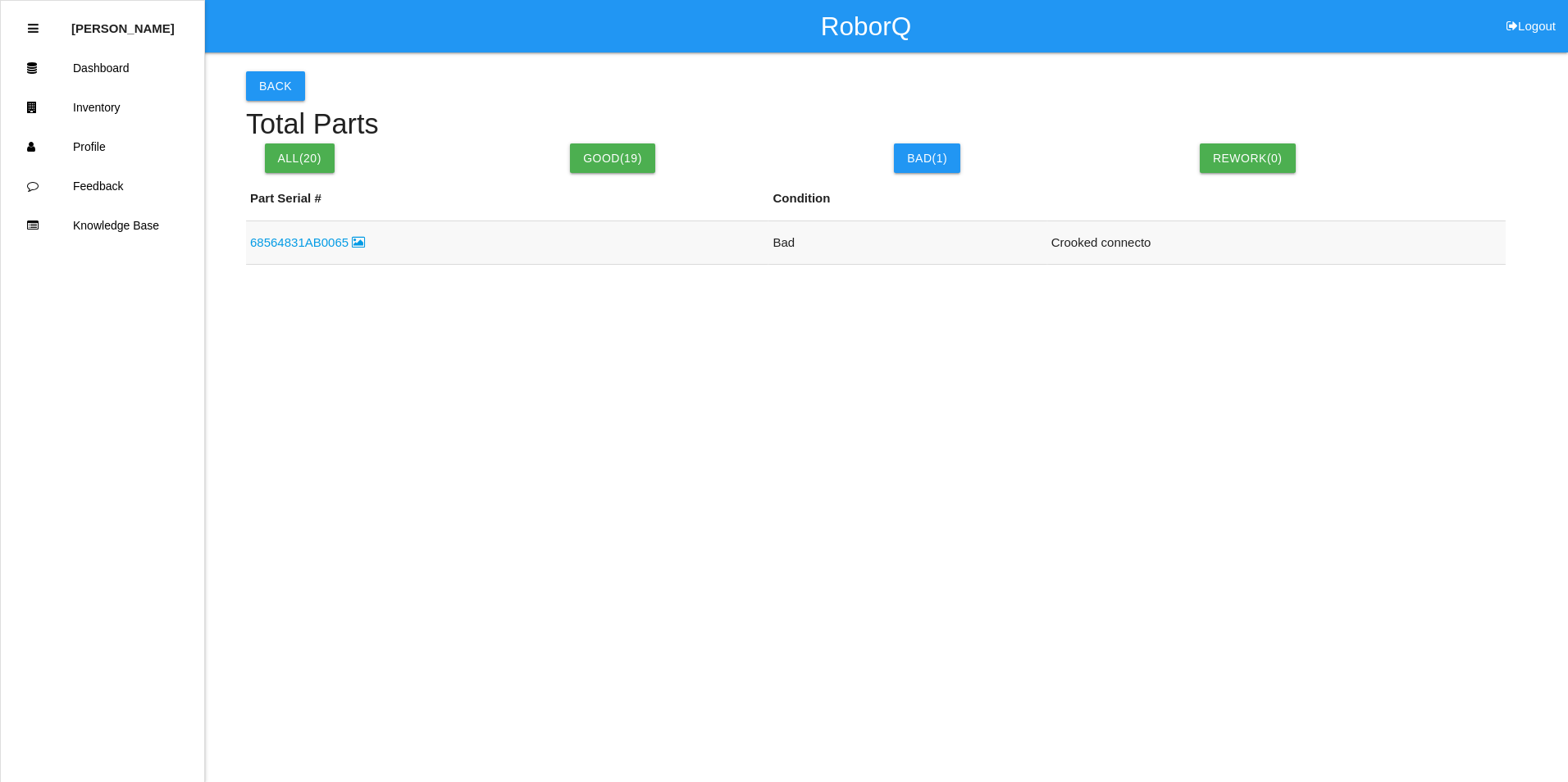 click on "68564831AB0065" at bounding box center (308, 242) 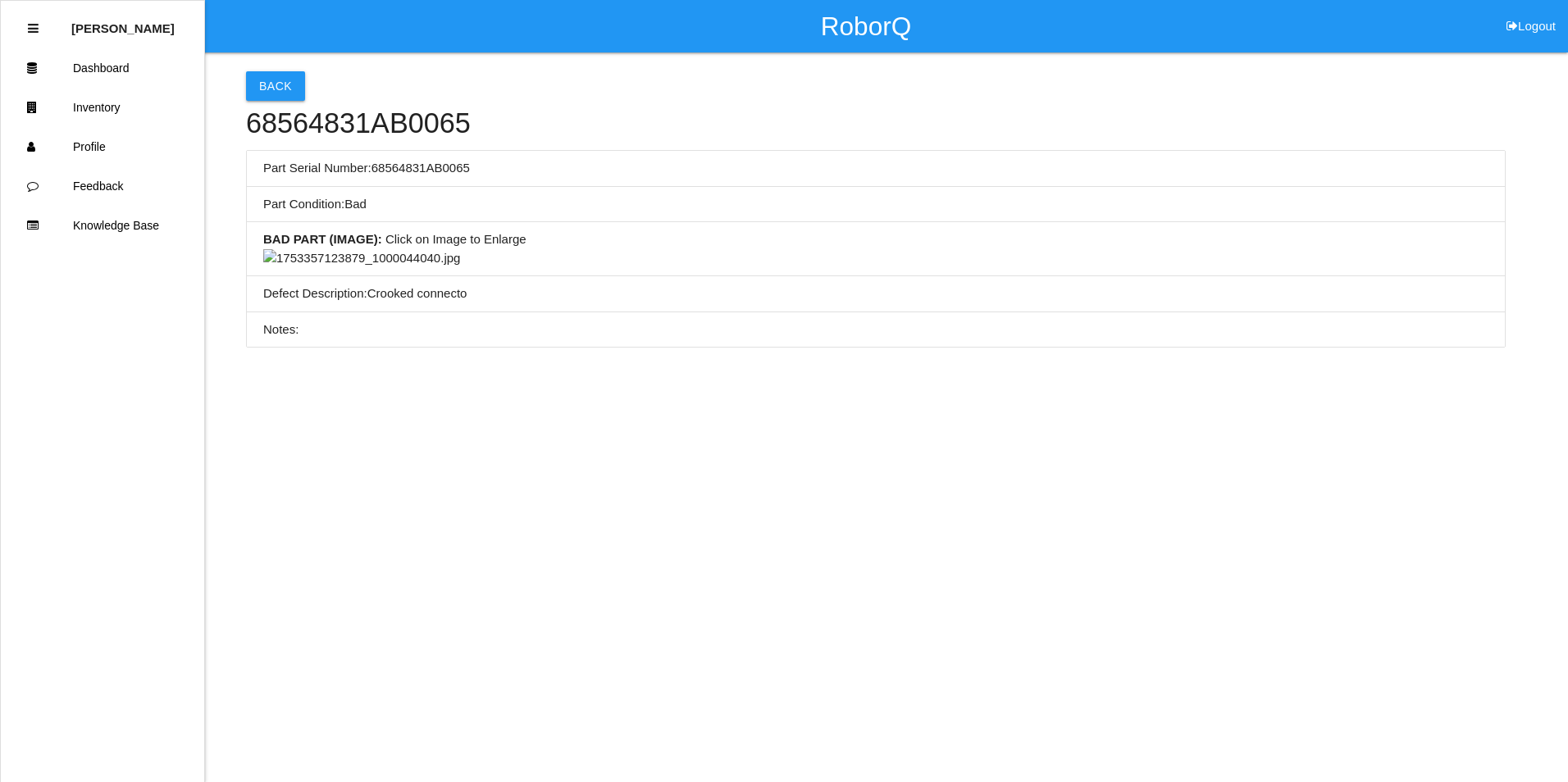 click at bounding box center (362, 258) 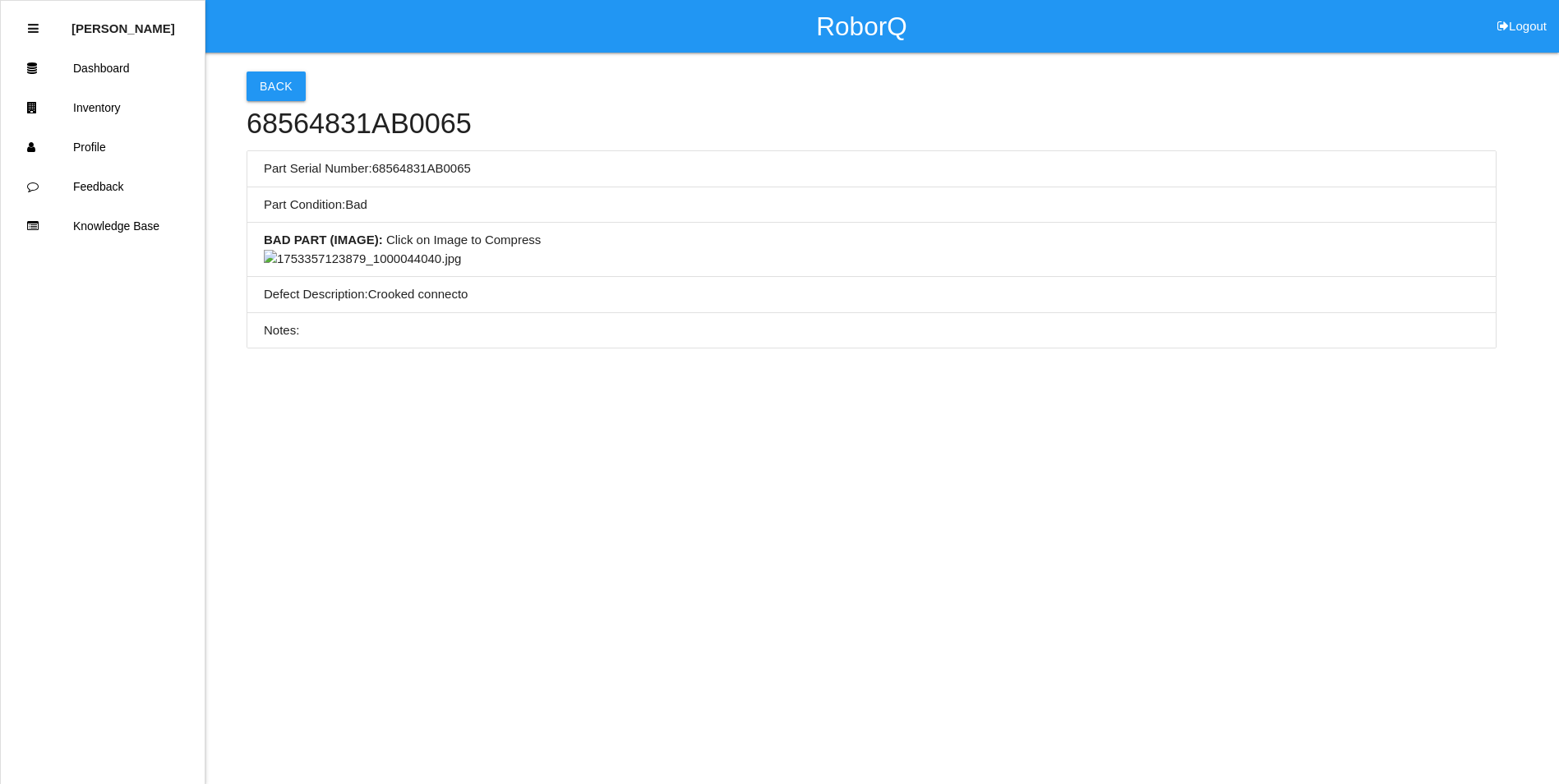scroll, scrollTop: 0, scrollLeft: 0, axis: both 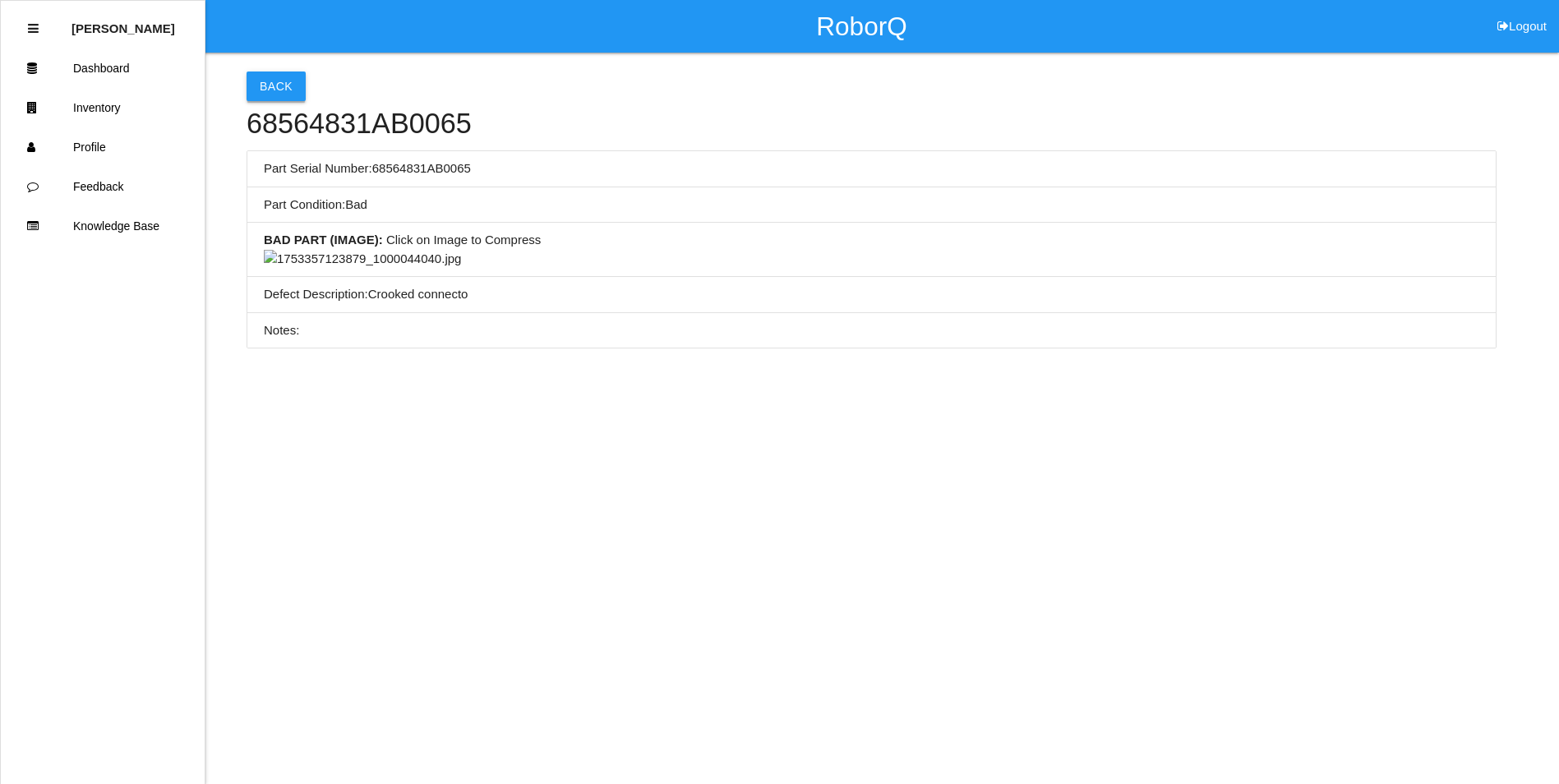 click on "Back" at bounding box center [276, 86] 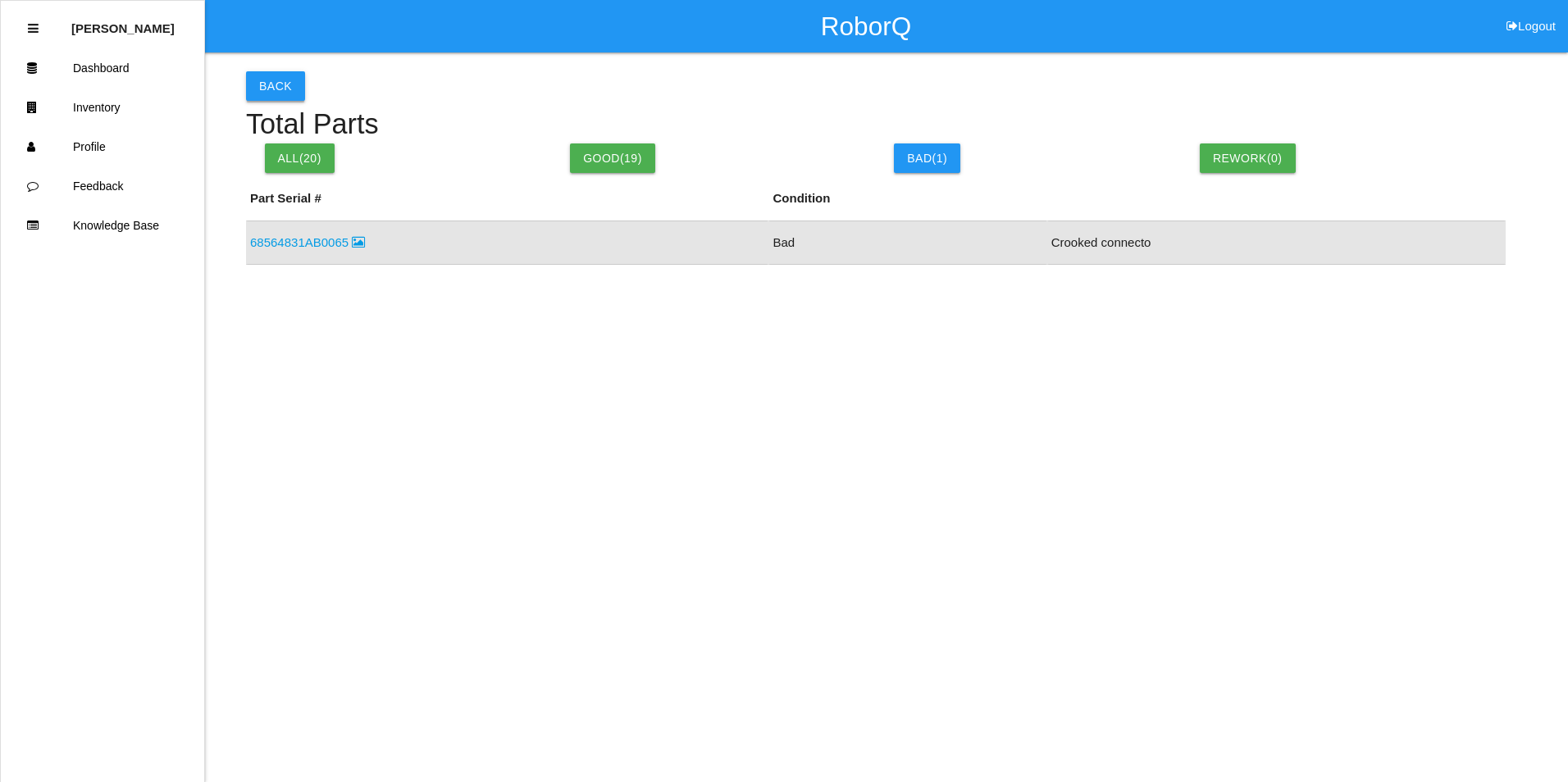 click on "Back" at bounding box center (276, 86) 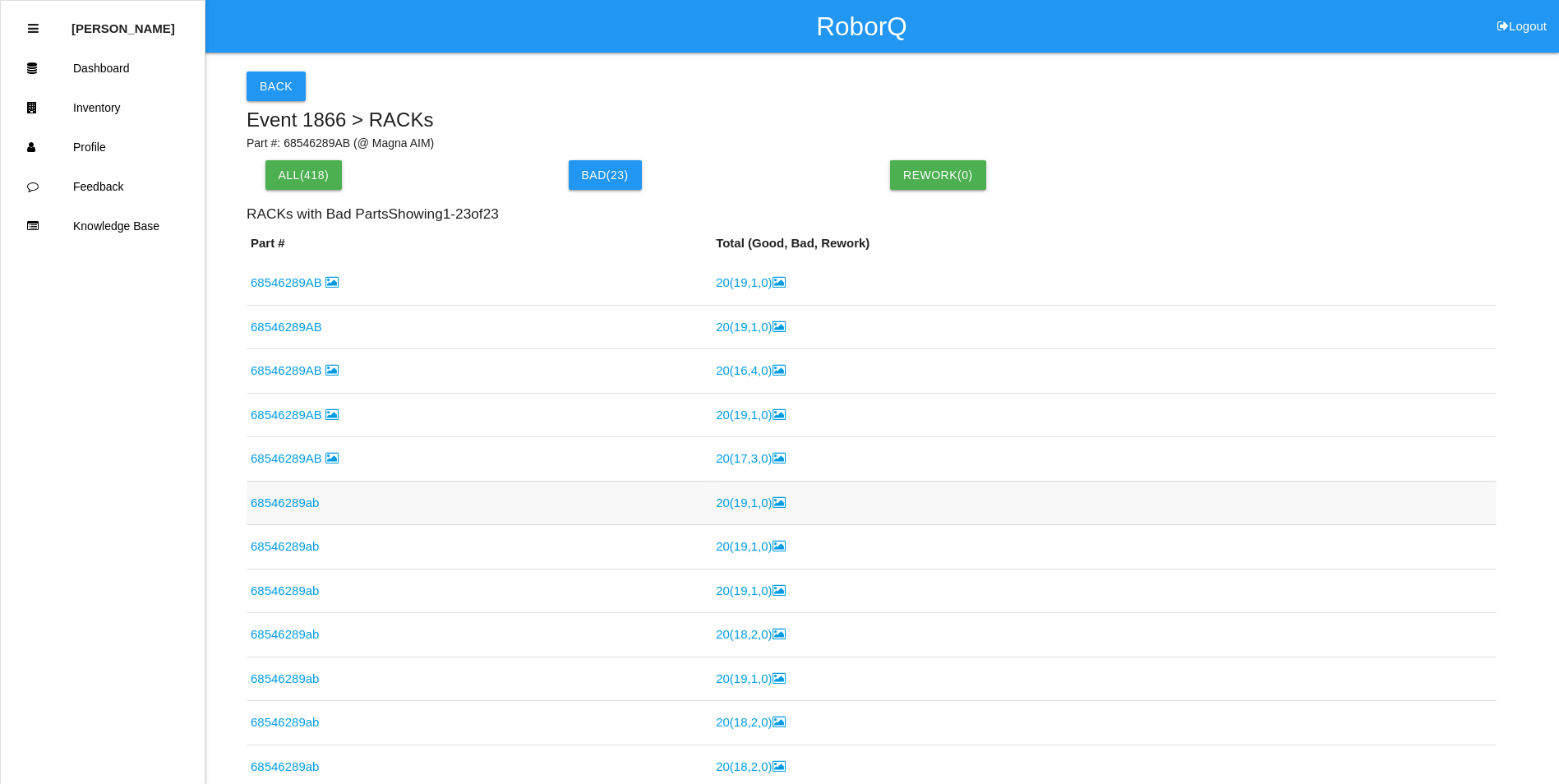 scroll, scrollTop: 499, scrollLeft: 0, axis: vertical 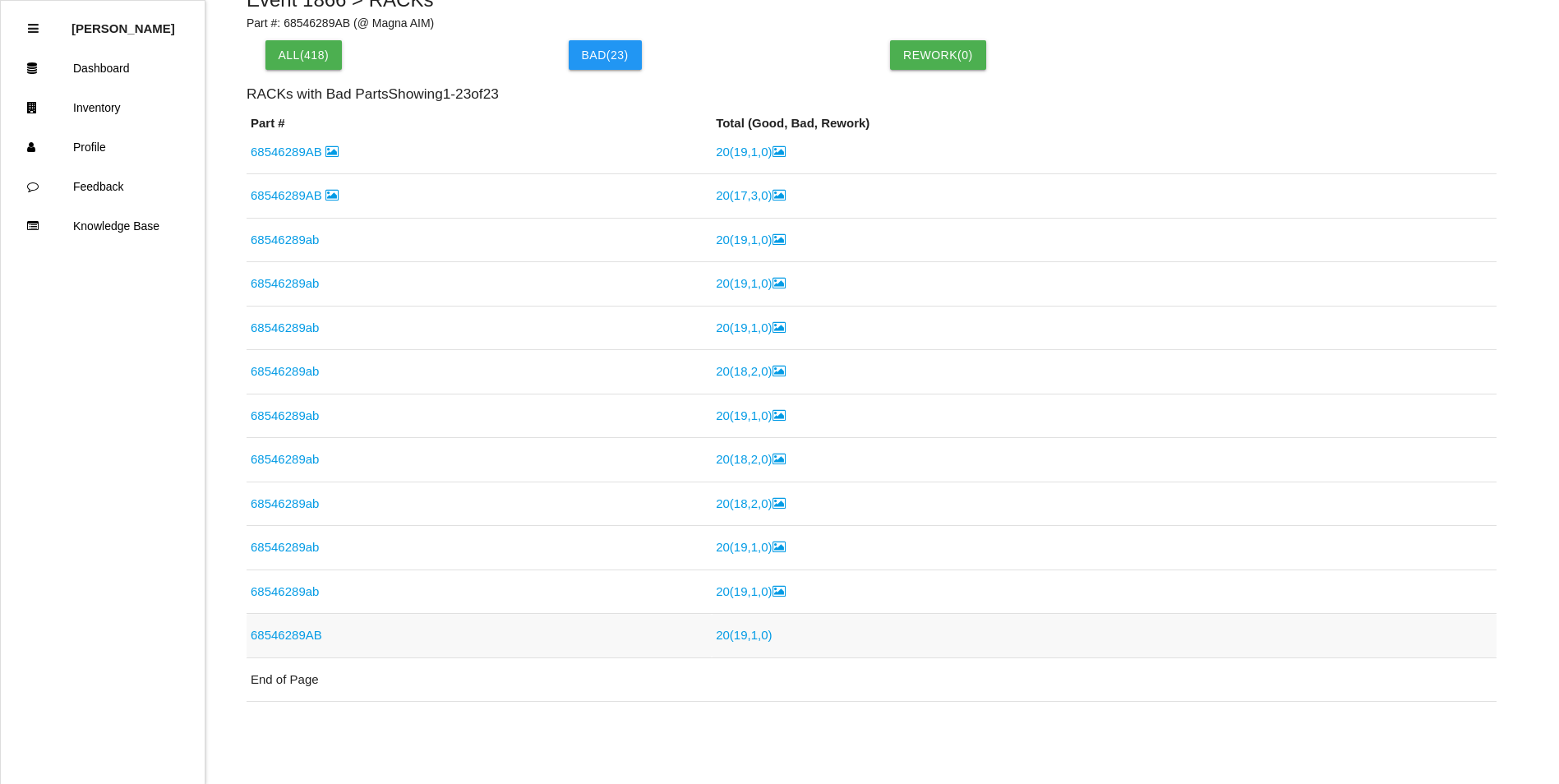 click on "68546289AB" at bounding box center (286, 634) 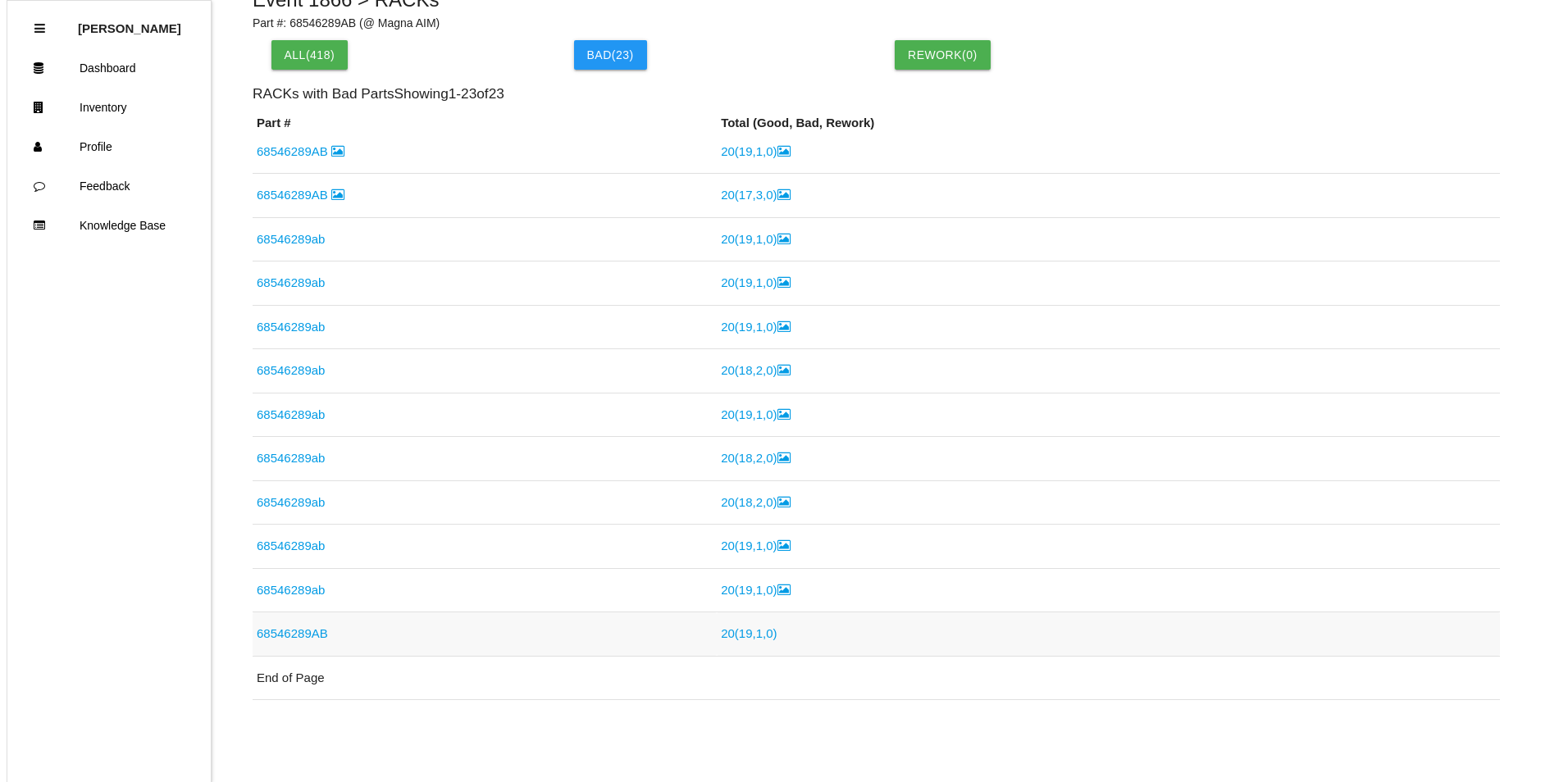 scroll, scrollTop: 0, scrollLeft: 0, axis: both 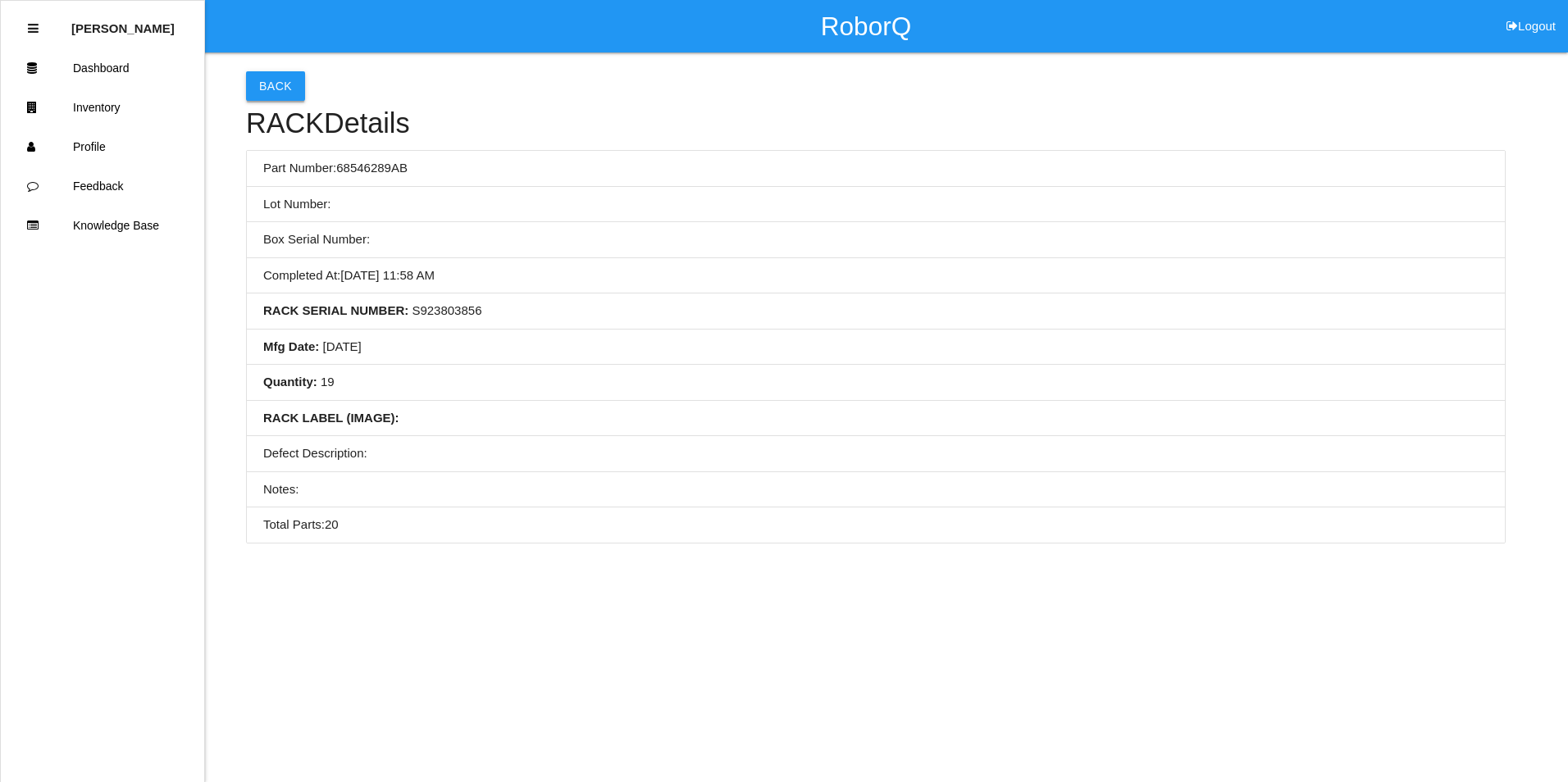click on "Back" at bounding box center (276, 86) 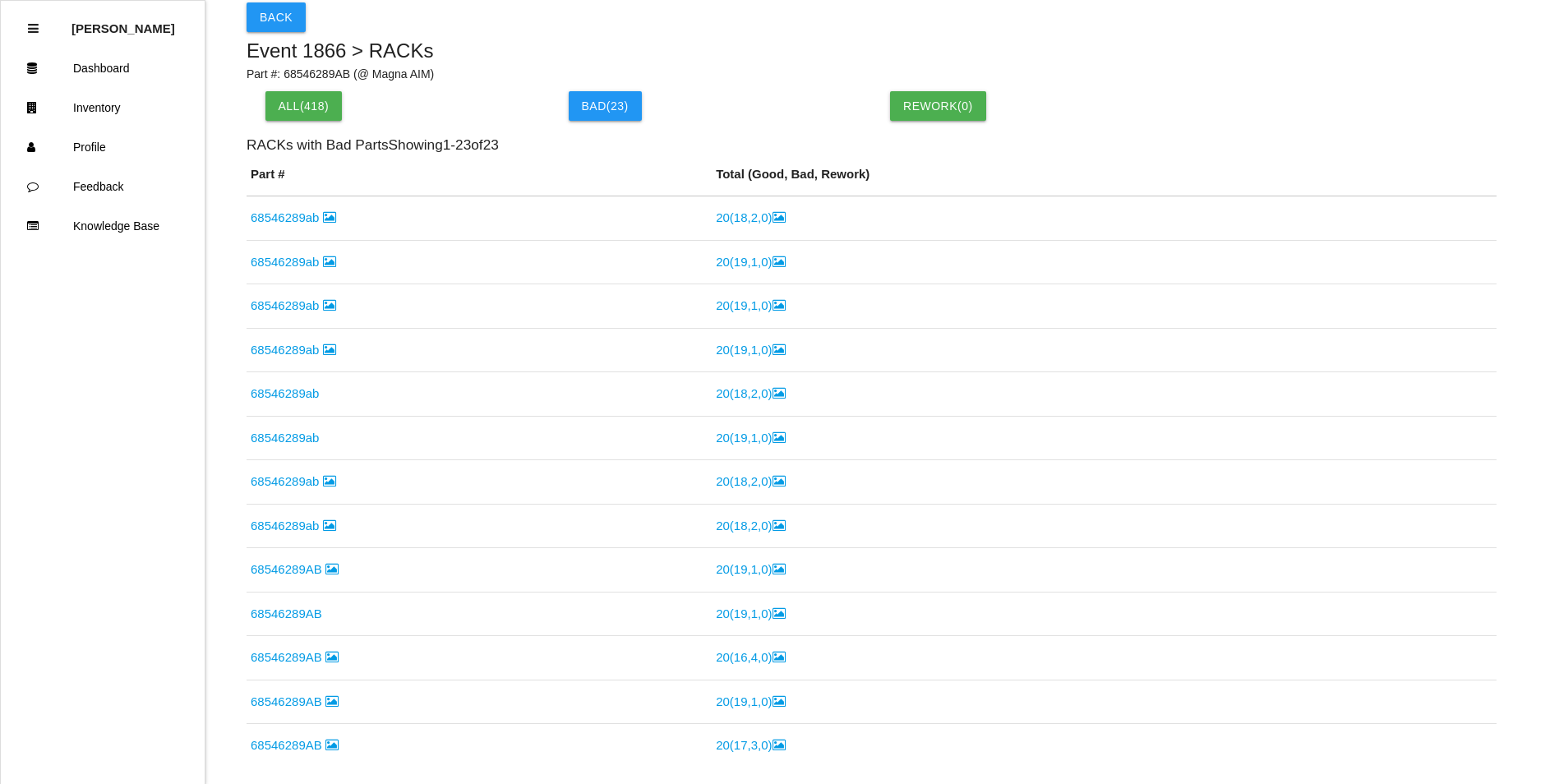 scroll, scrollTop: 120, scrollLeft: 0, axis: vertical 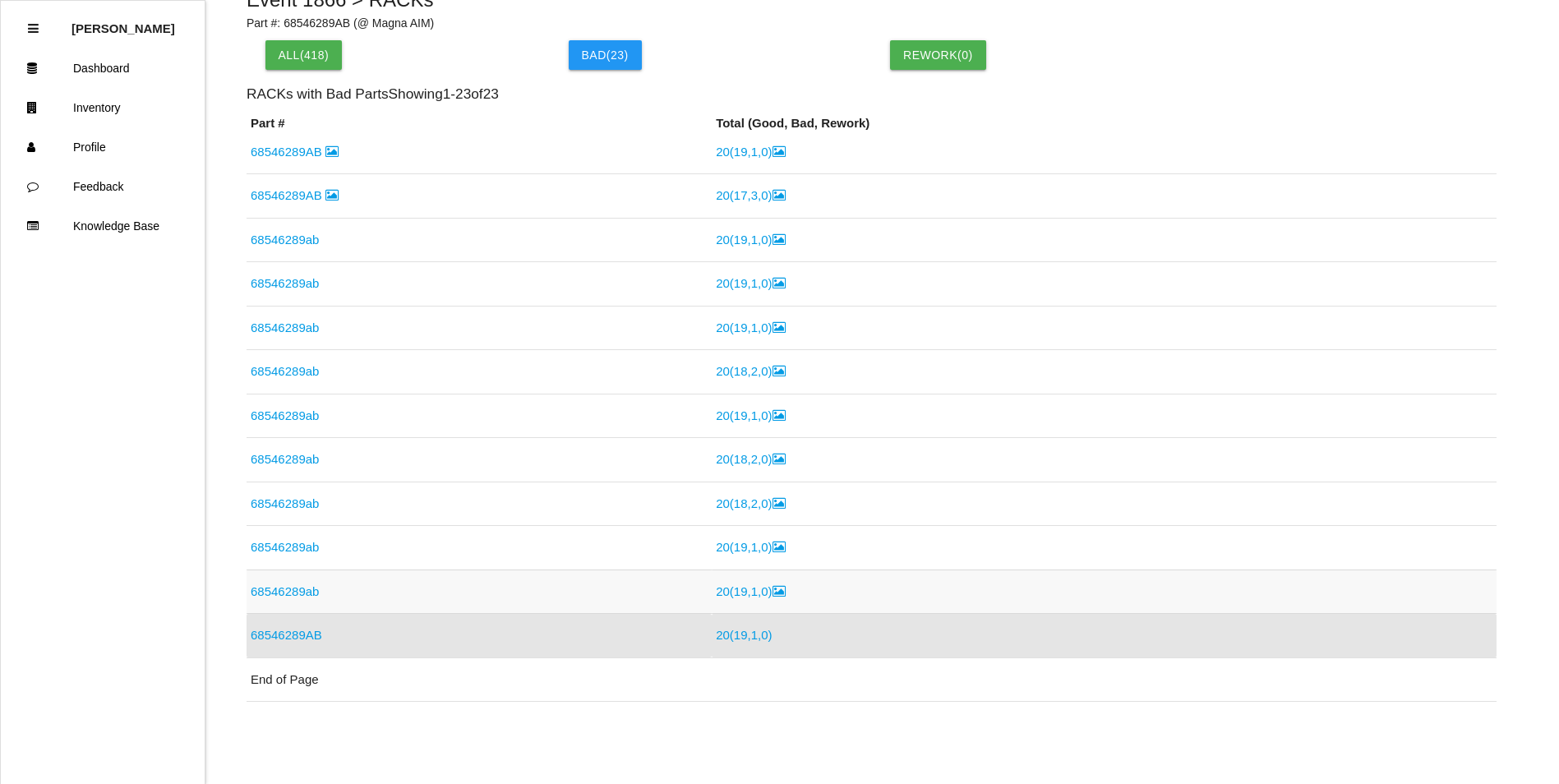 click on "68546289ab" at bounding box center (284, 591) 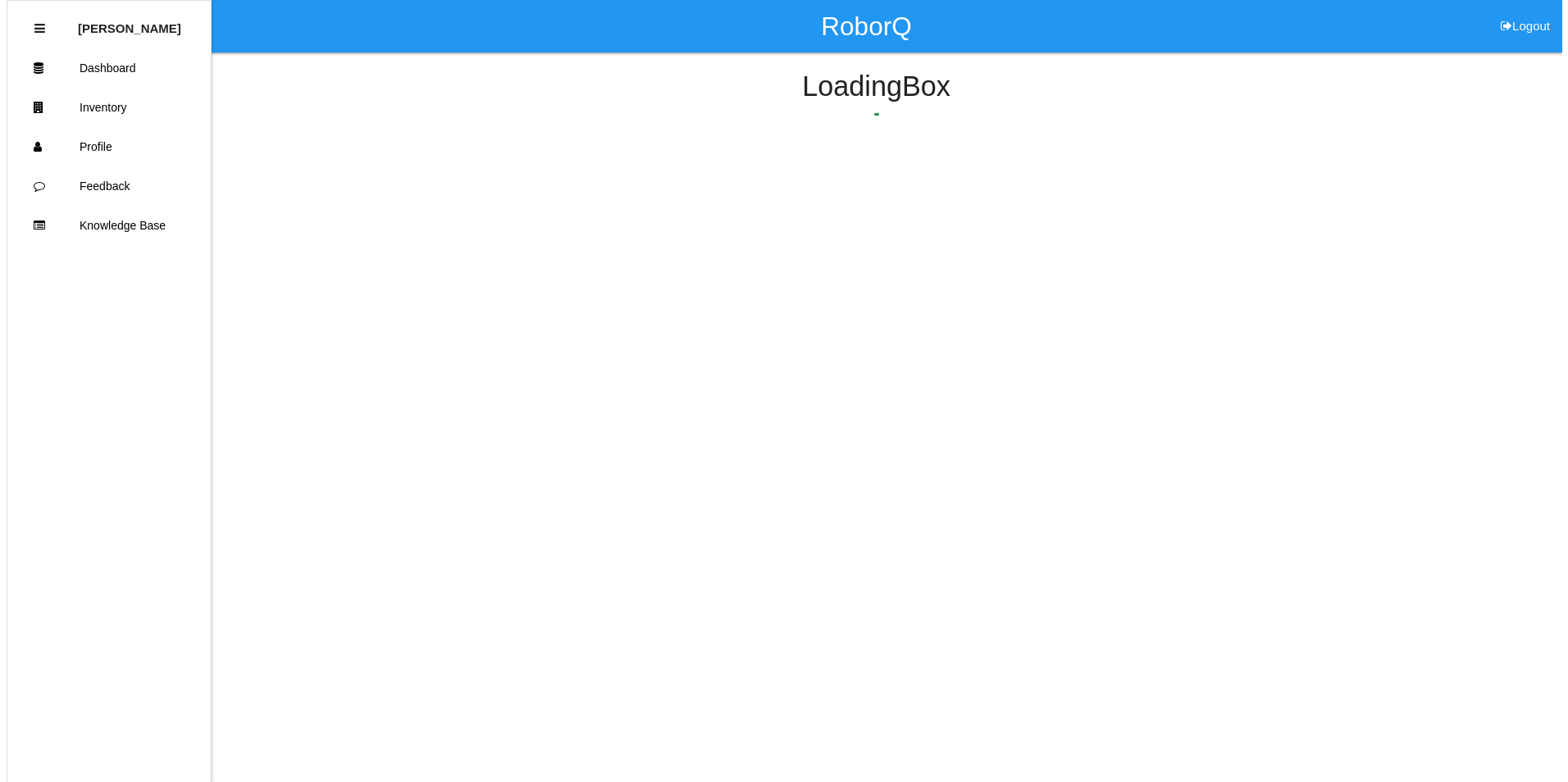 scroll, scrollTop: 0, scrollLeft: 0, axis: both 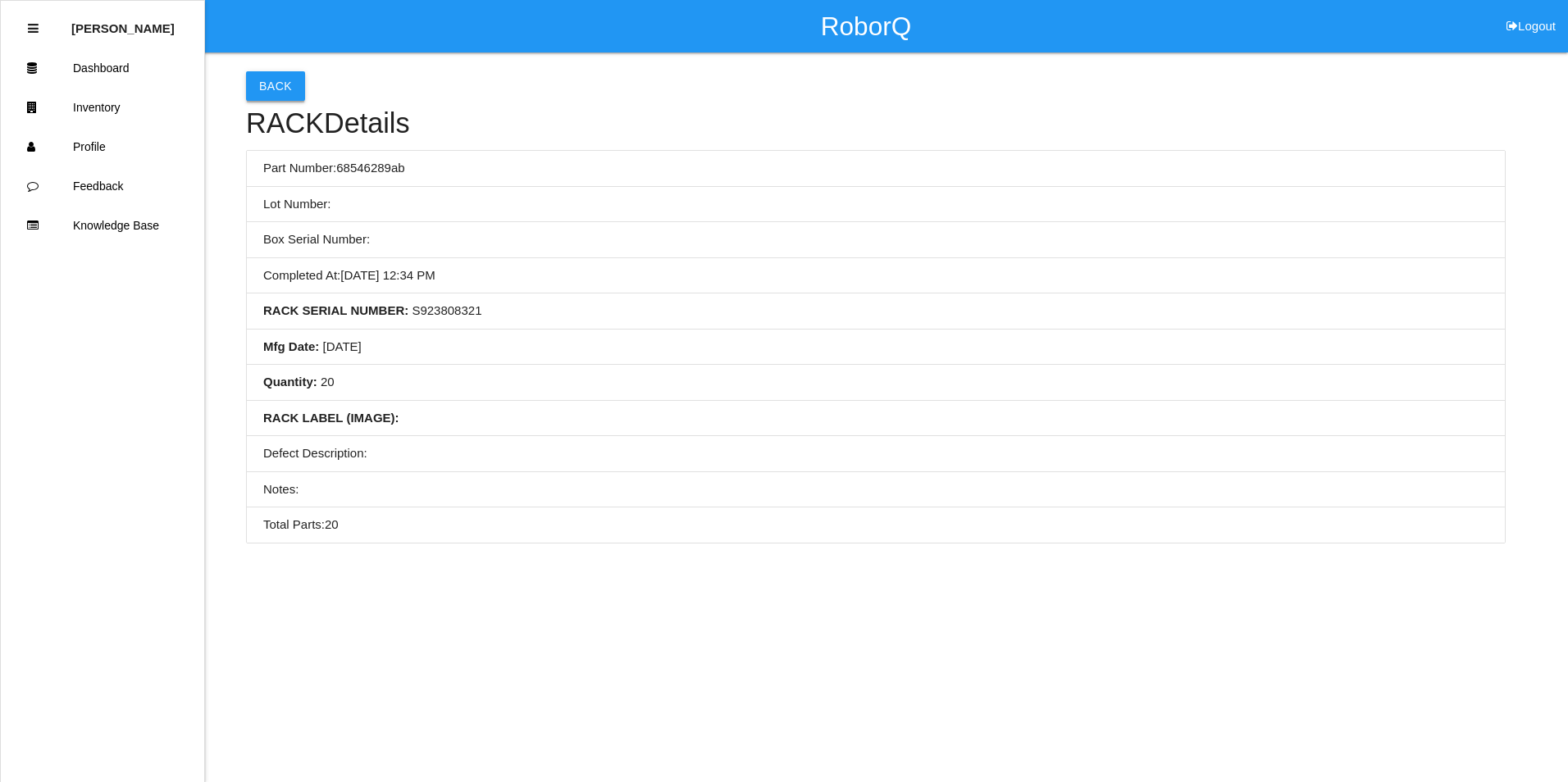 click on "Back" at bounding box center (276, 86) 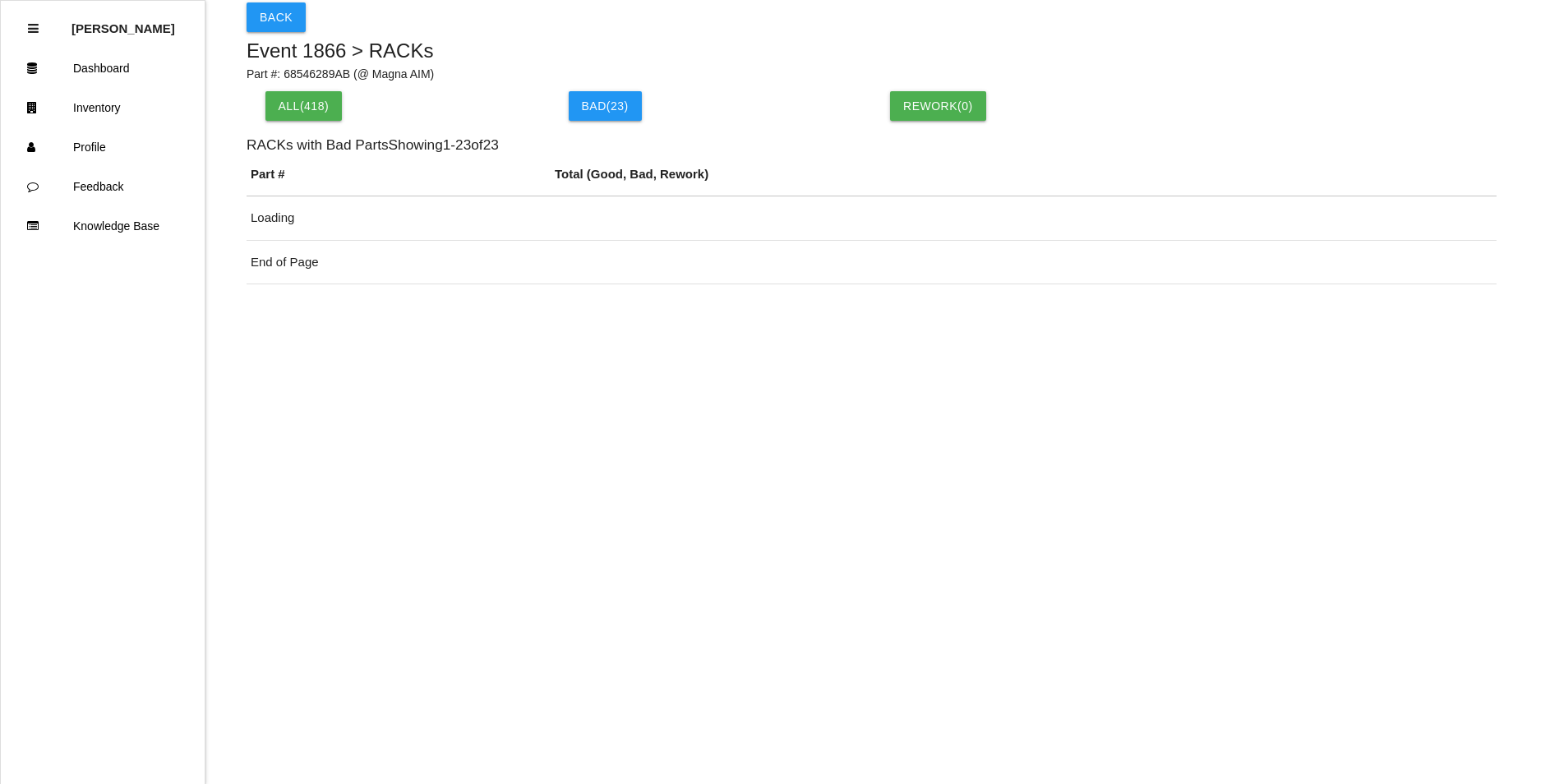 scroll, scrollTop: 120, scrollLeft: 0, axis: vertical 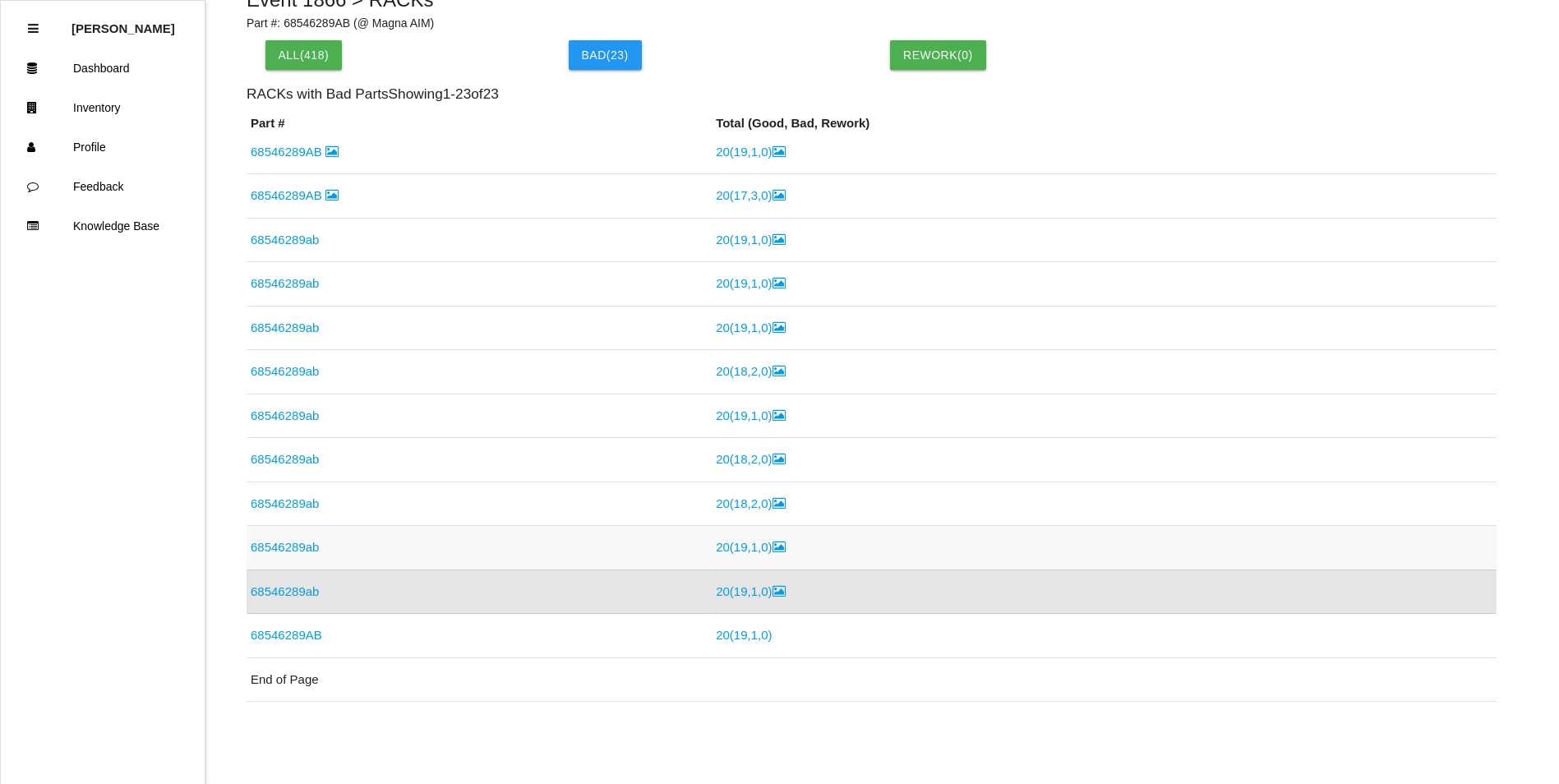 click on "68546289ab" at bounding box center (284, 546) 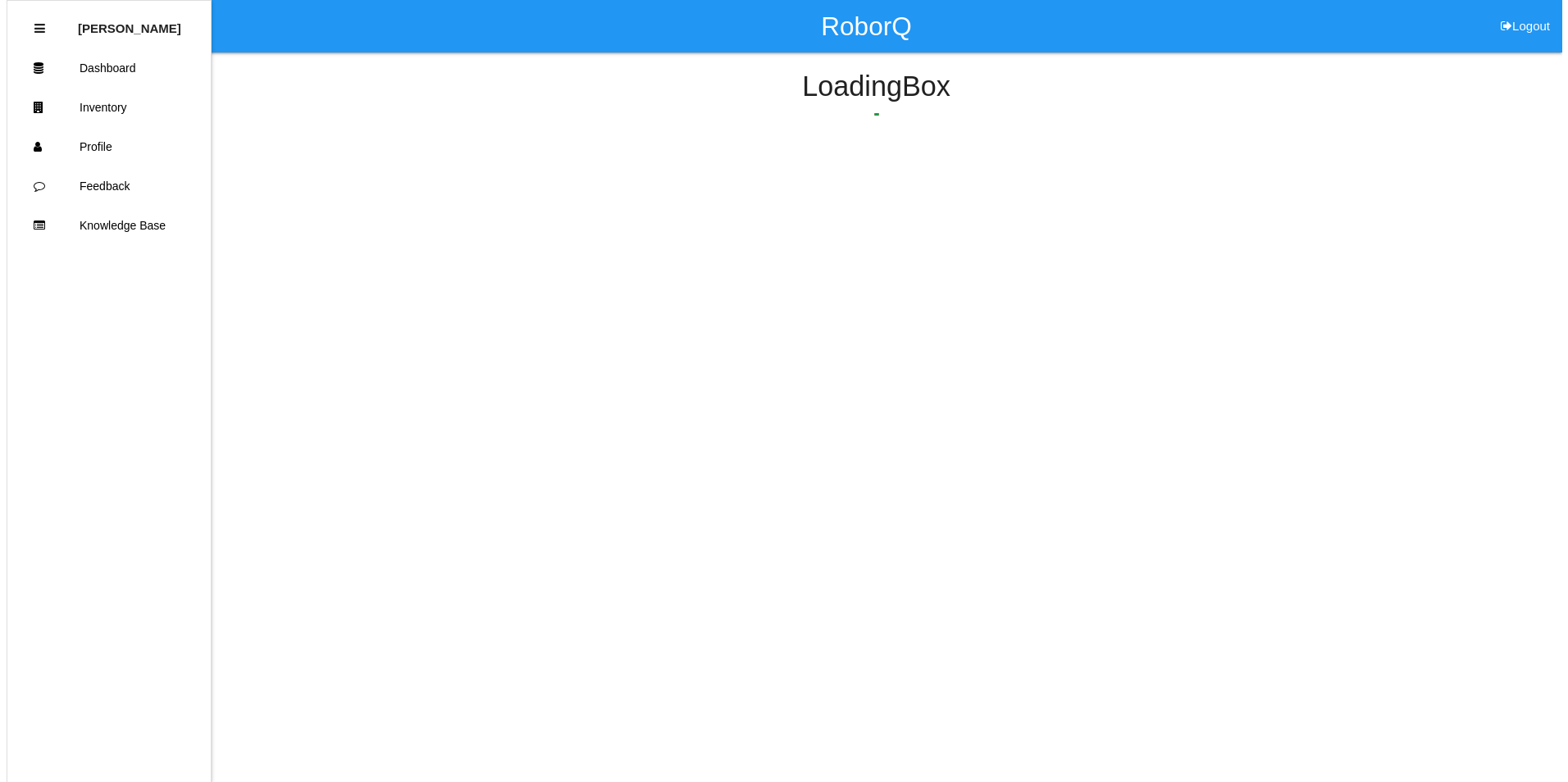 scroll, scrollTop: 0, scrollLeft: 0, axis: both 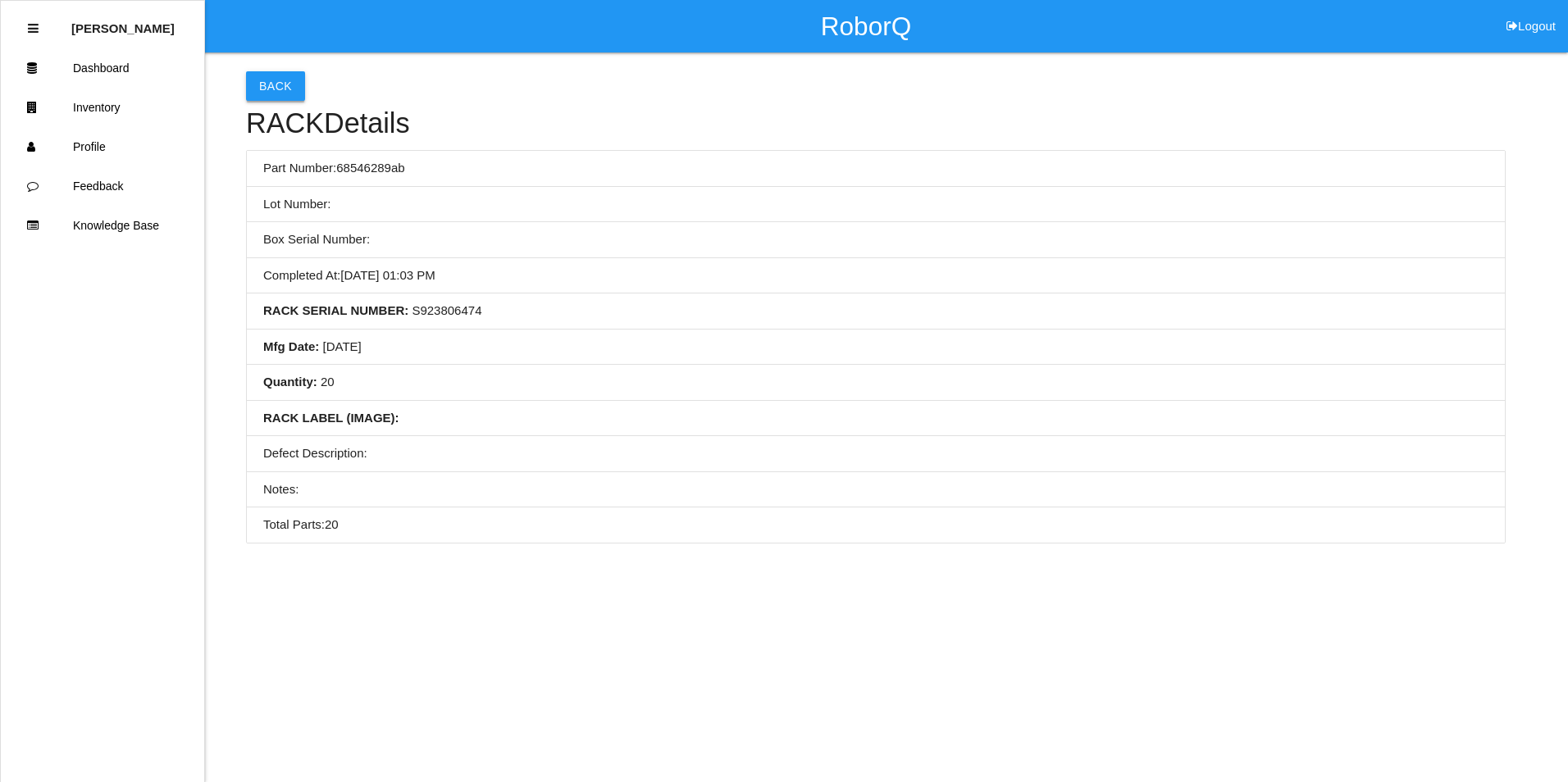 click on "Back" at bounding box center (276, 86) 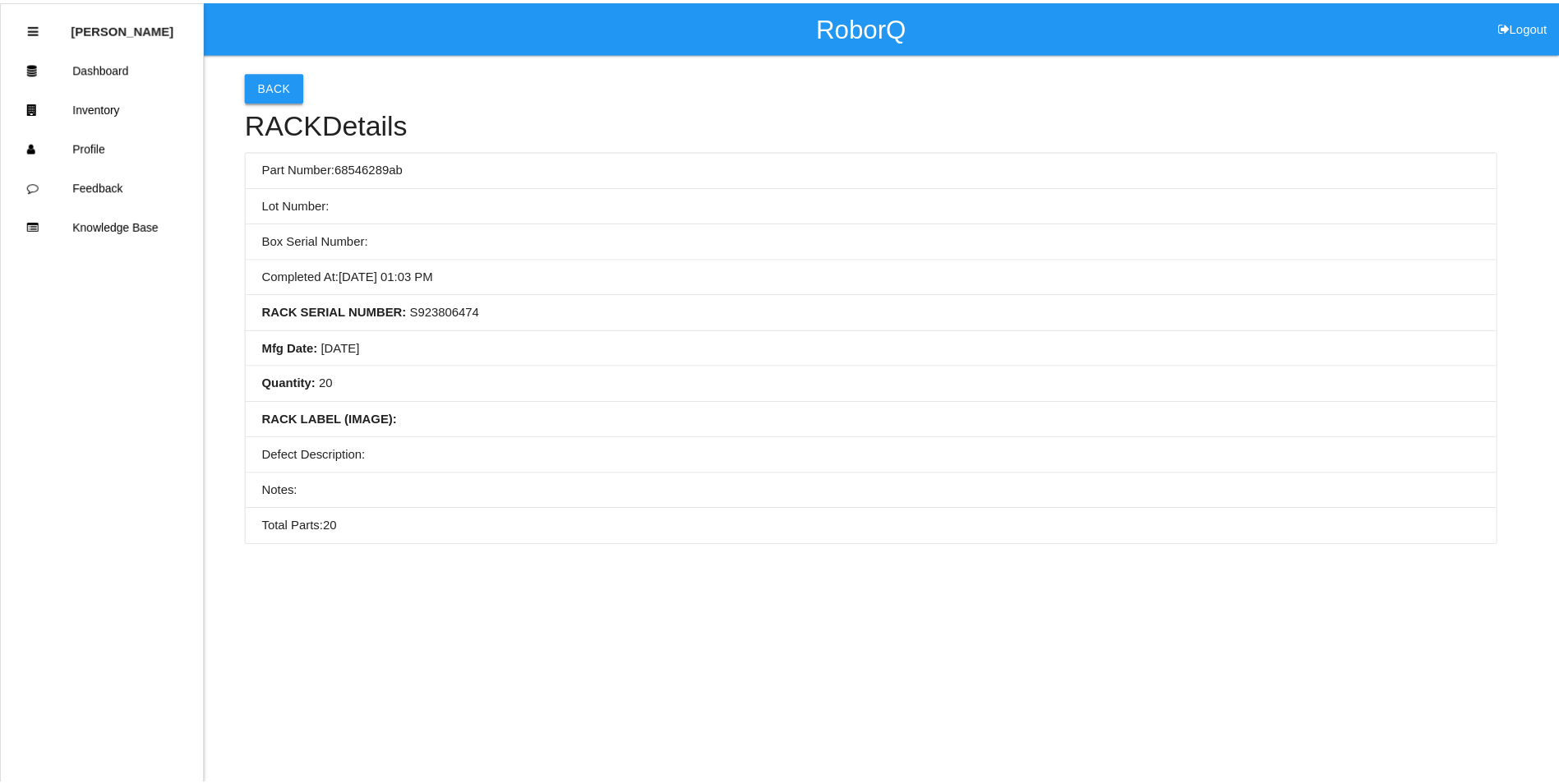 scroll, scrollTop: 69, scrollLeft: 0, axis: vertical 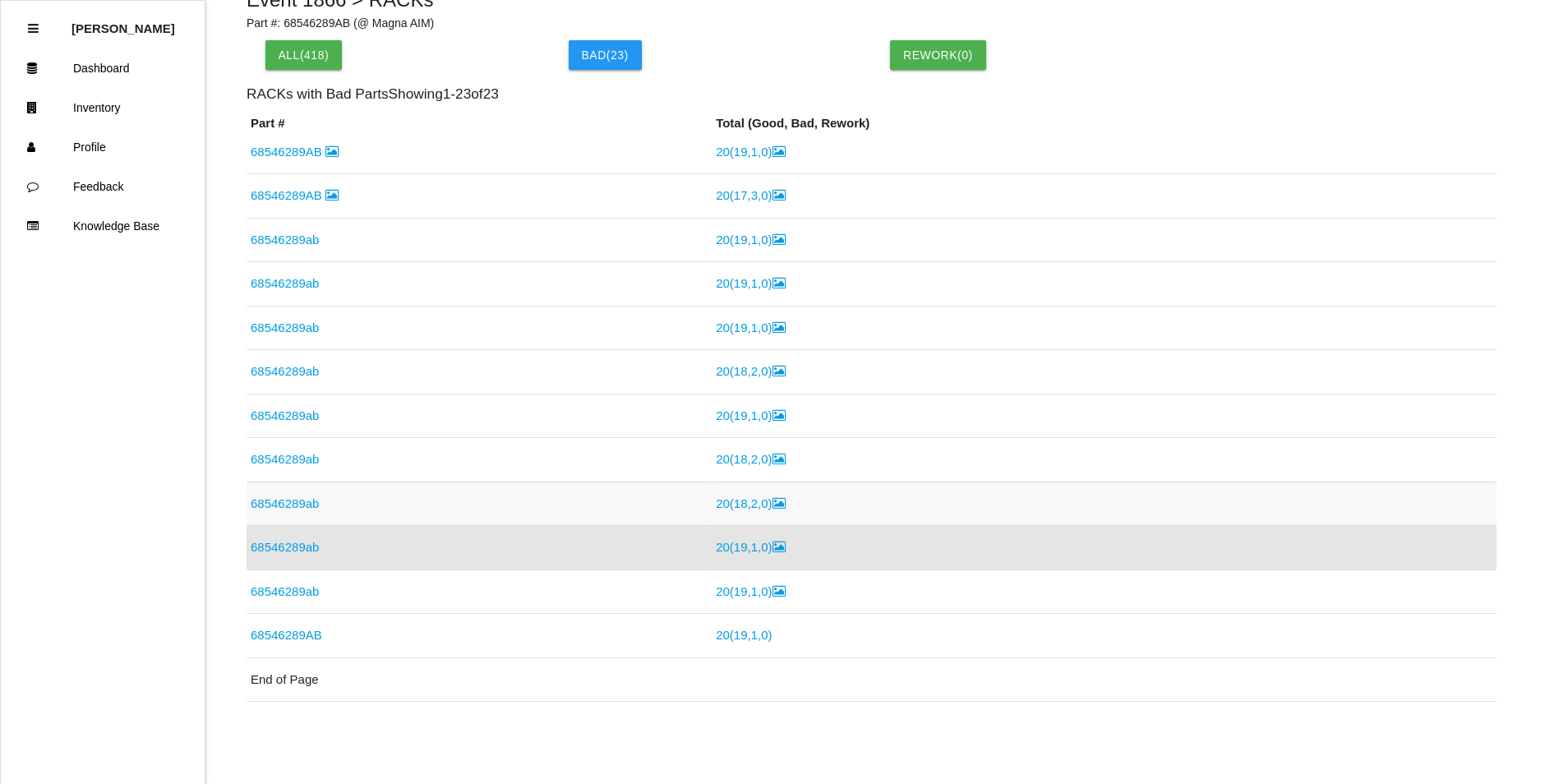 click on "68546289ab" at bounding box center (284, 503) 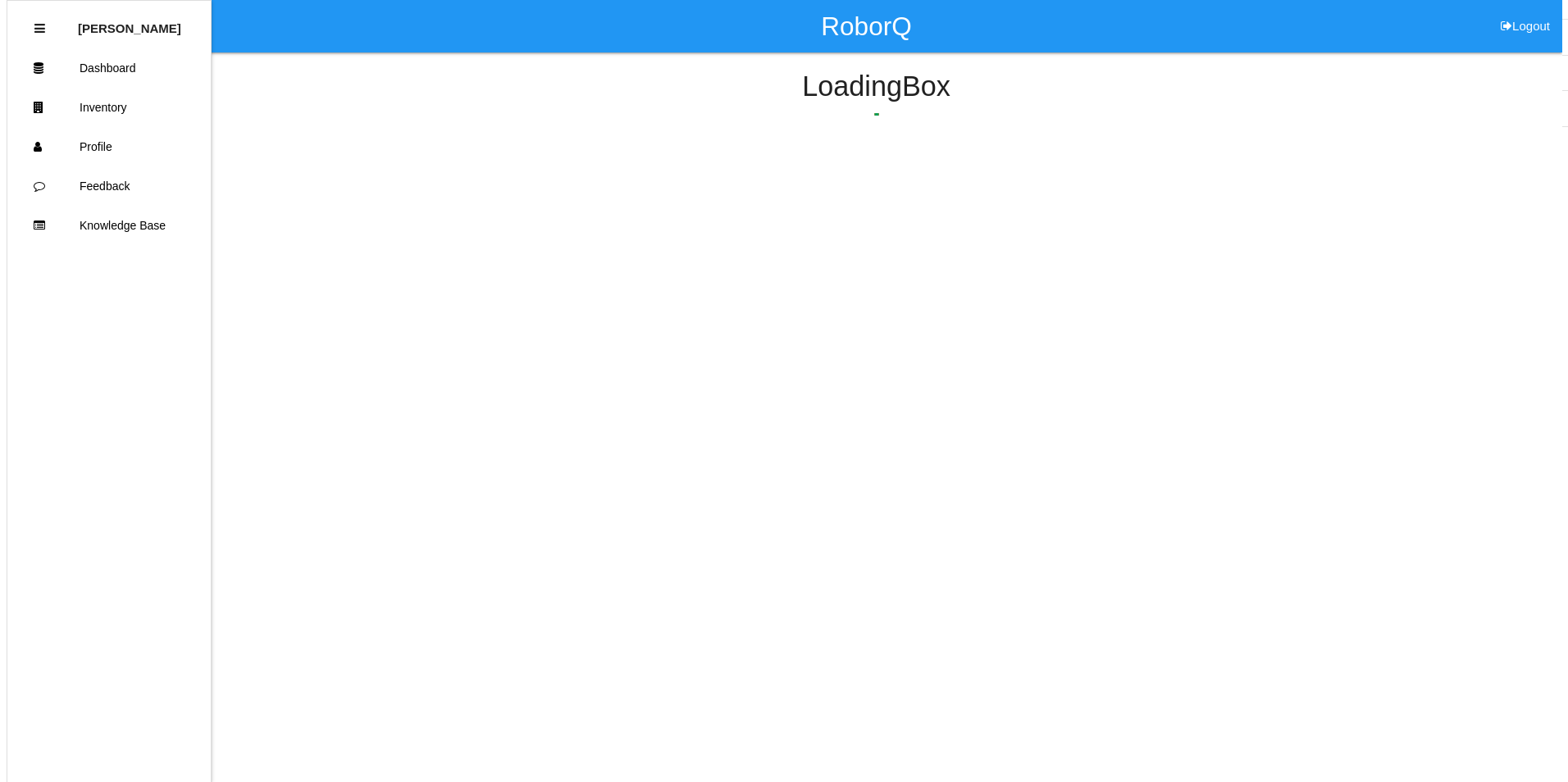 scroll, scrollTop: 0, scrollLeft: 0, axis: both 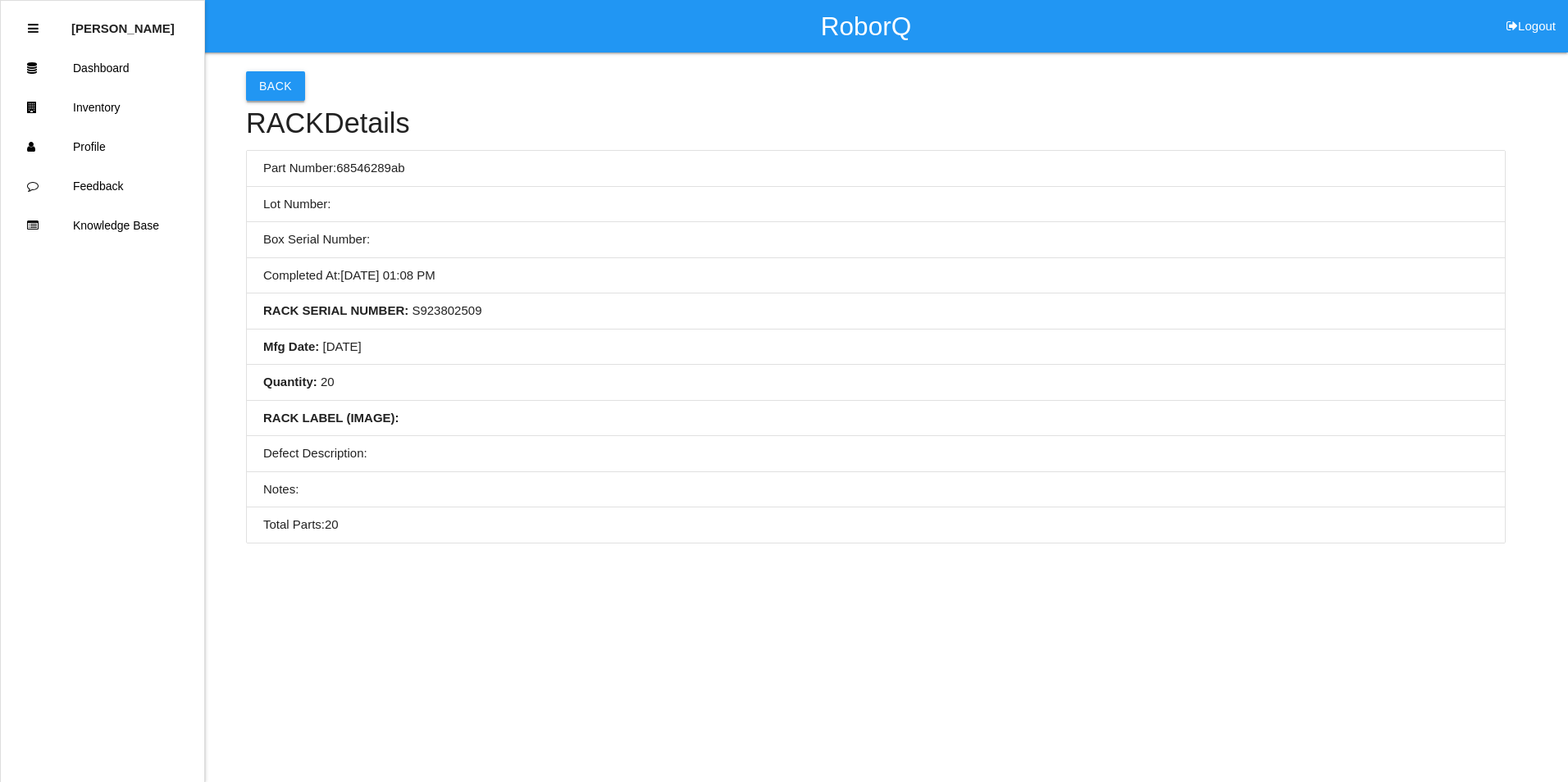 click on "Back" at bounding box center [276, 86] 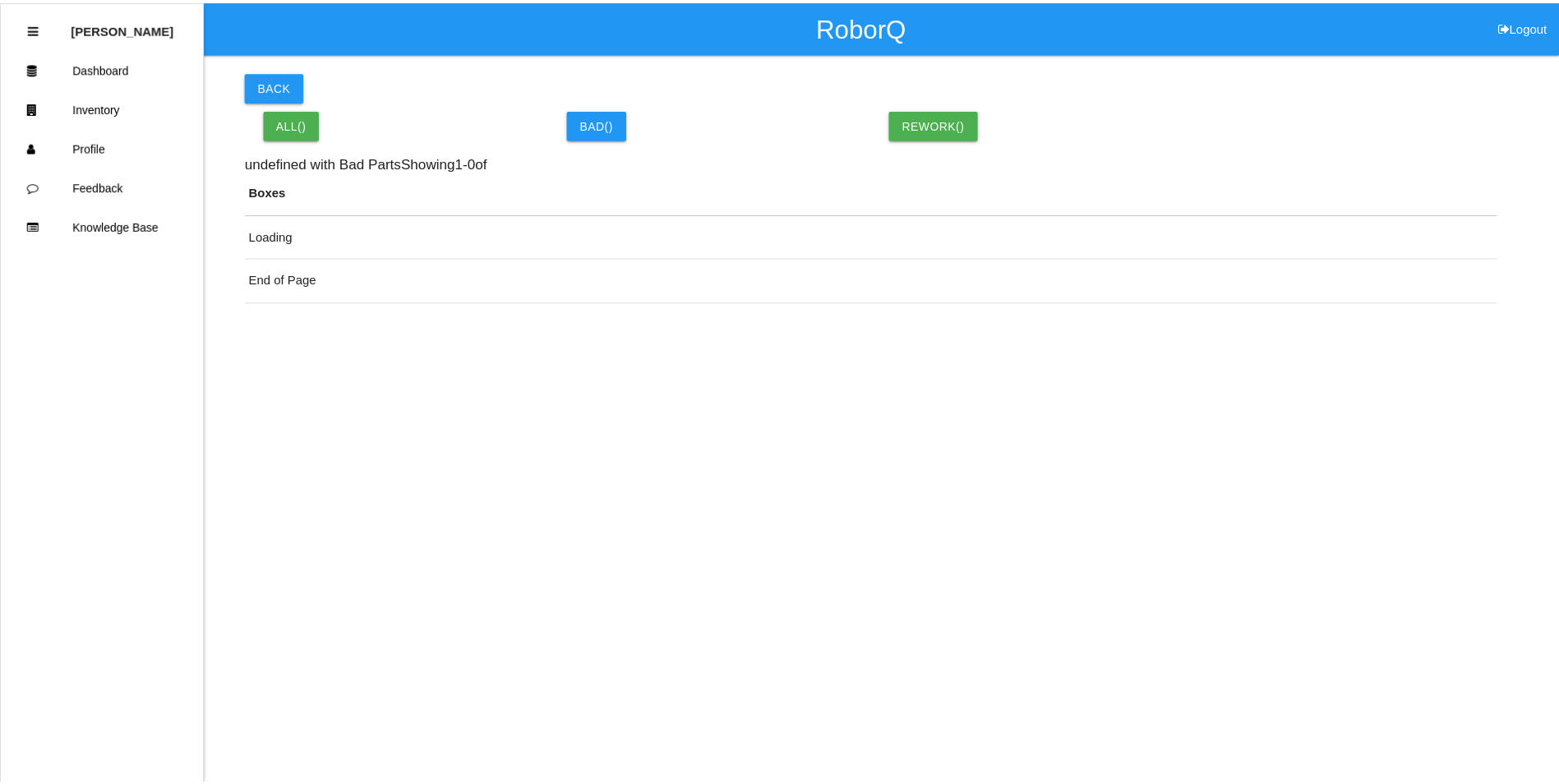 scroll, scrollTop: 69, scrollLeft: 0, axis: vertical 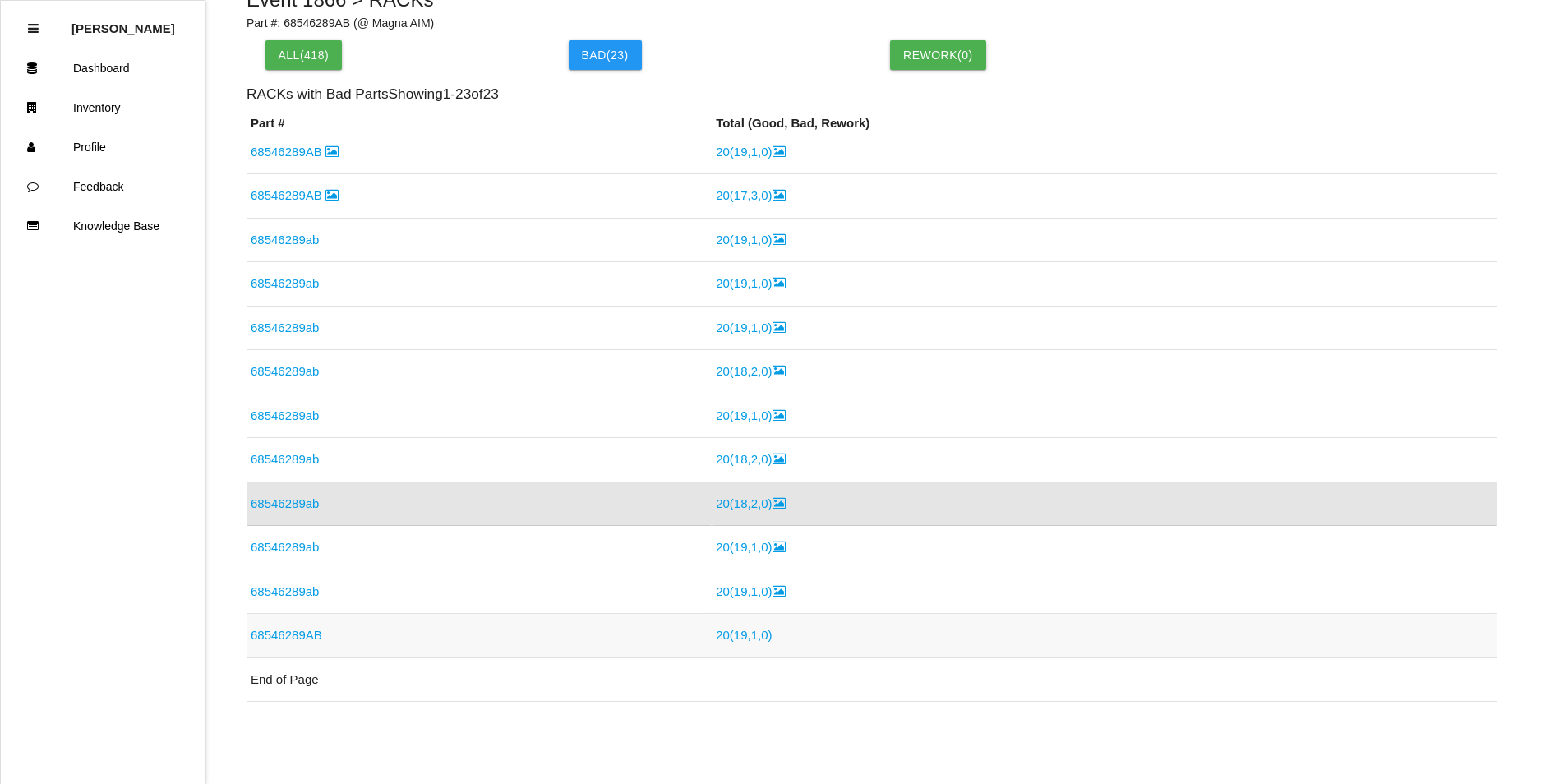 click on "20  ( 19 , 1 , 0 )" at bounding box center (744, 634) 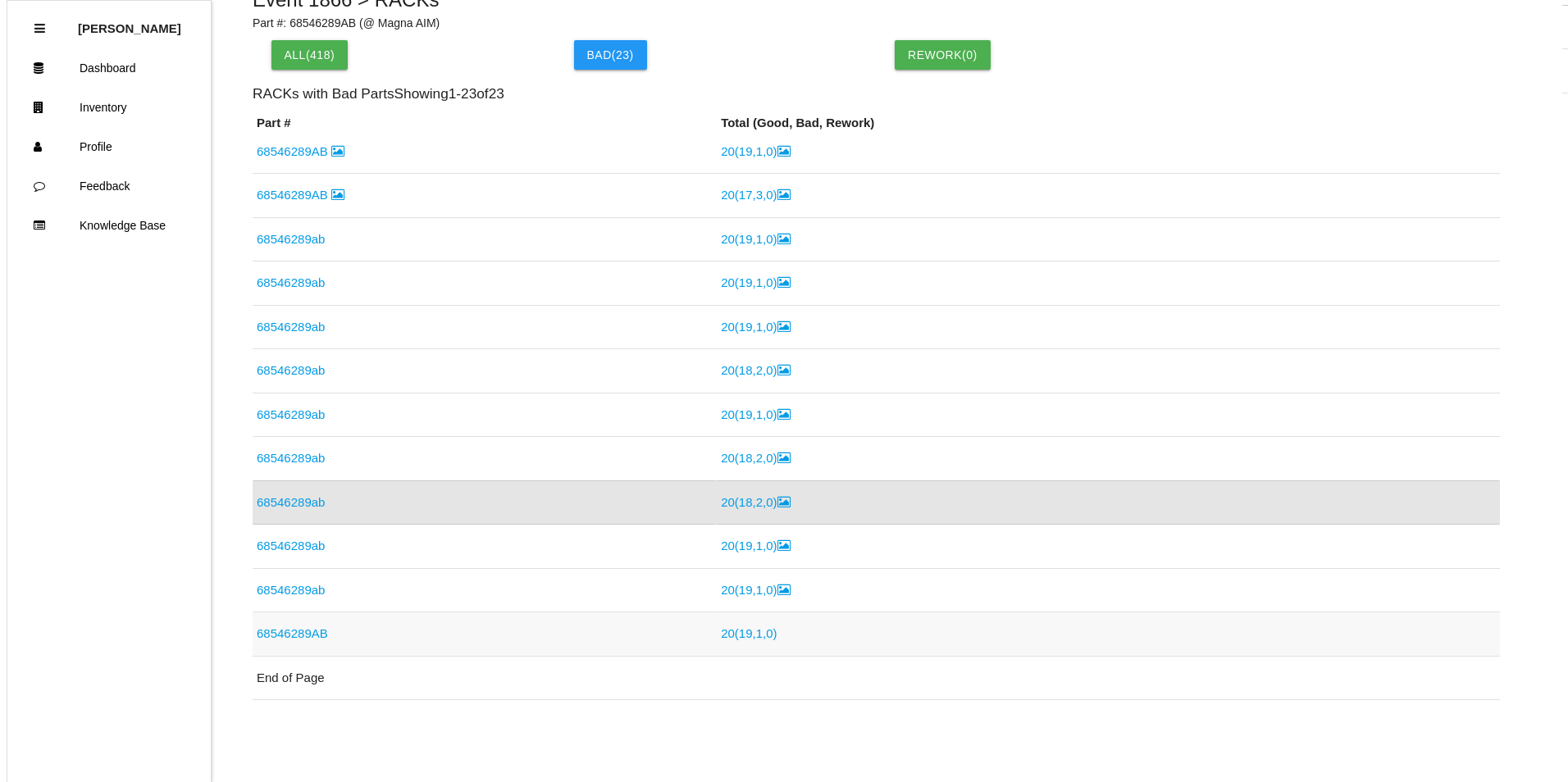 scroll, scrollTop: 0, scrollLeft: 0, axis: both 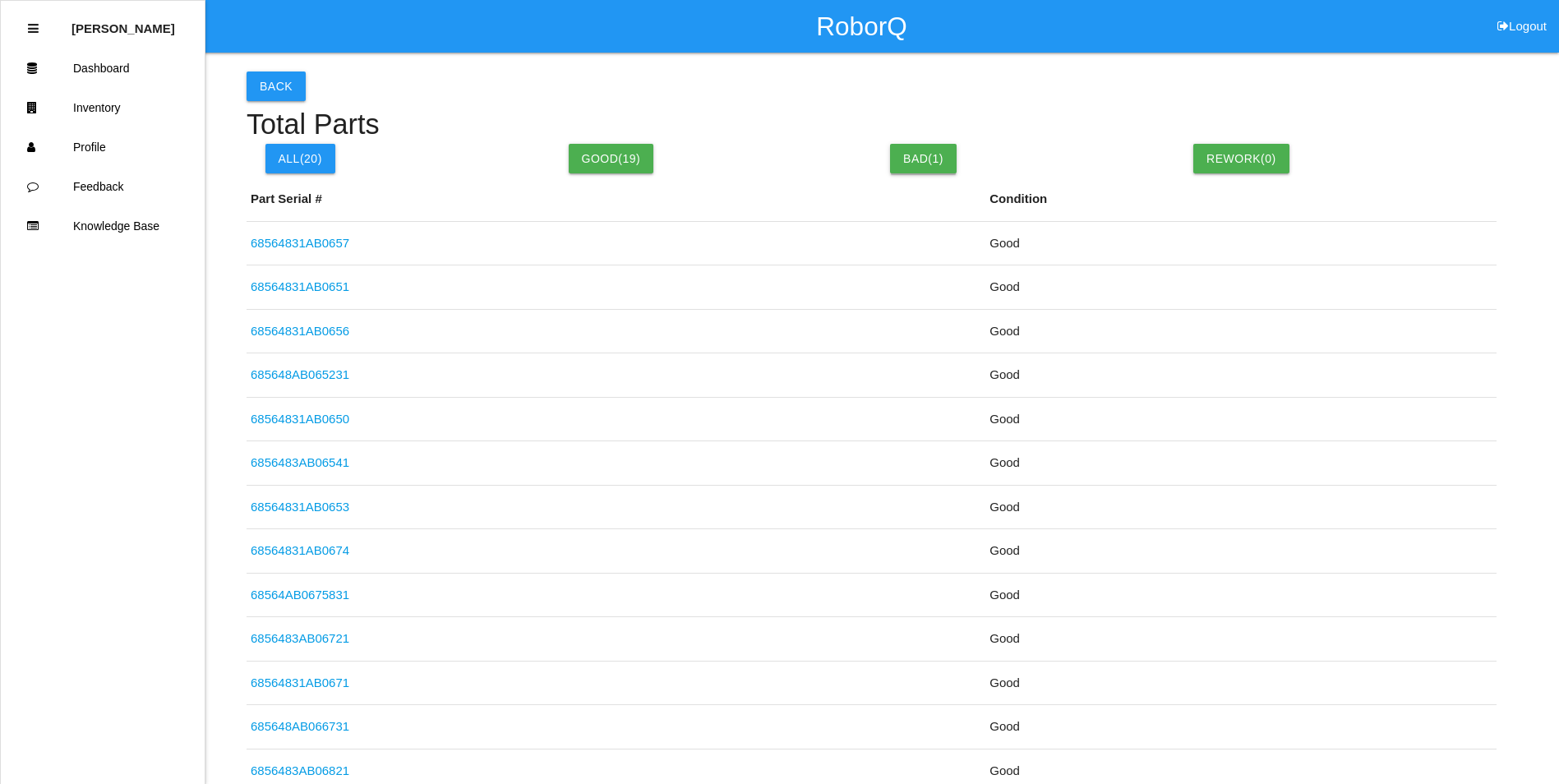 click on "Bad( 1 )" at bounding box center (923, 159) 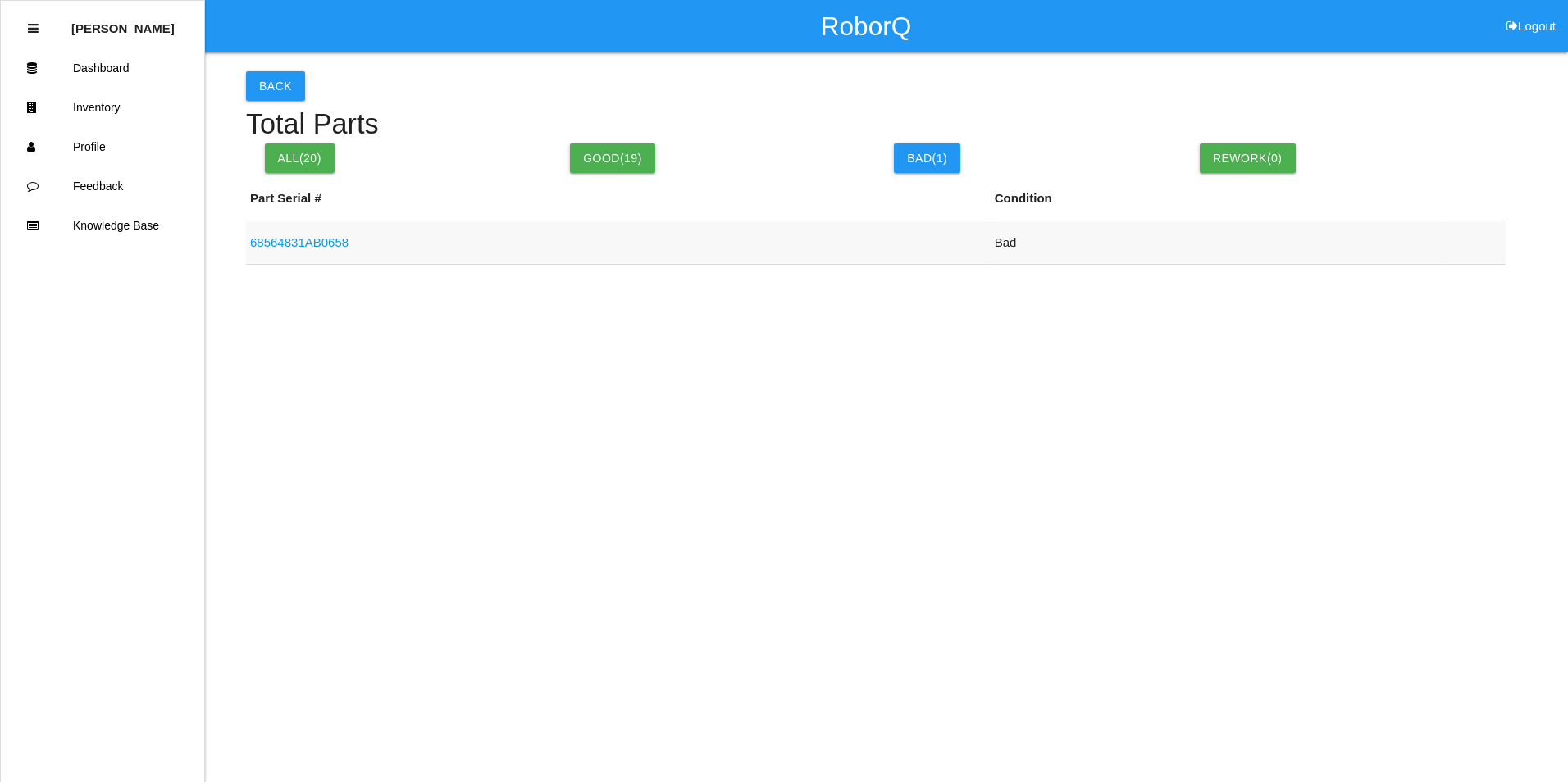 click on "68564831AB0658" at bounding box center (299, 242) 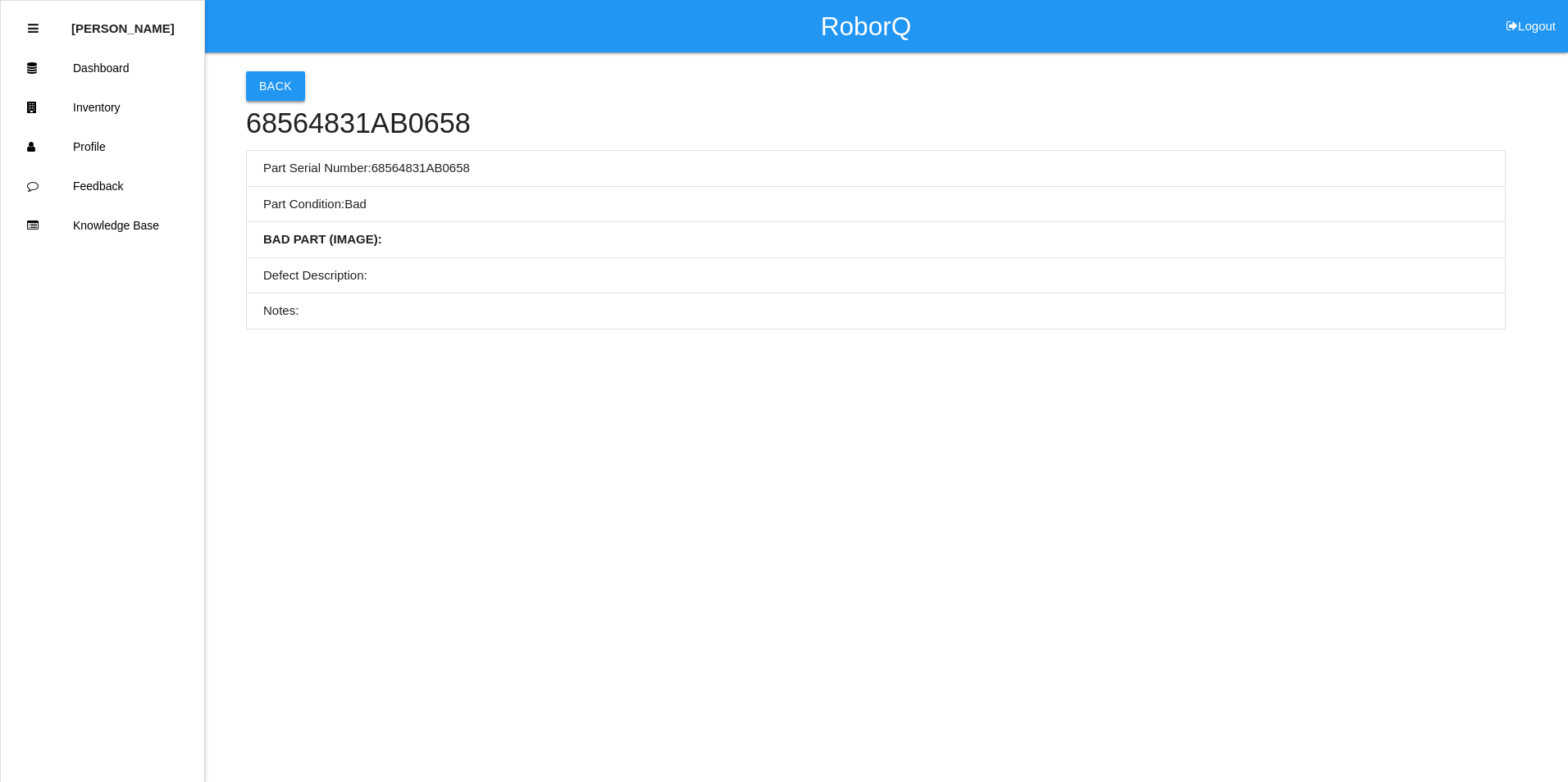 click on "Back" at bounding box center [276, 86] 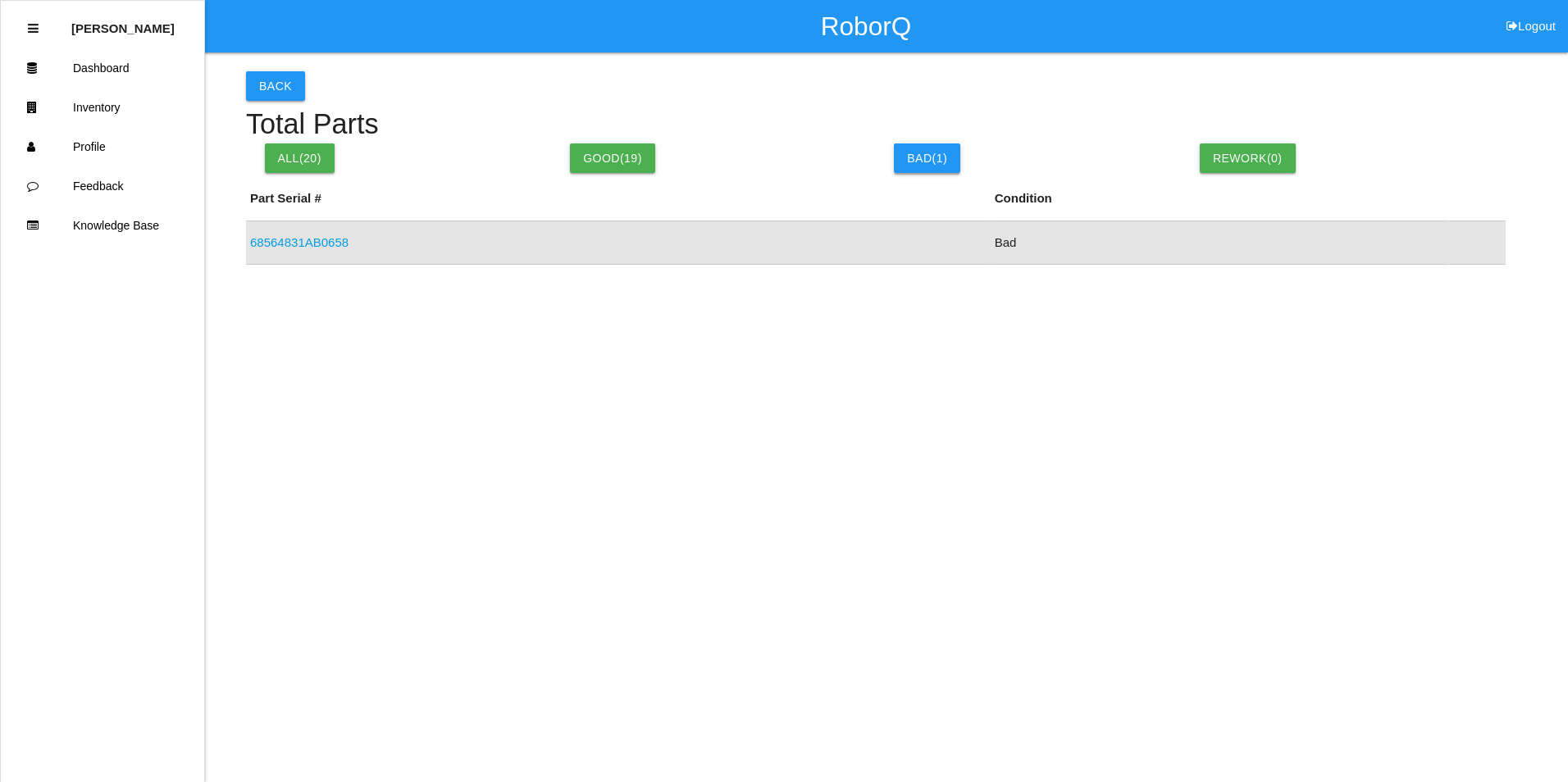 click on "Bad( 1 )" at bounding box center (927, 158) 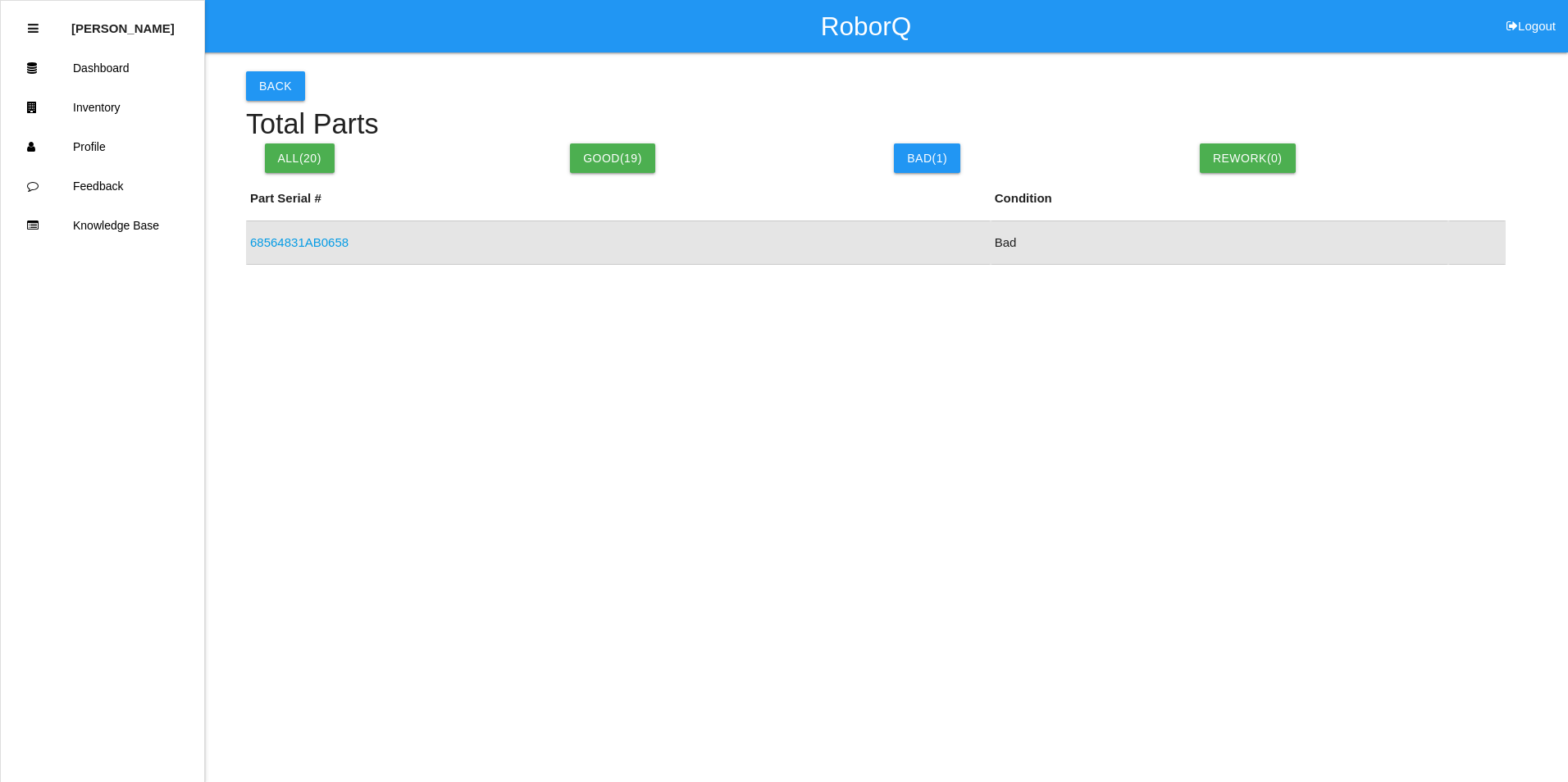click on "68564831AB0658" at bounding box center (299, 242) 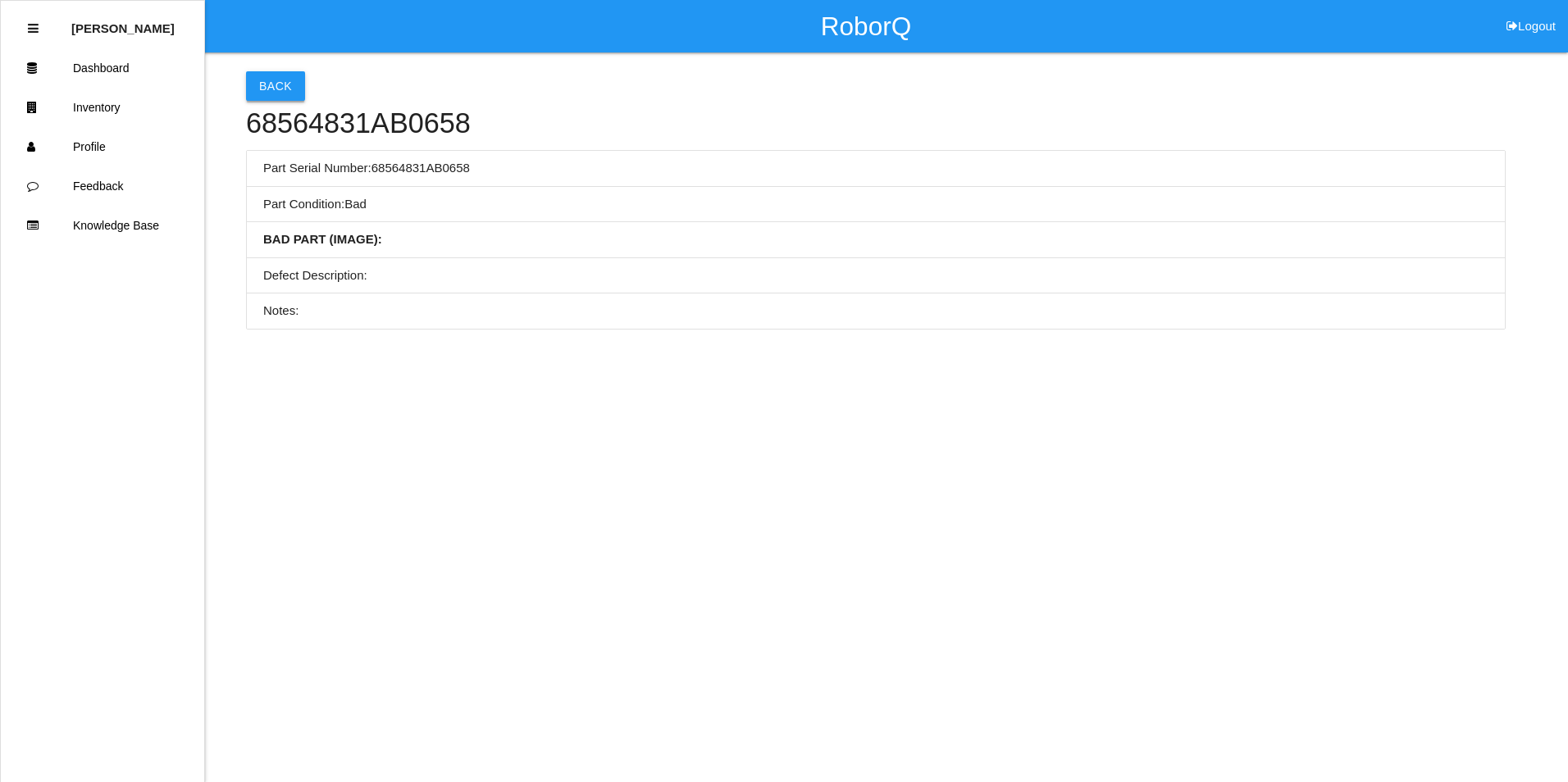 click on "Back" at bounding box center [276, 86] 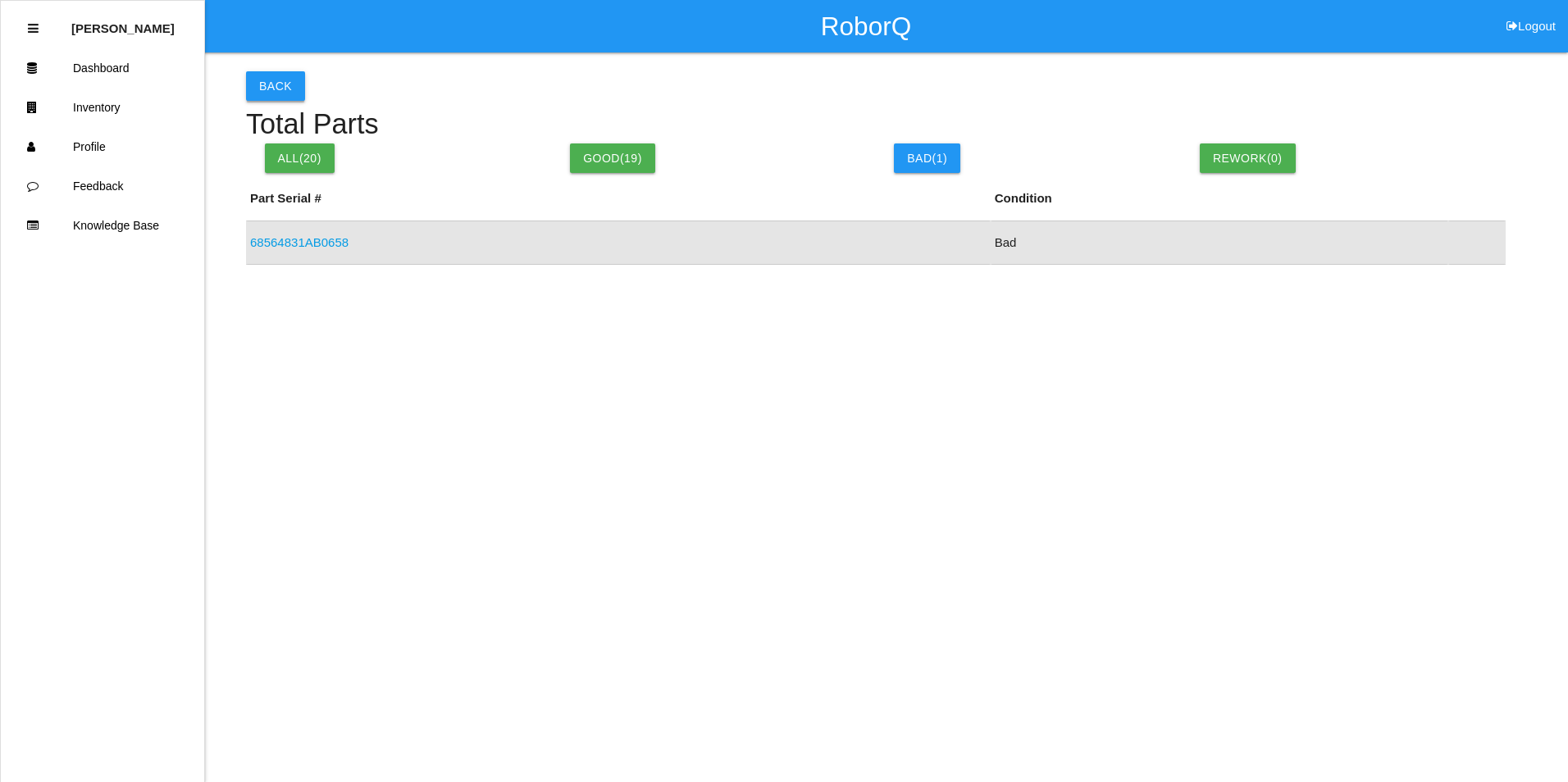click on "Back" at bounding box center (276, 86) 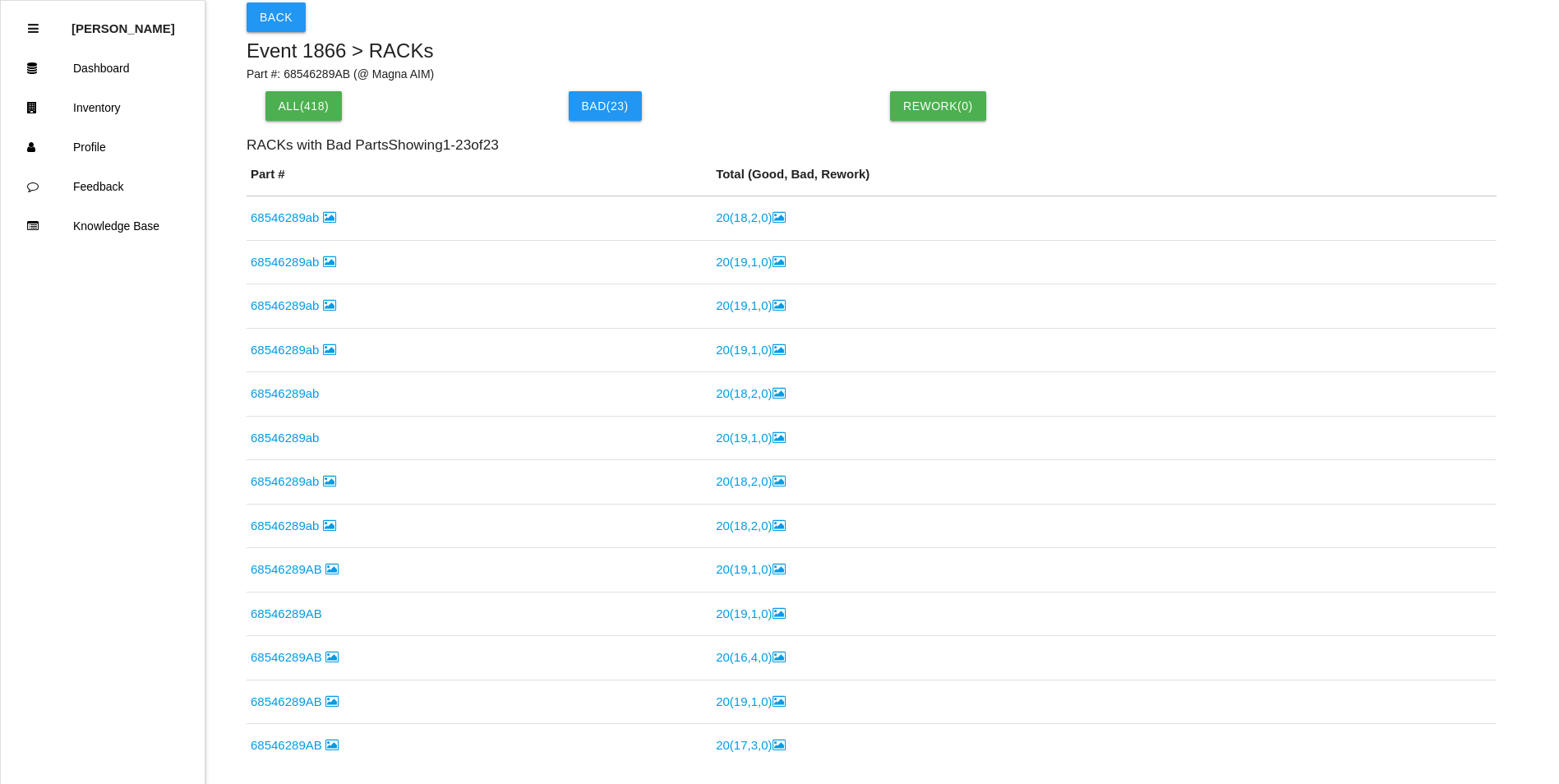 scroll, scrollTop: 120, scrollLeft: 0, axis: vertical 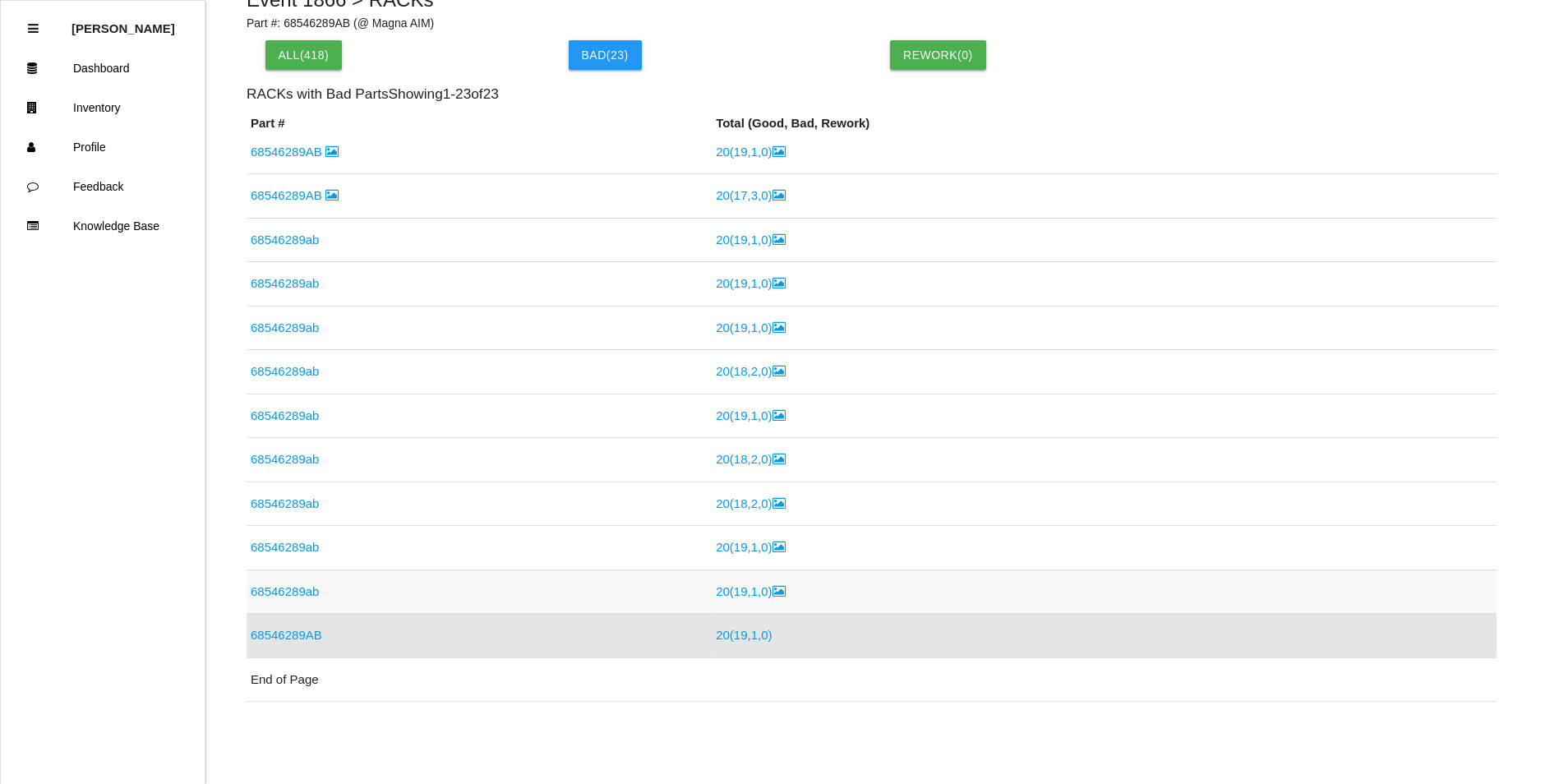 click on "20  ( 19 , 1 , 0 )" at bounding box center [750, 591] 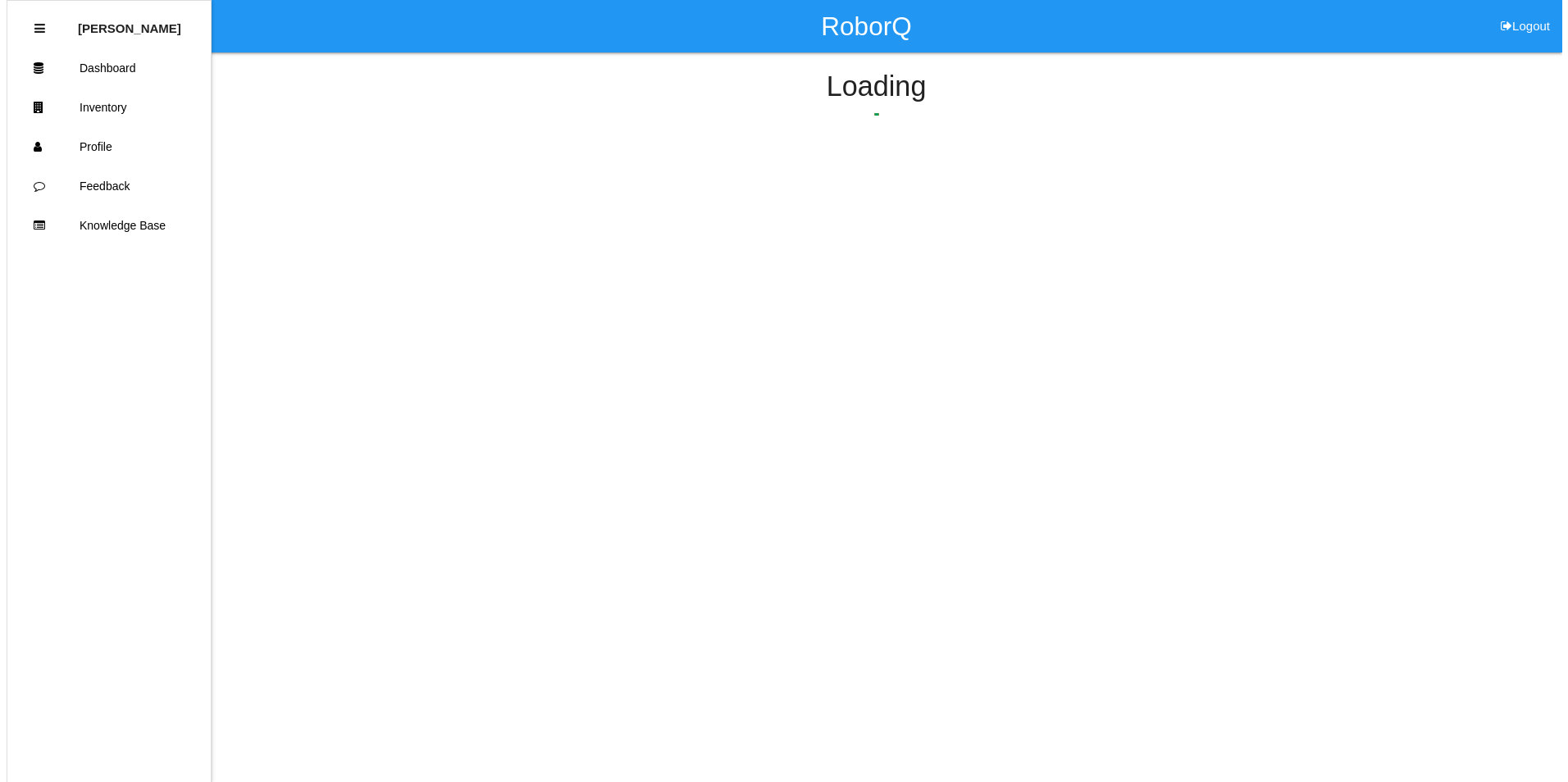 scroll, scrollTop: 0, scrollLeft: 0, axis: both 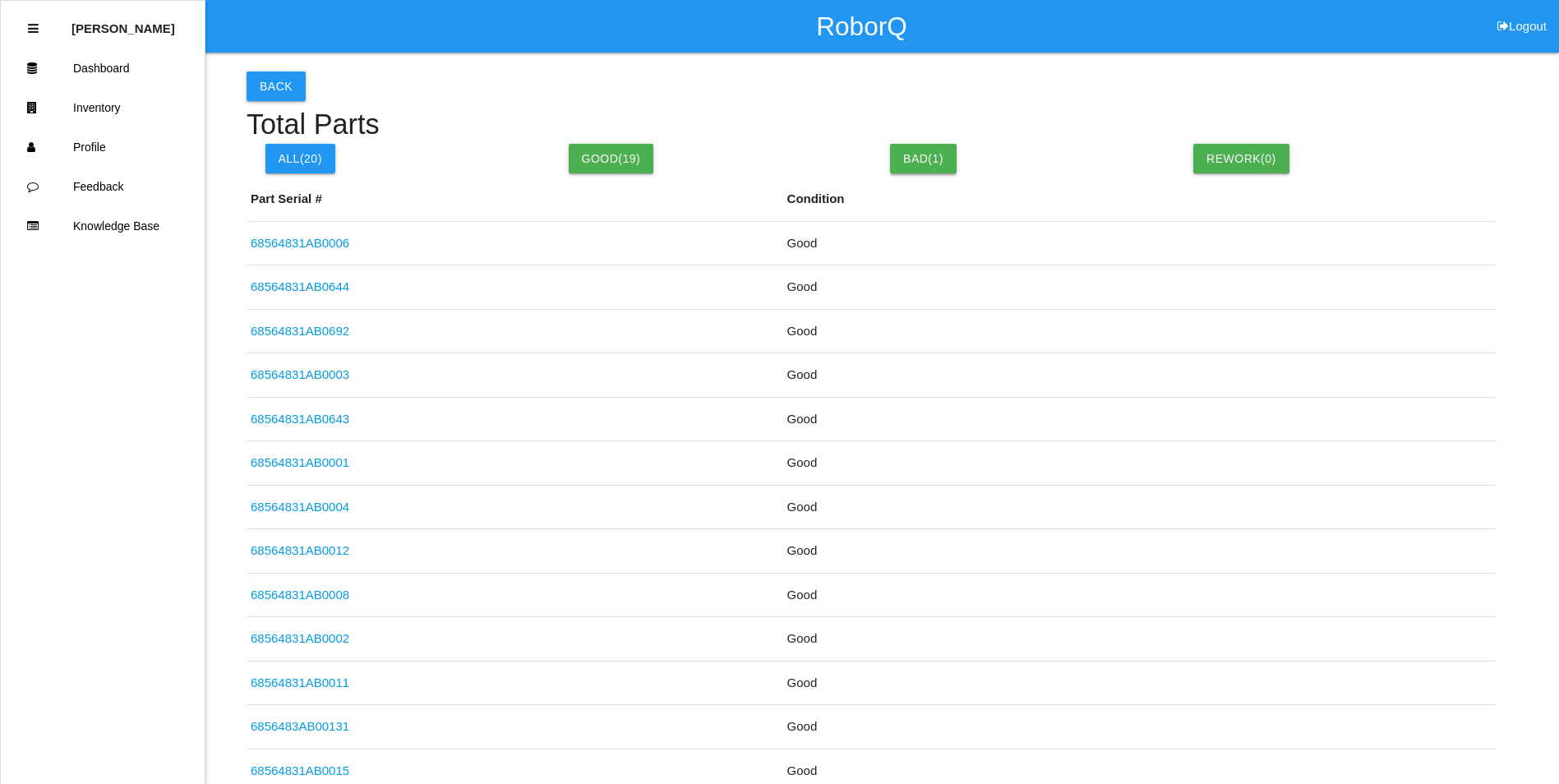 click on "Bad( 1 )" at bounding box center [923, 159] 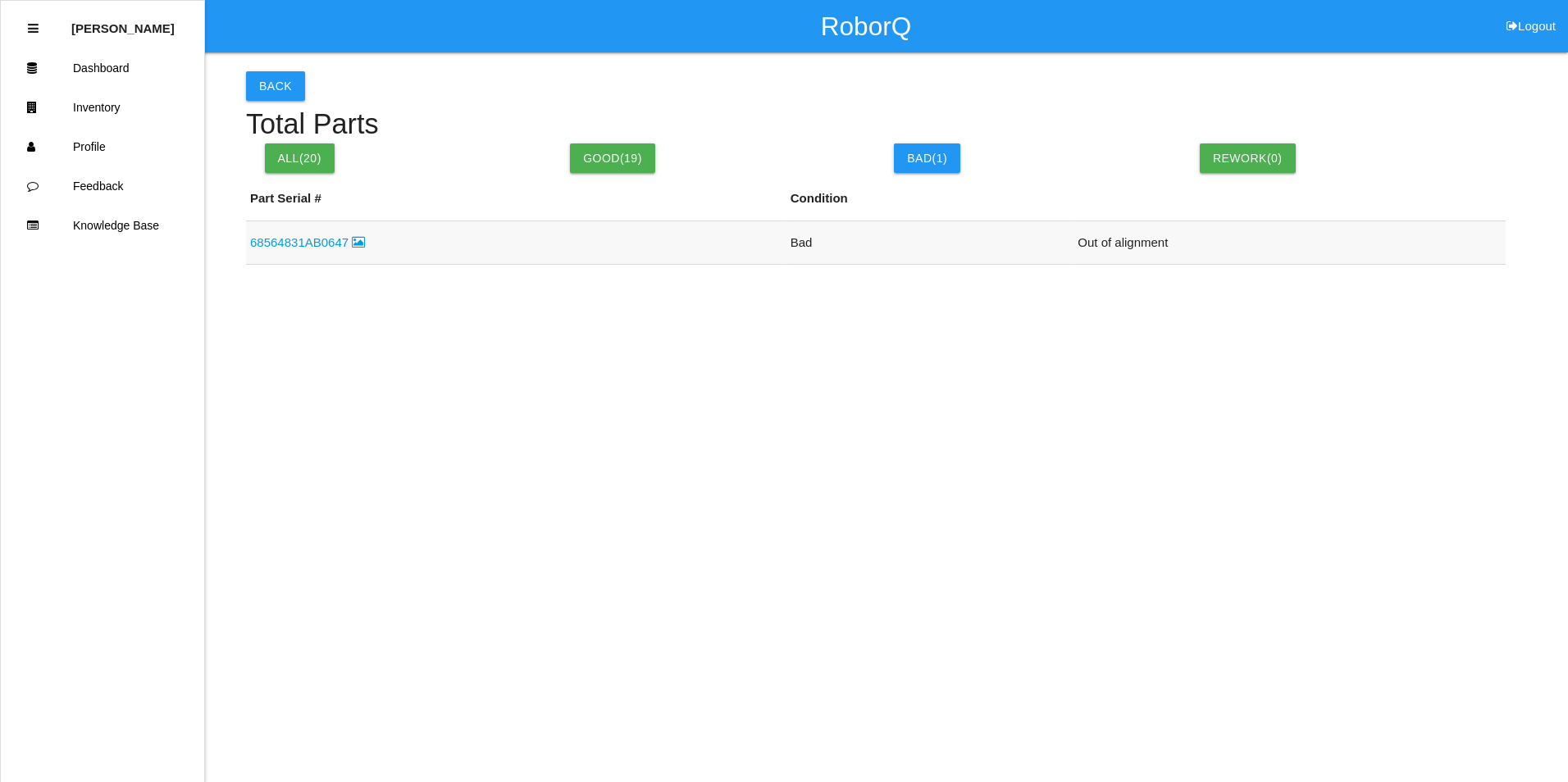 click on "68564831AB0647" at bounding box center [308, 242] 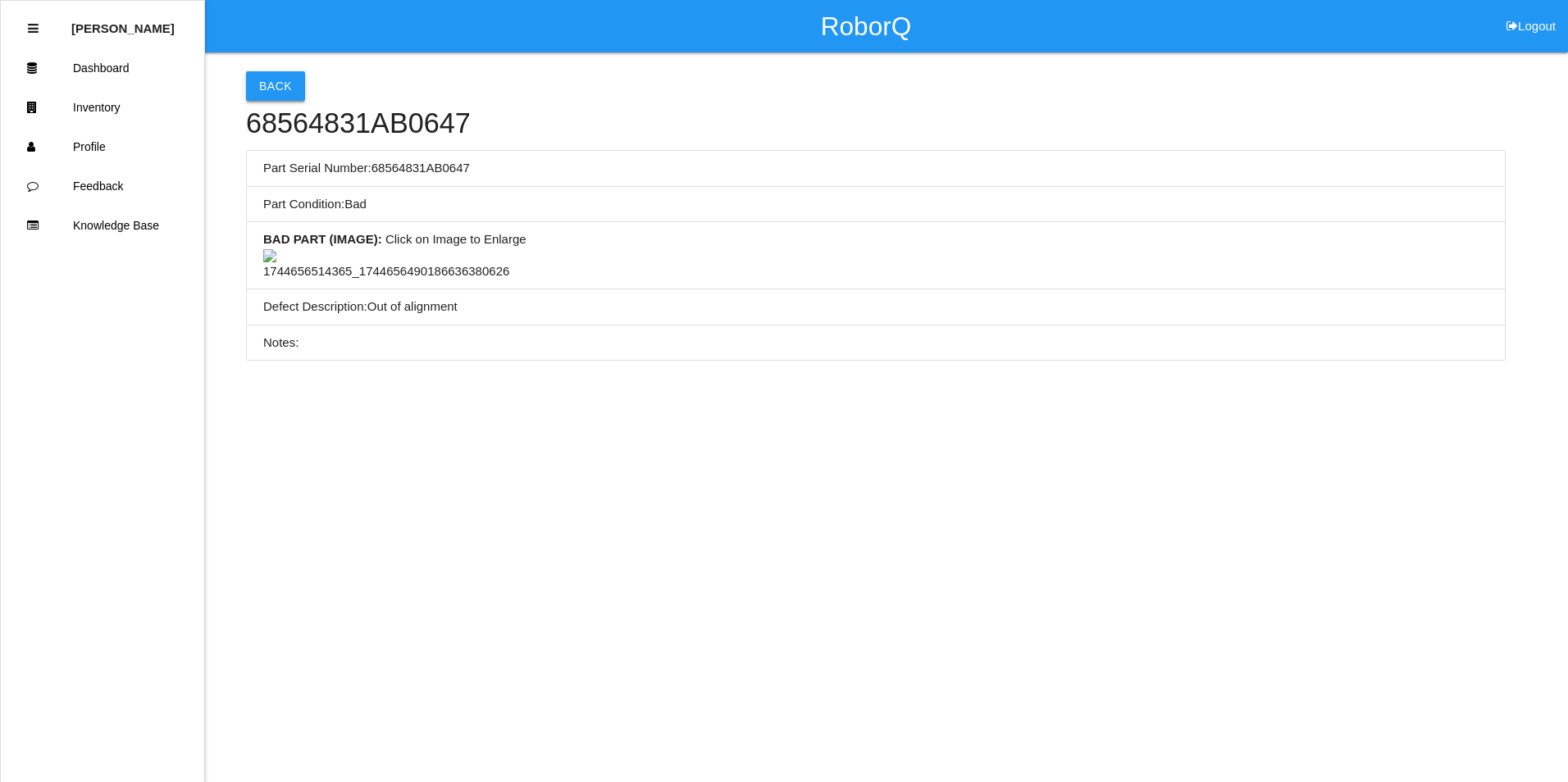 click on "Back" at bounding box center (276, 86) 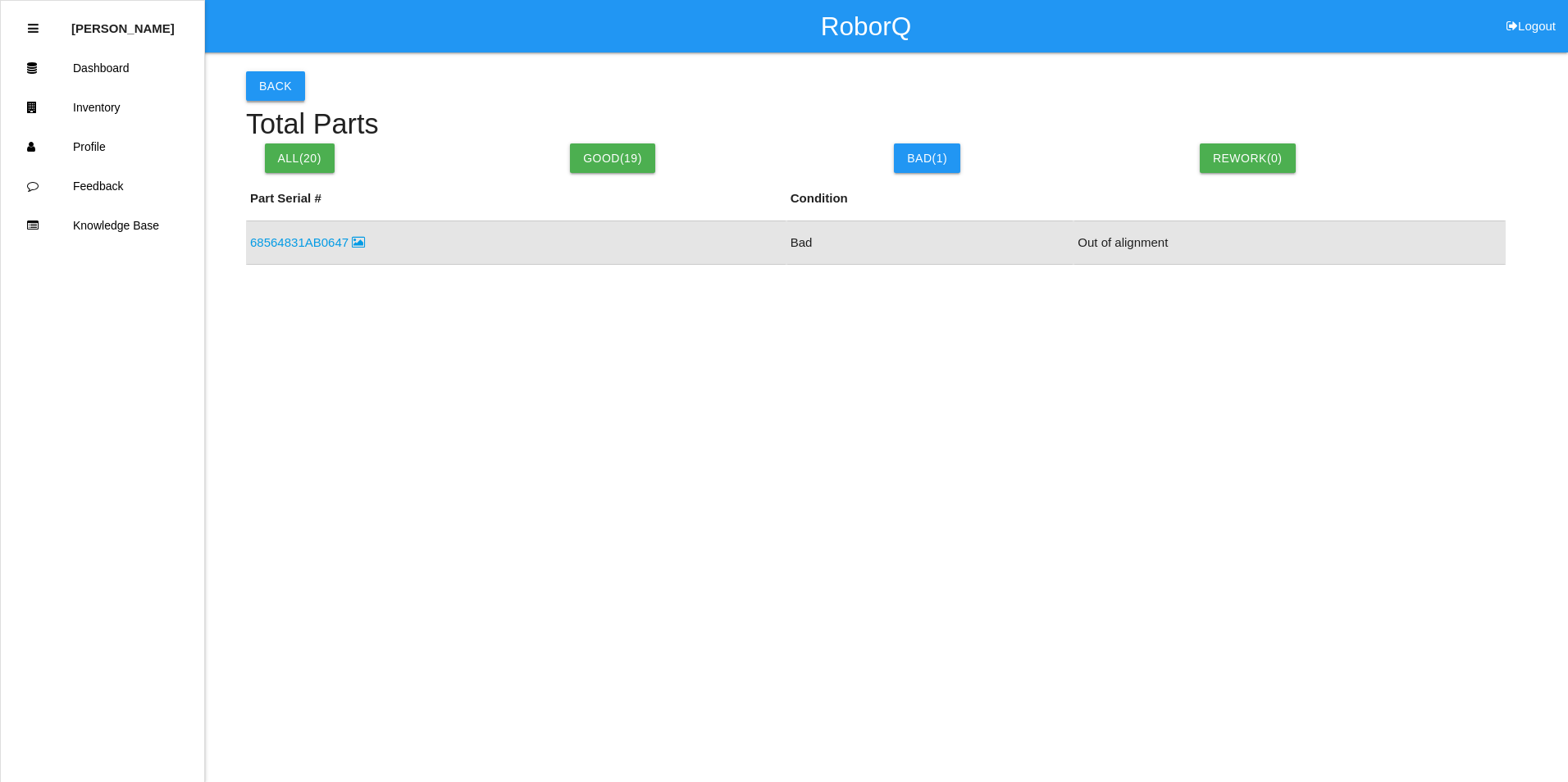 click on "Back" at bounding box center [276, 86] 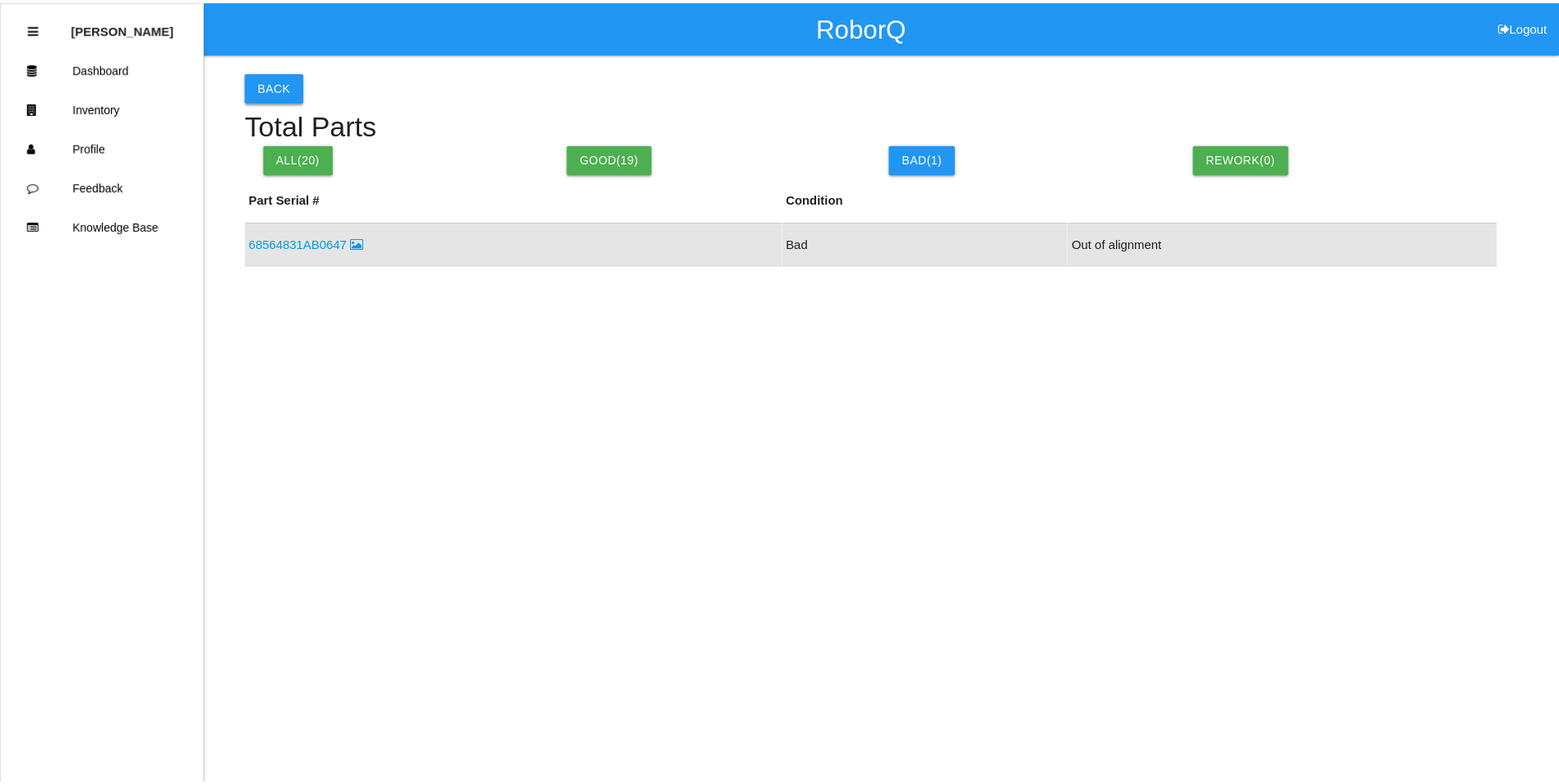 scroll, scrollTop: 69, scrollLeft: 0, axis: vertical 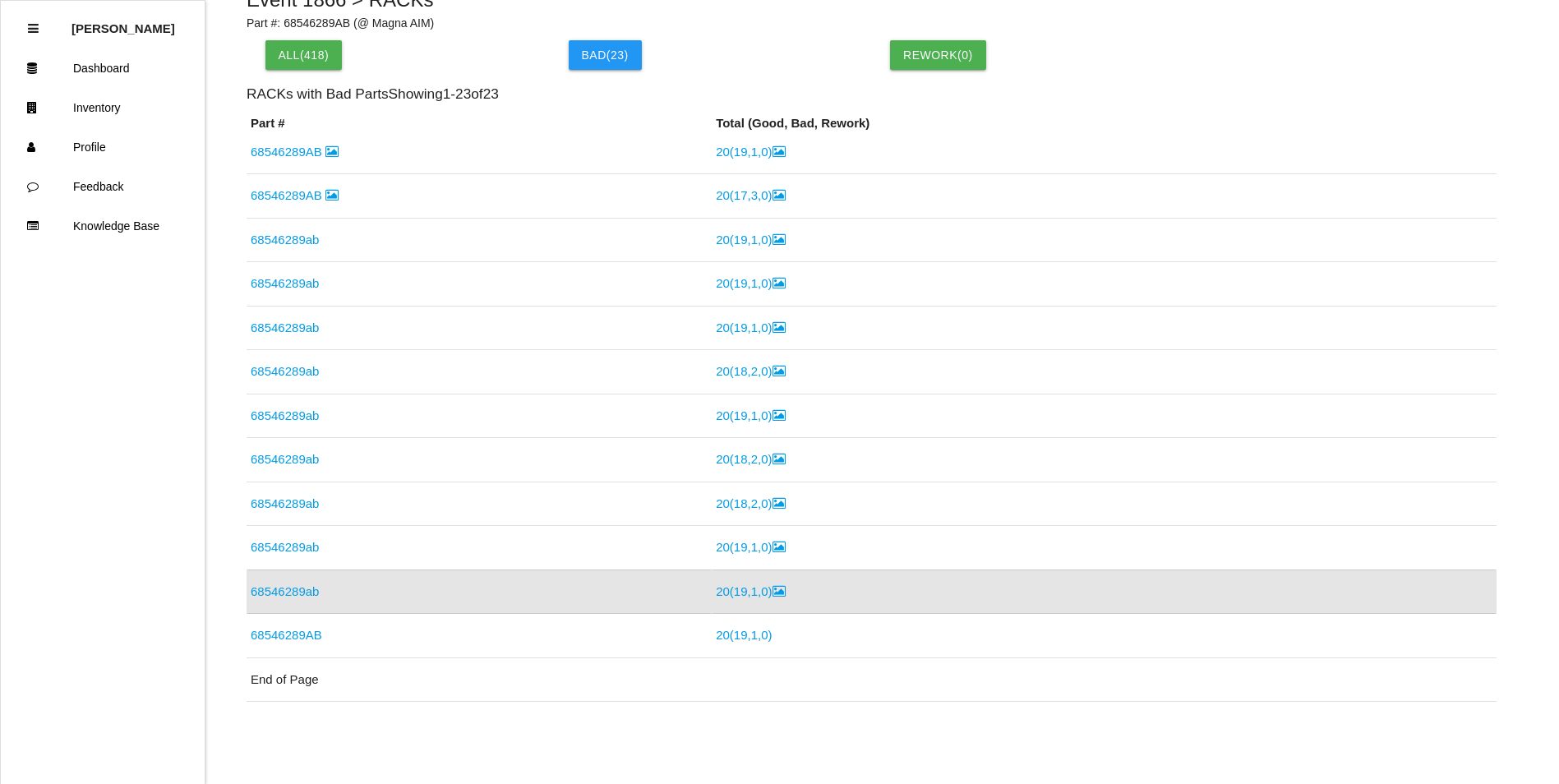 click on "20  ( 19 , 1 , 0 )" at bounding box center [750, 591] 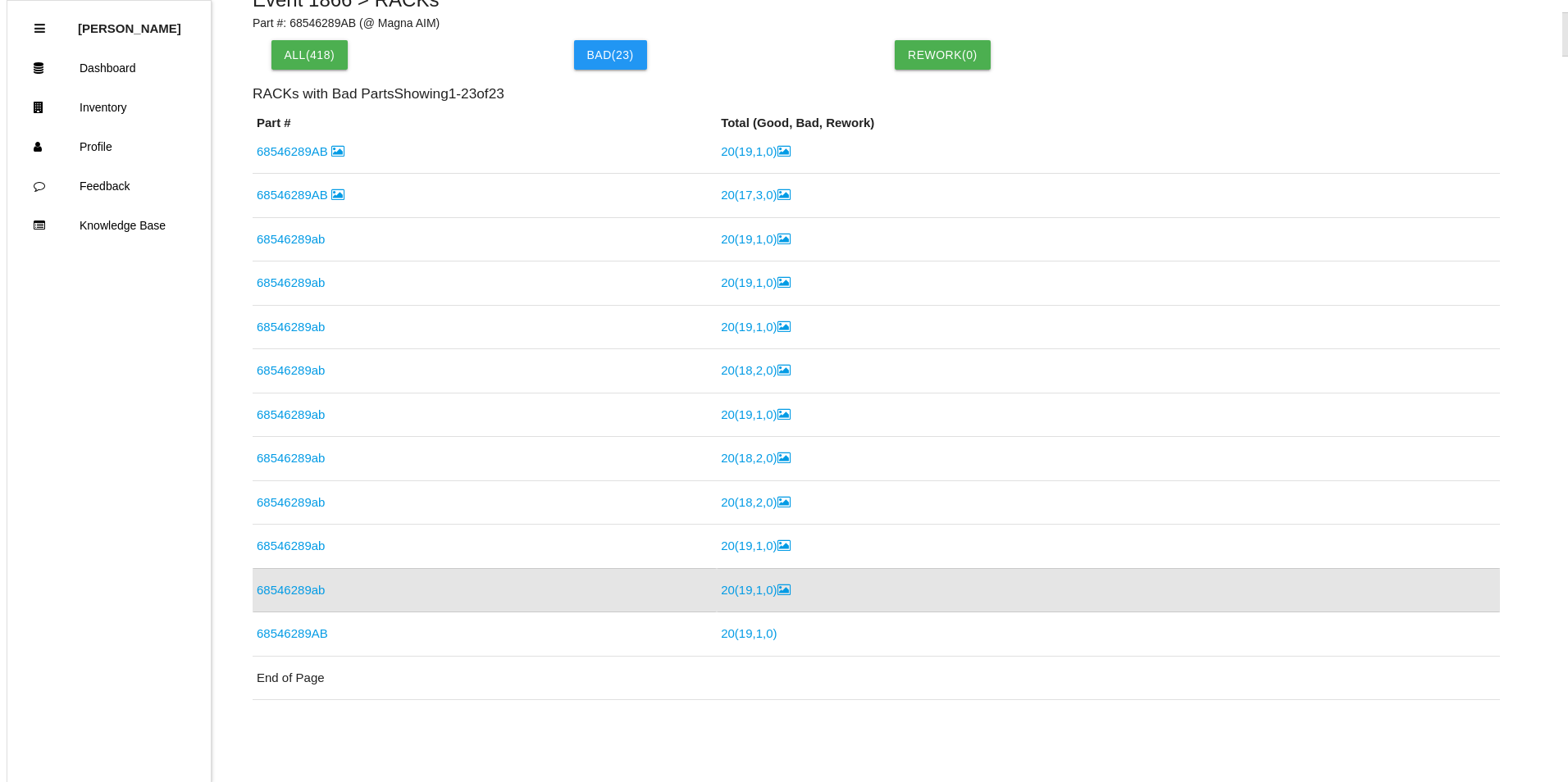 scroll, scrollTop: 0, scrollLeft: 0, axis: both 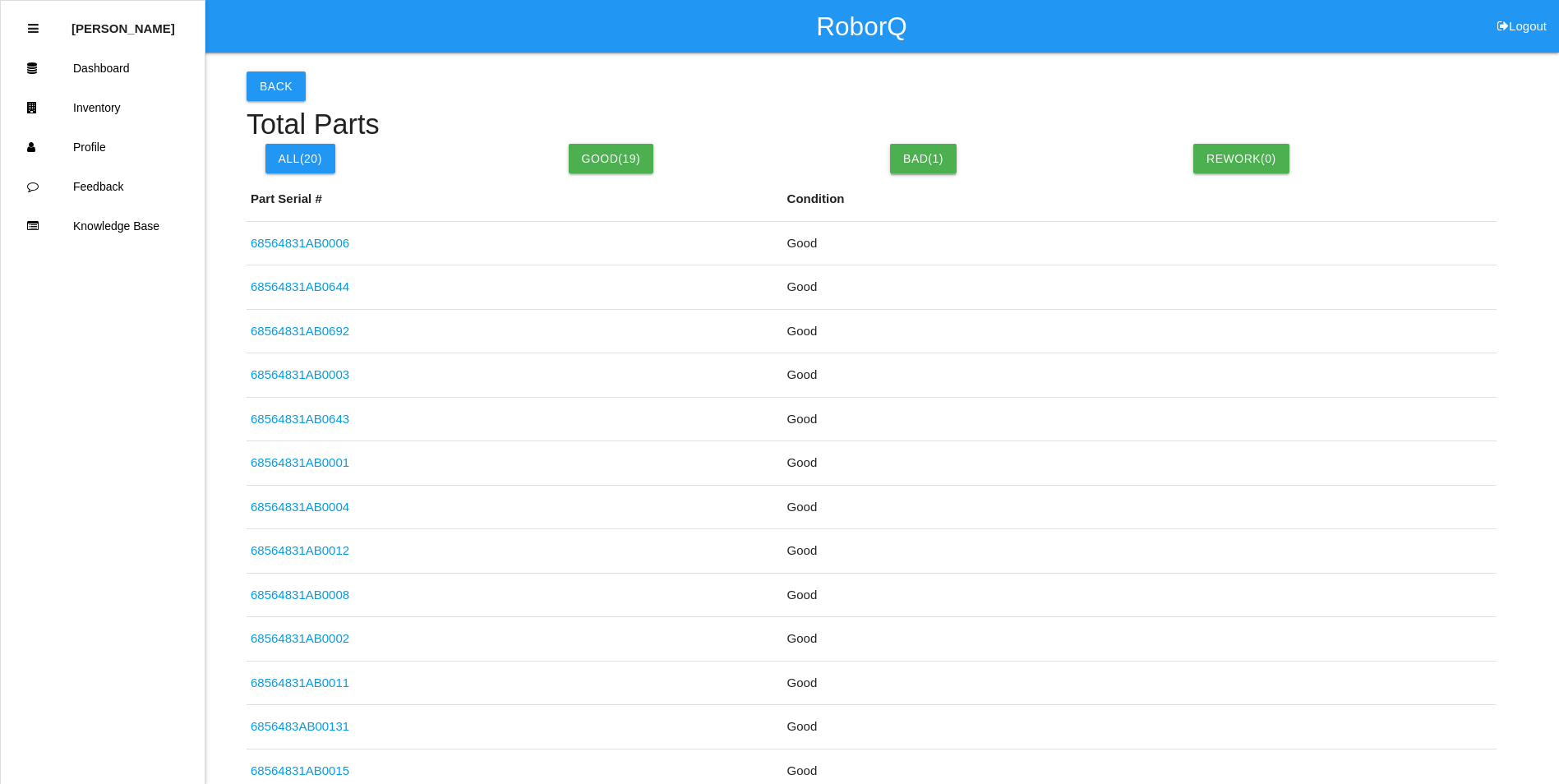 click on "Bad( 1 )" at bounding box center (923, 159) 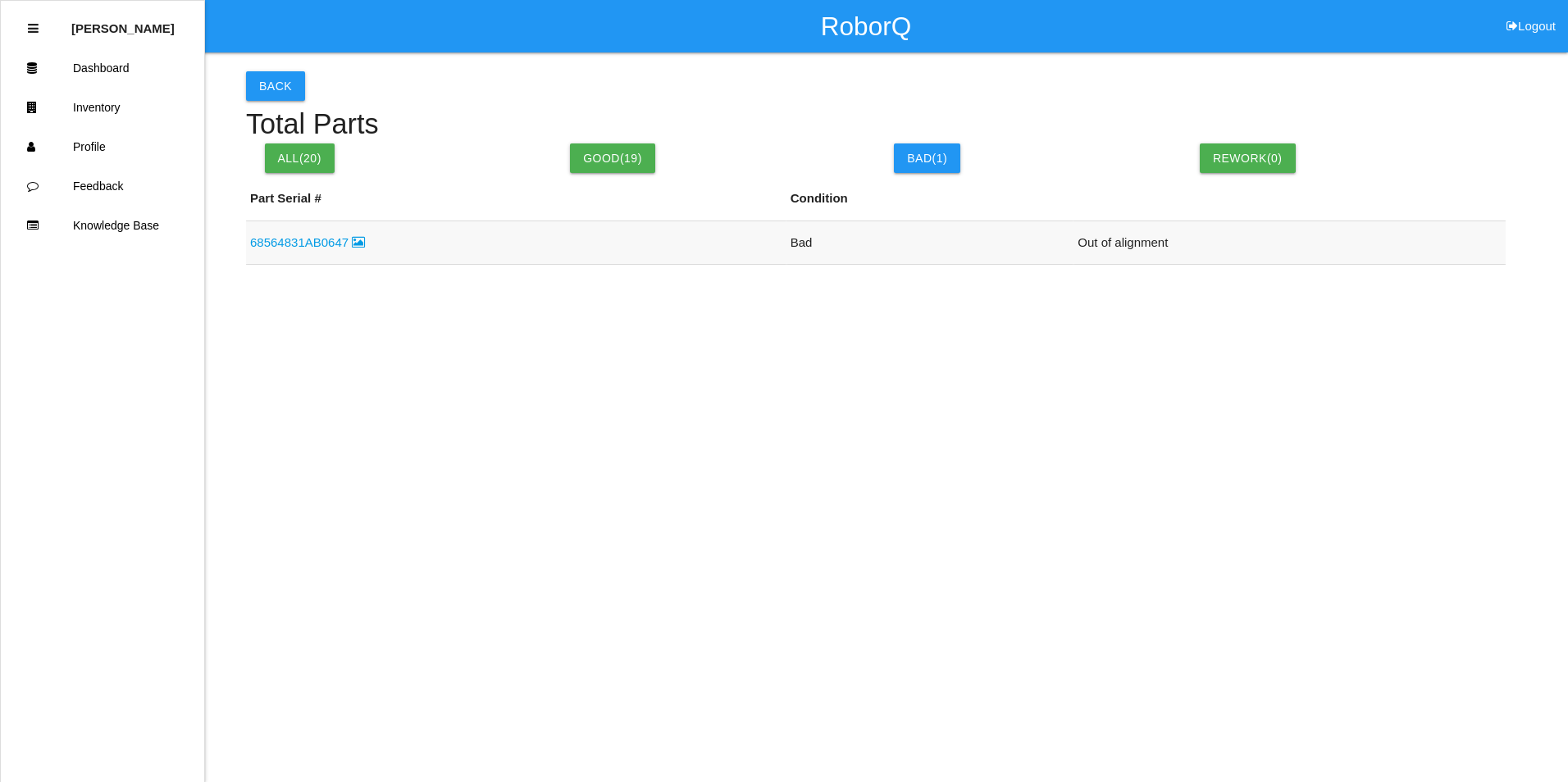 click on "68564831AB0647" at bounding box center [308, 242] 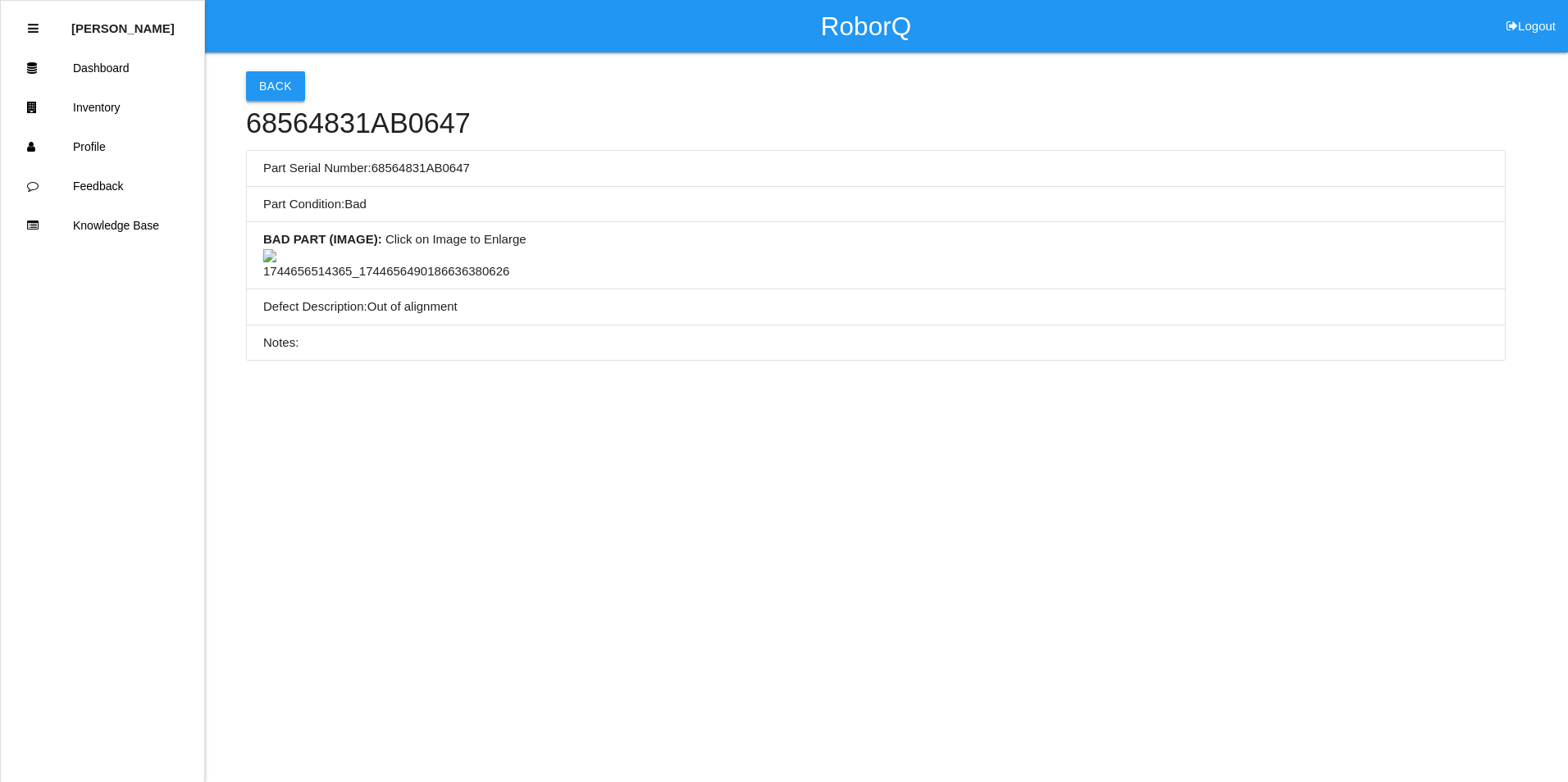 click on "Back" at bounding box center (276, 86) 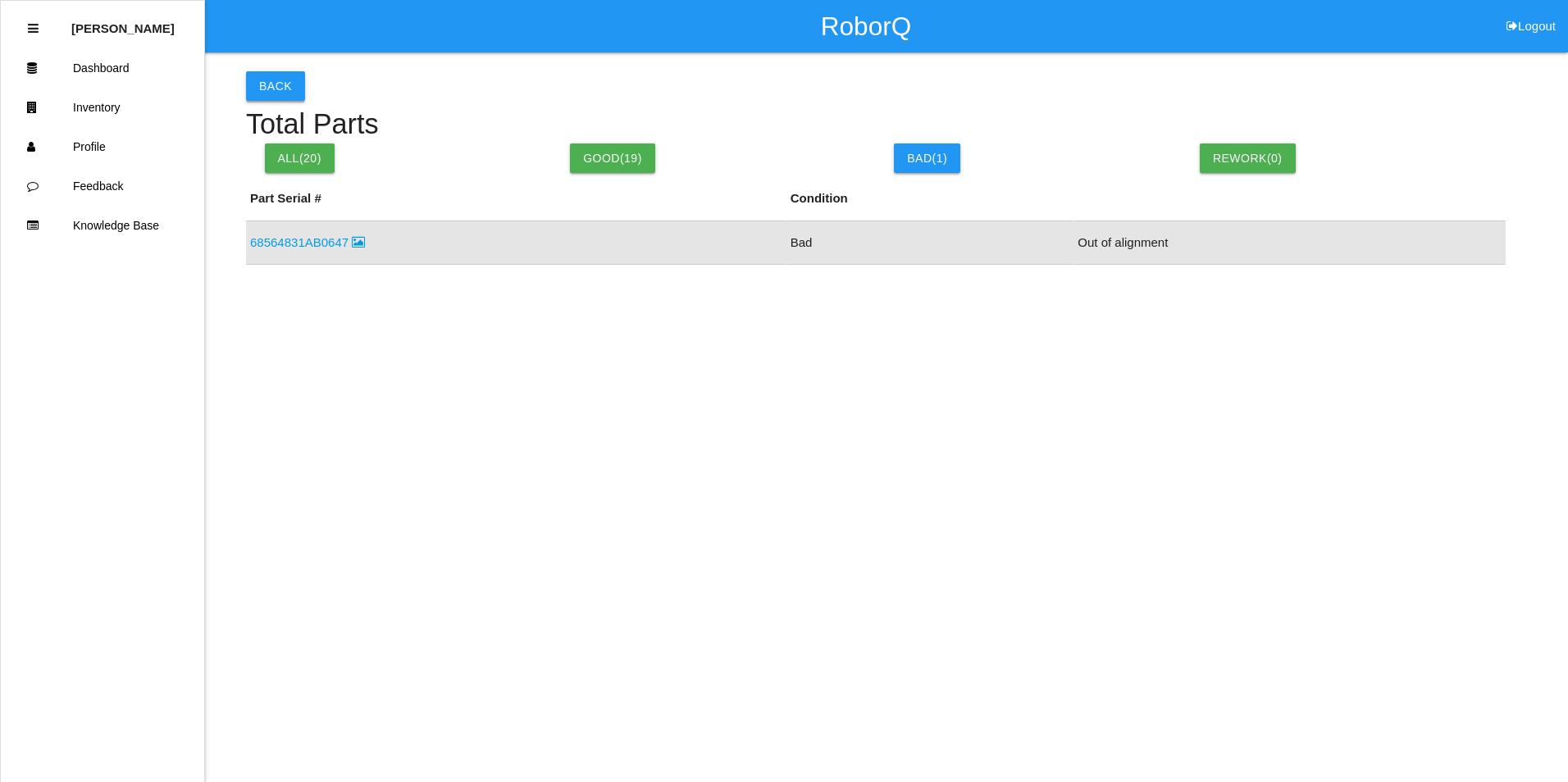 click on "Back" at bounding box center (276, 86) 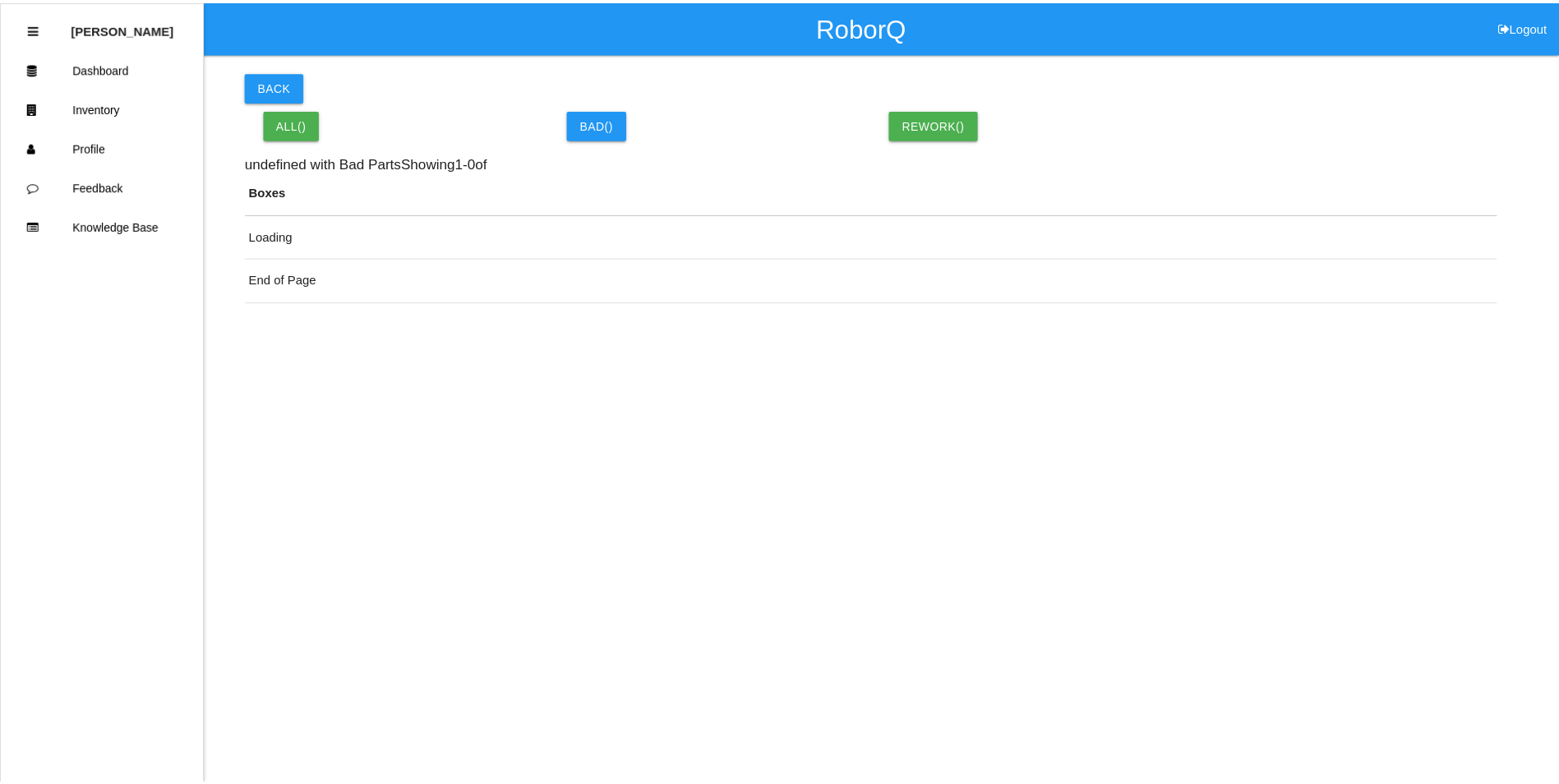 scroll, scrollTop: 69, scrollLeft: 0, axis: vertical 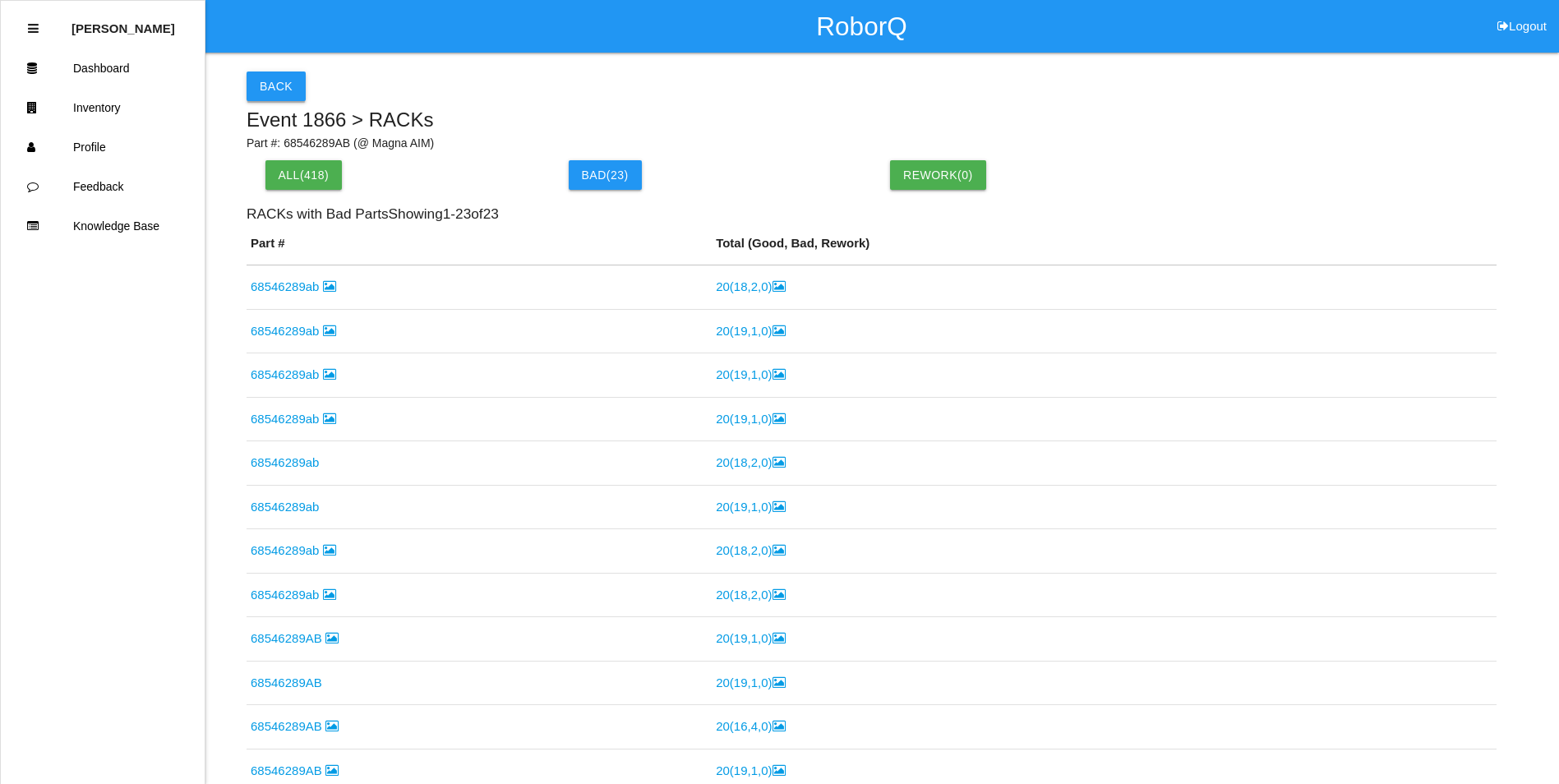 click on "Back" at bounding box center [276, 86] 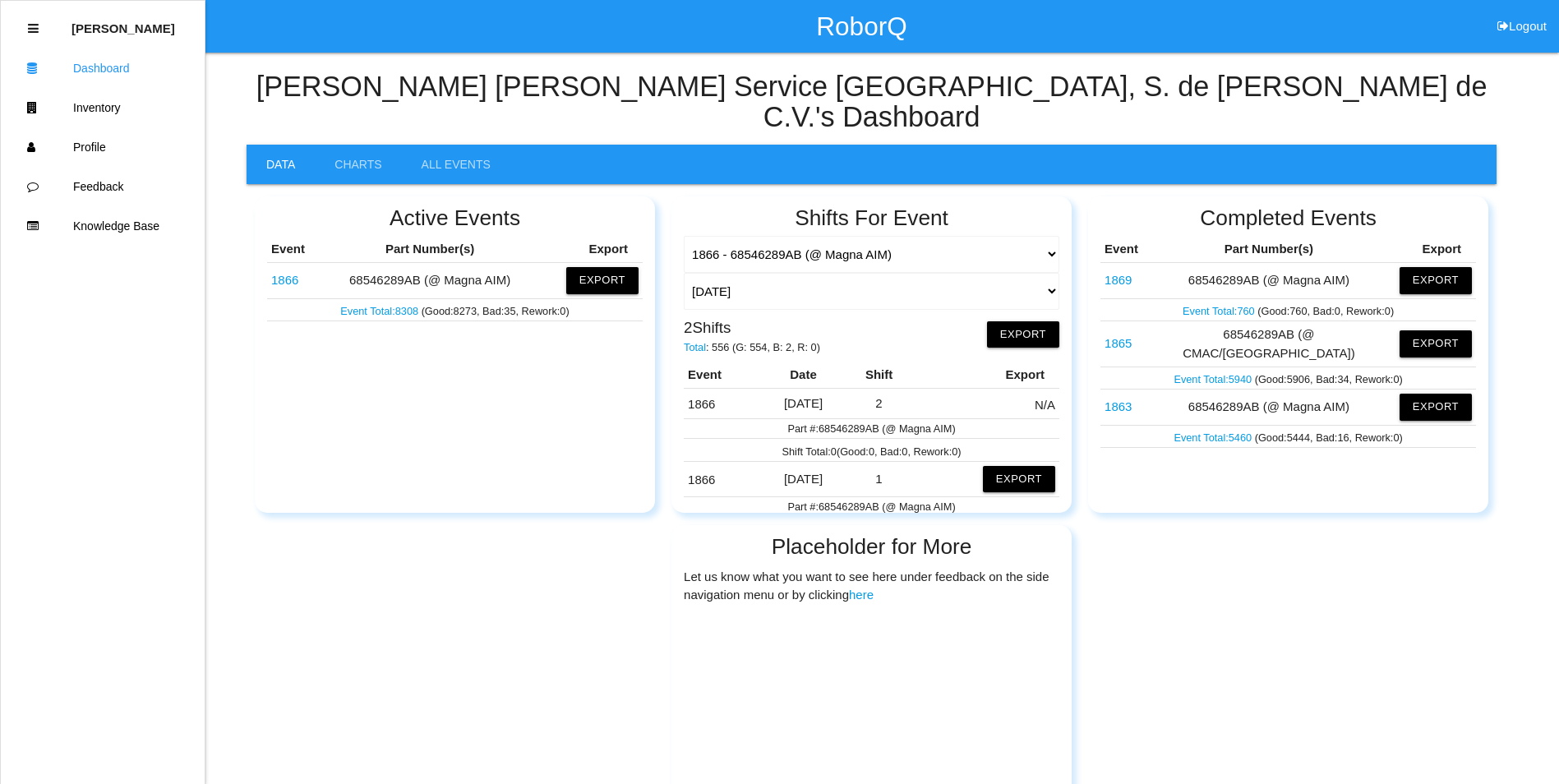 scroll, scrollTop: 45, scrollLeft: 0, axis: vertical 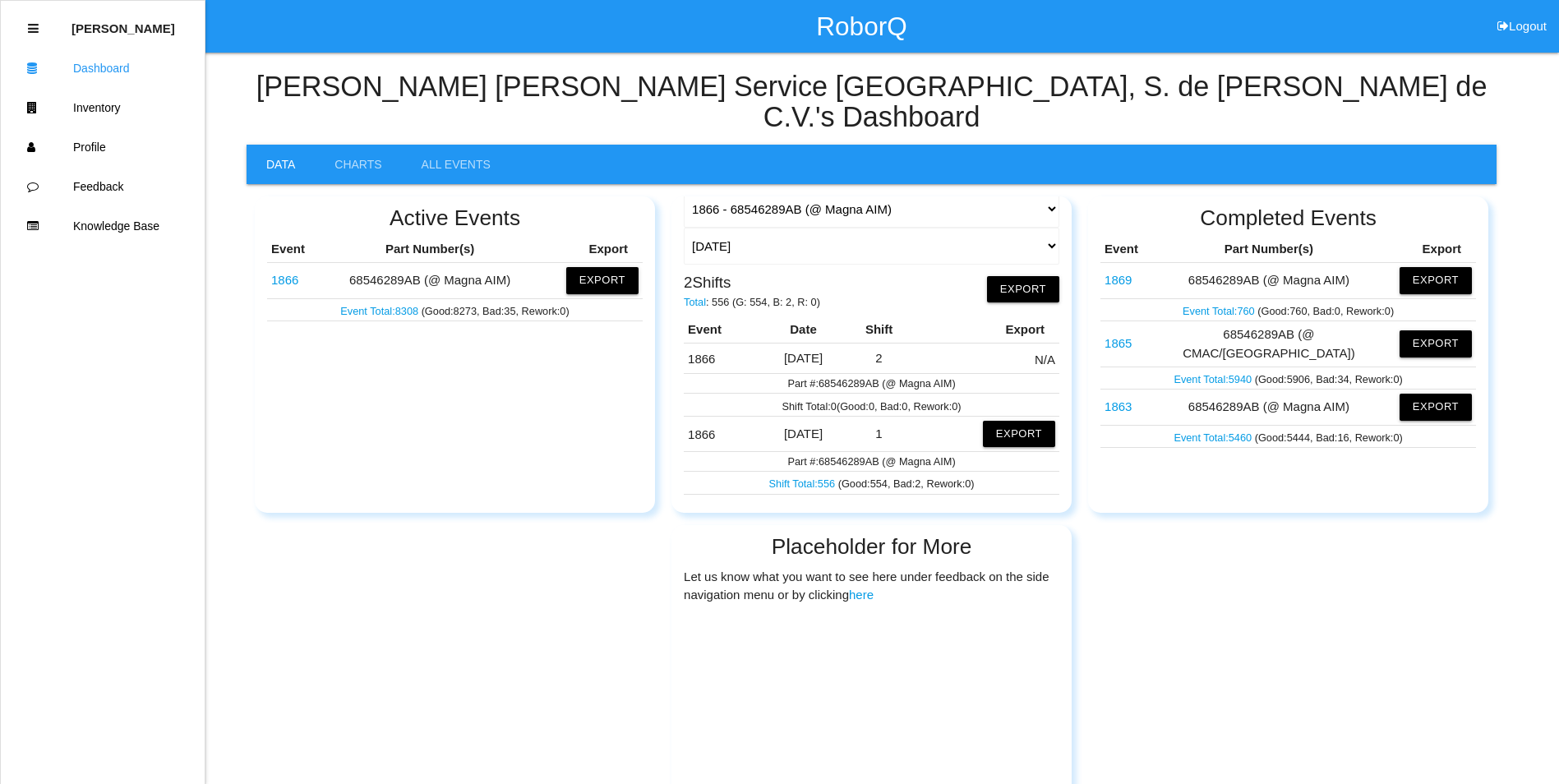 click on "Shift Total:  556" at bounding box center (804, 483) 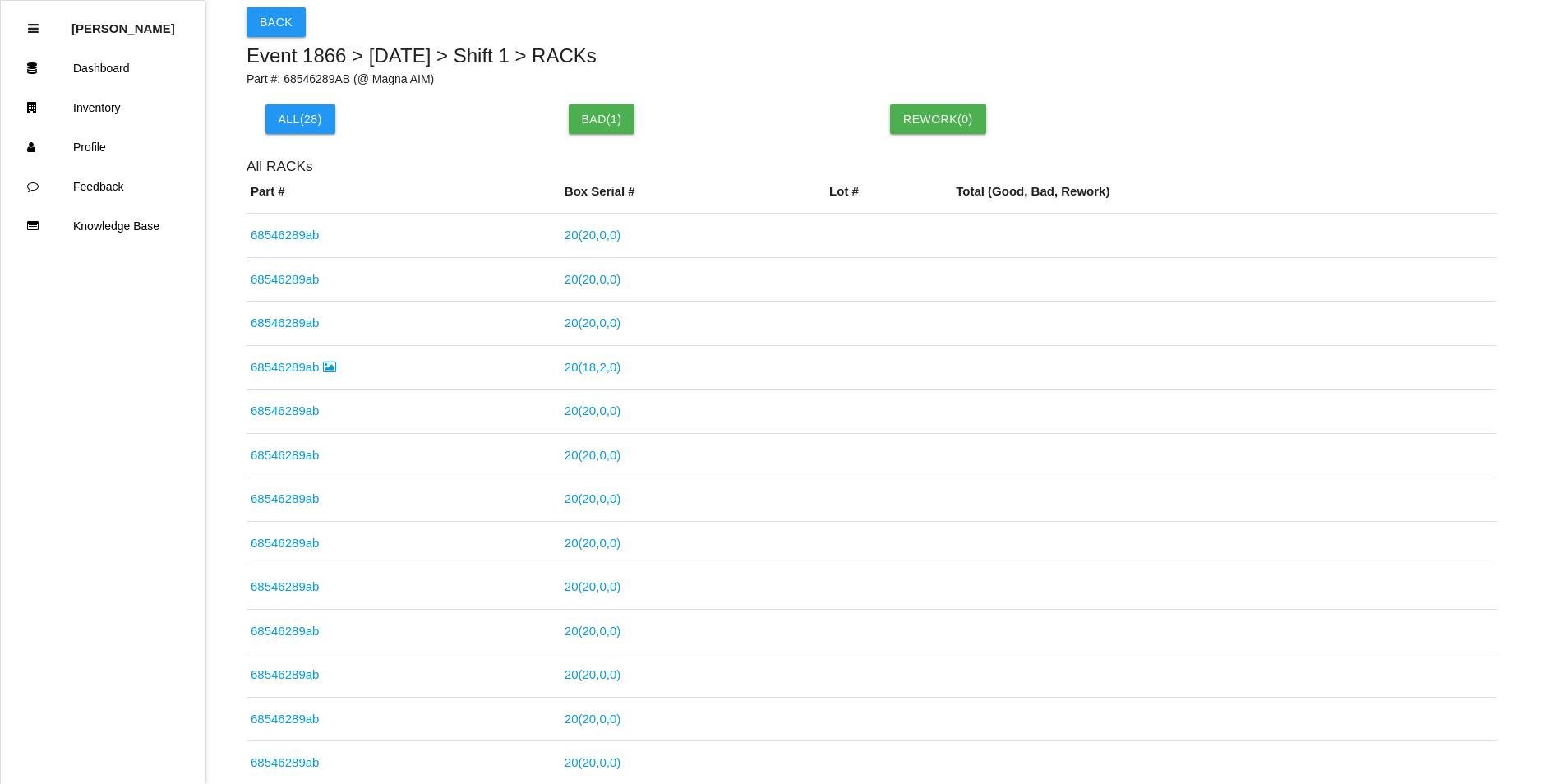 scroll, scrollTop: 0, scrollLeft: 0, axis: both 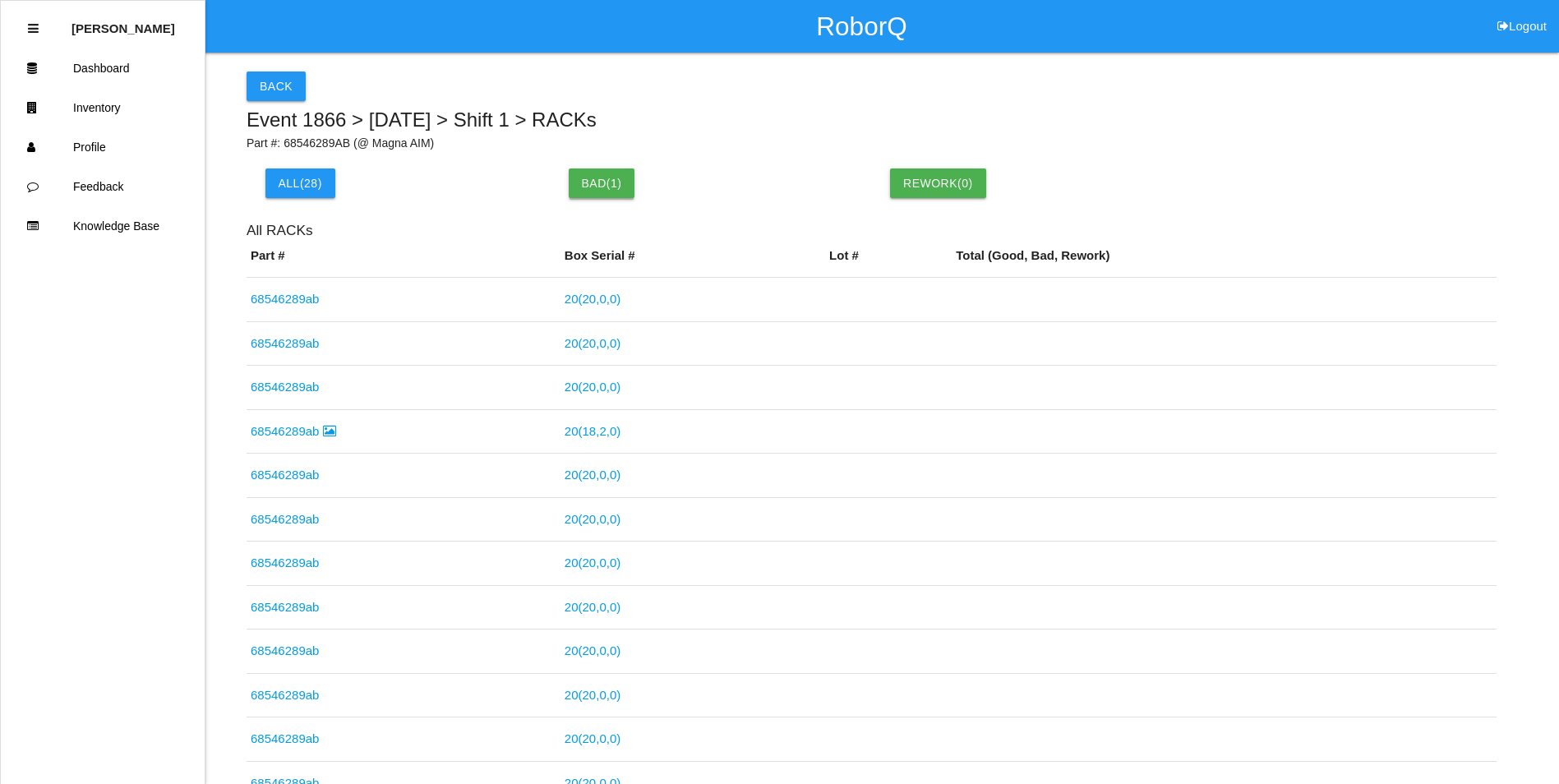 click on "Bad( 1 )" at bounding box center (602, 183) 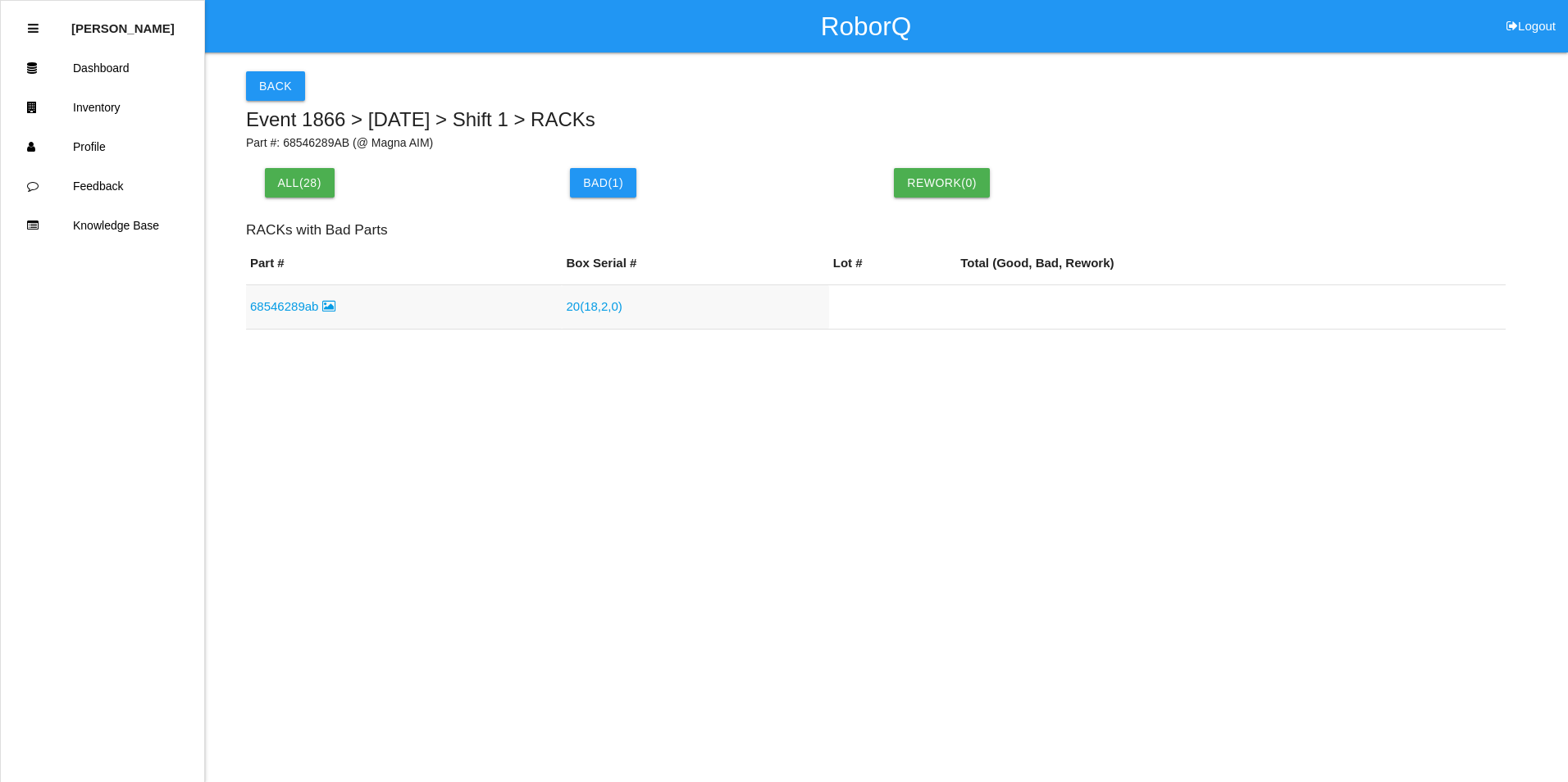 click on "68546289ab" at bounding box center (293, 306) 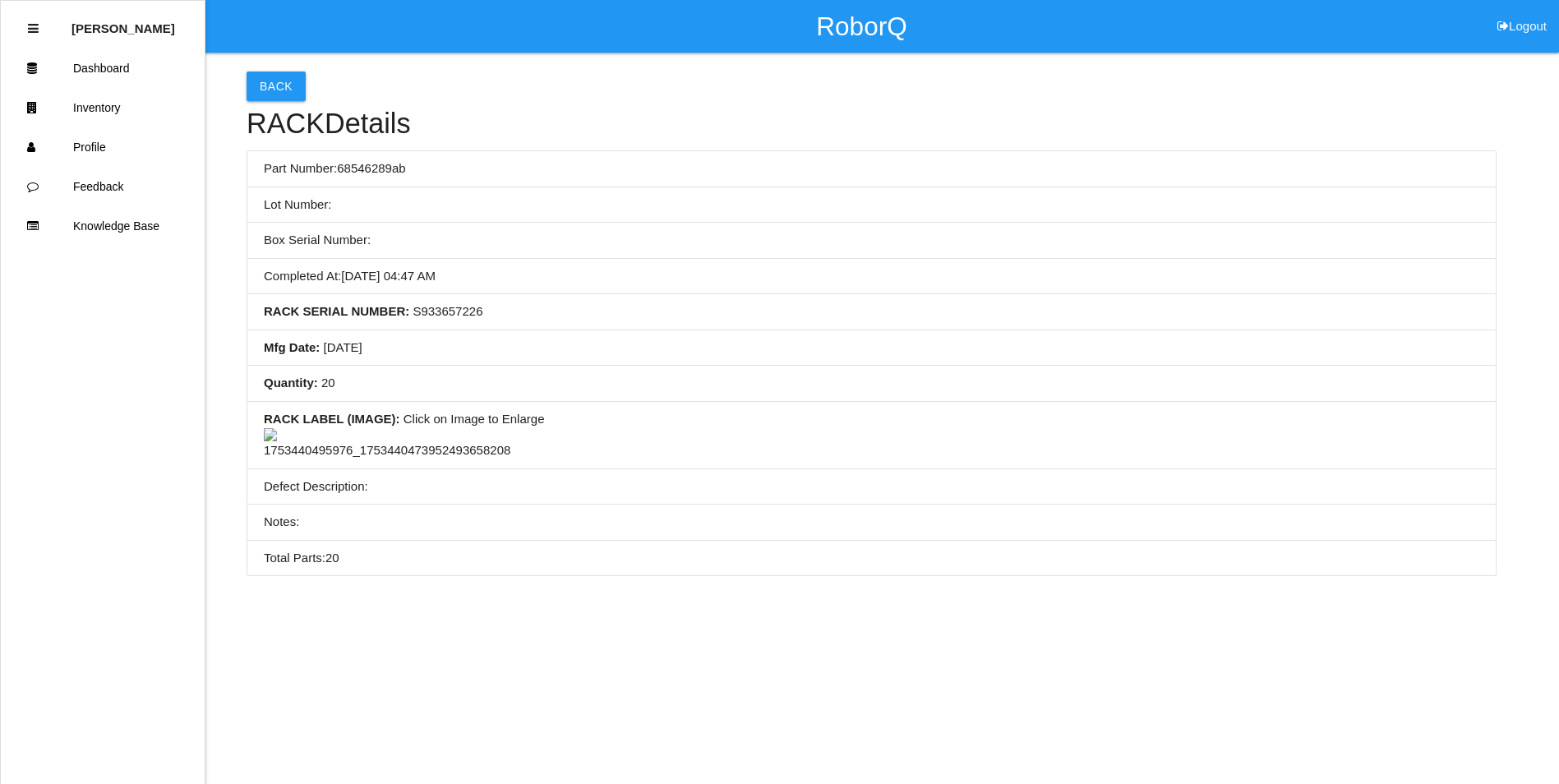 scroll, scrollTop: 0, scrollLeft: 0, axis: both 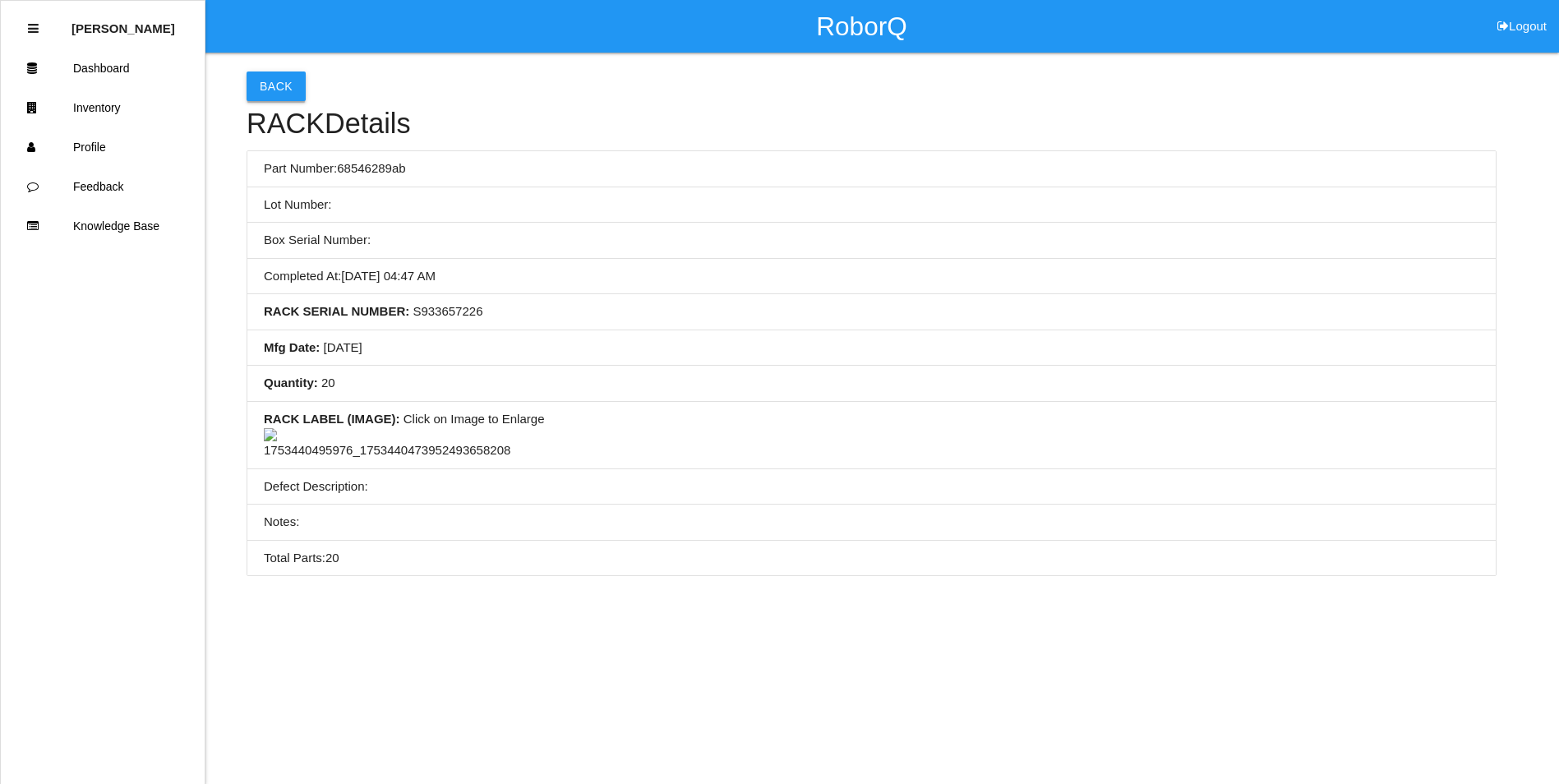 click on "Back" at bounding box center (276, 86) 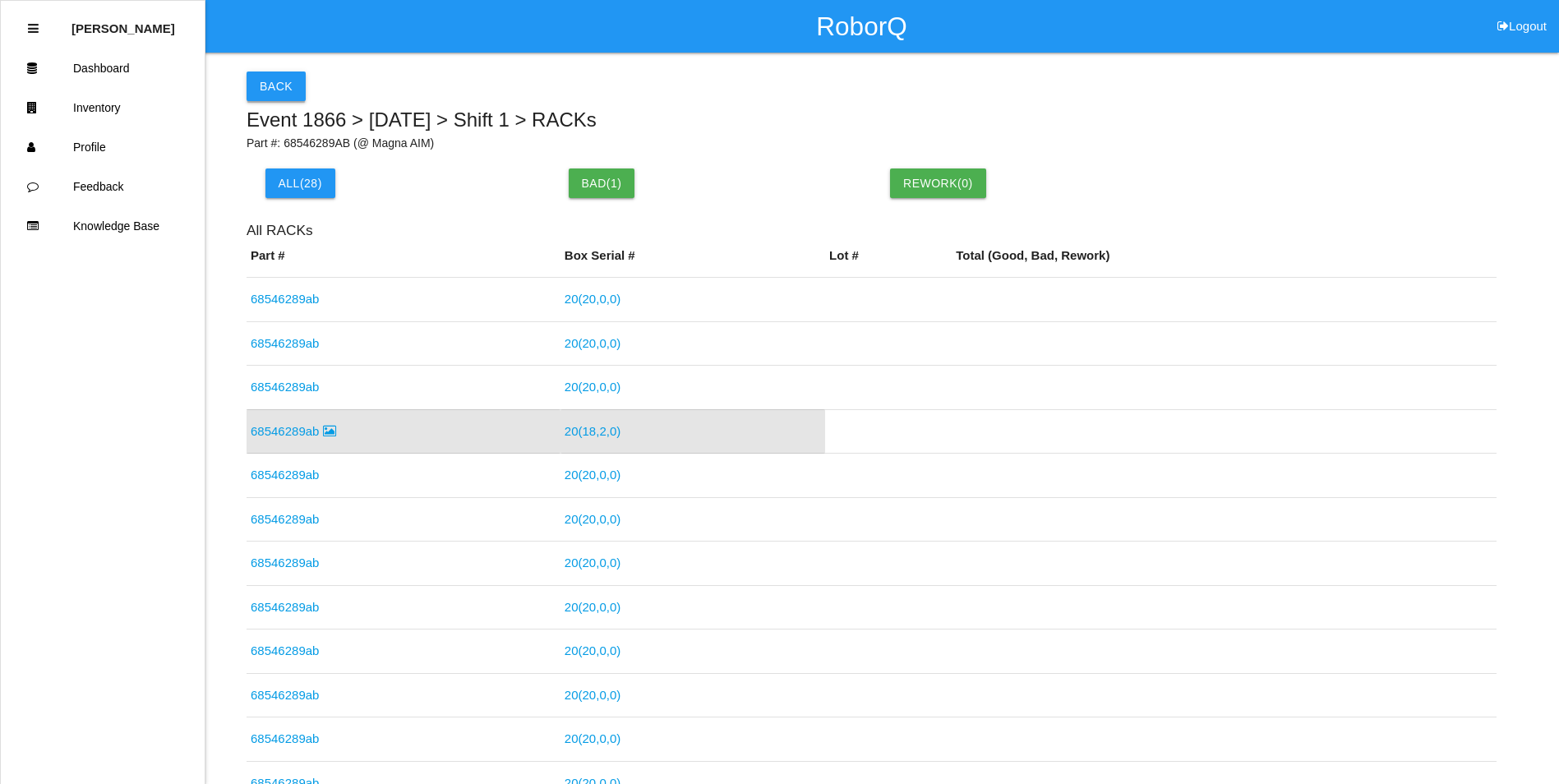 click on "Back" at bounding box center (276, 86) 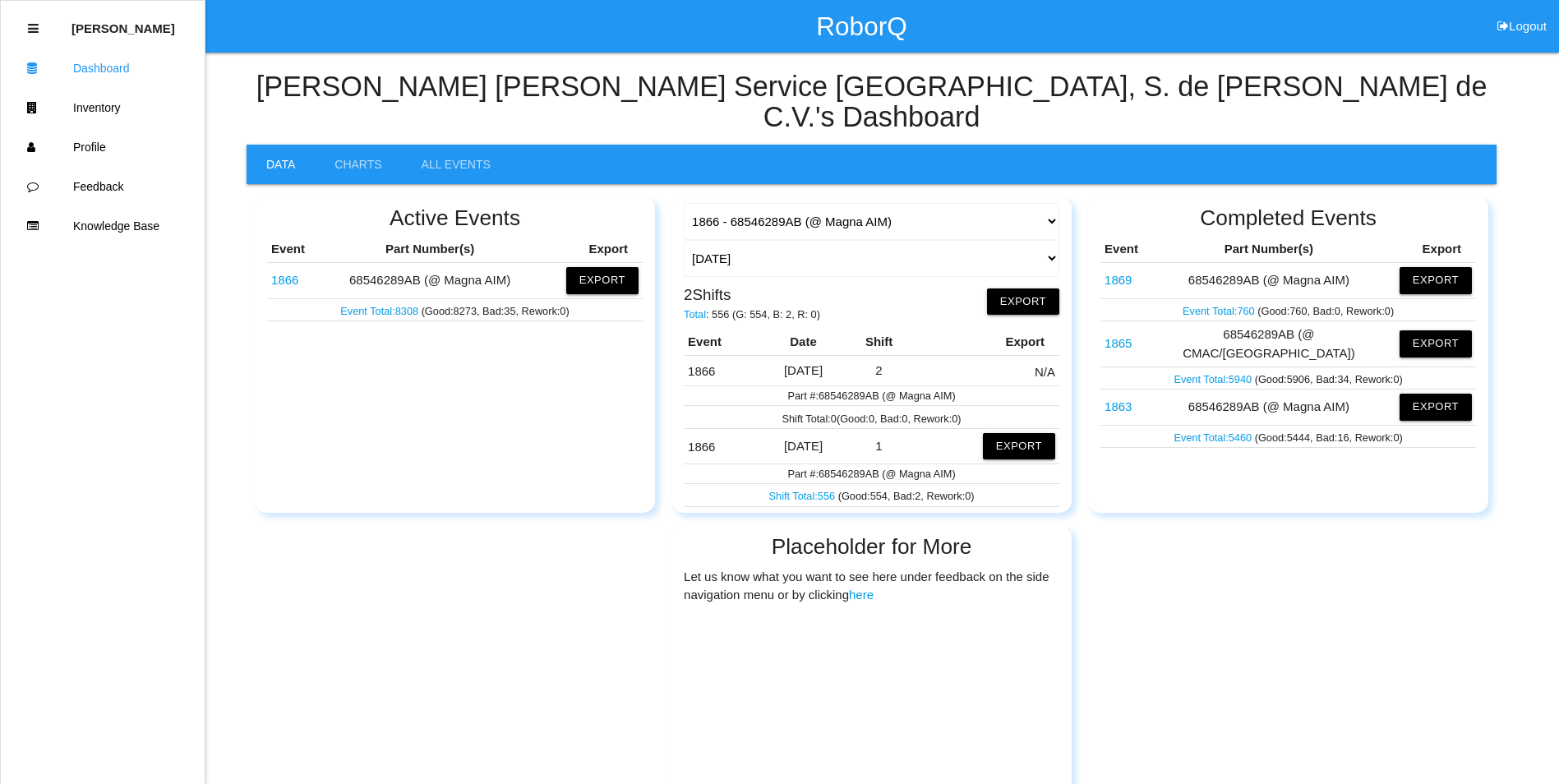 scroll, scrollTop: 45, scrollLeft: 0, axis: vertical 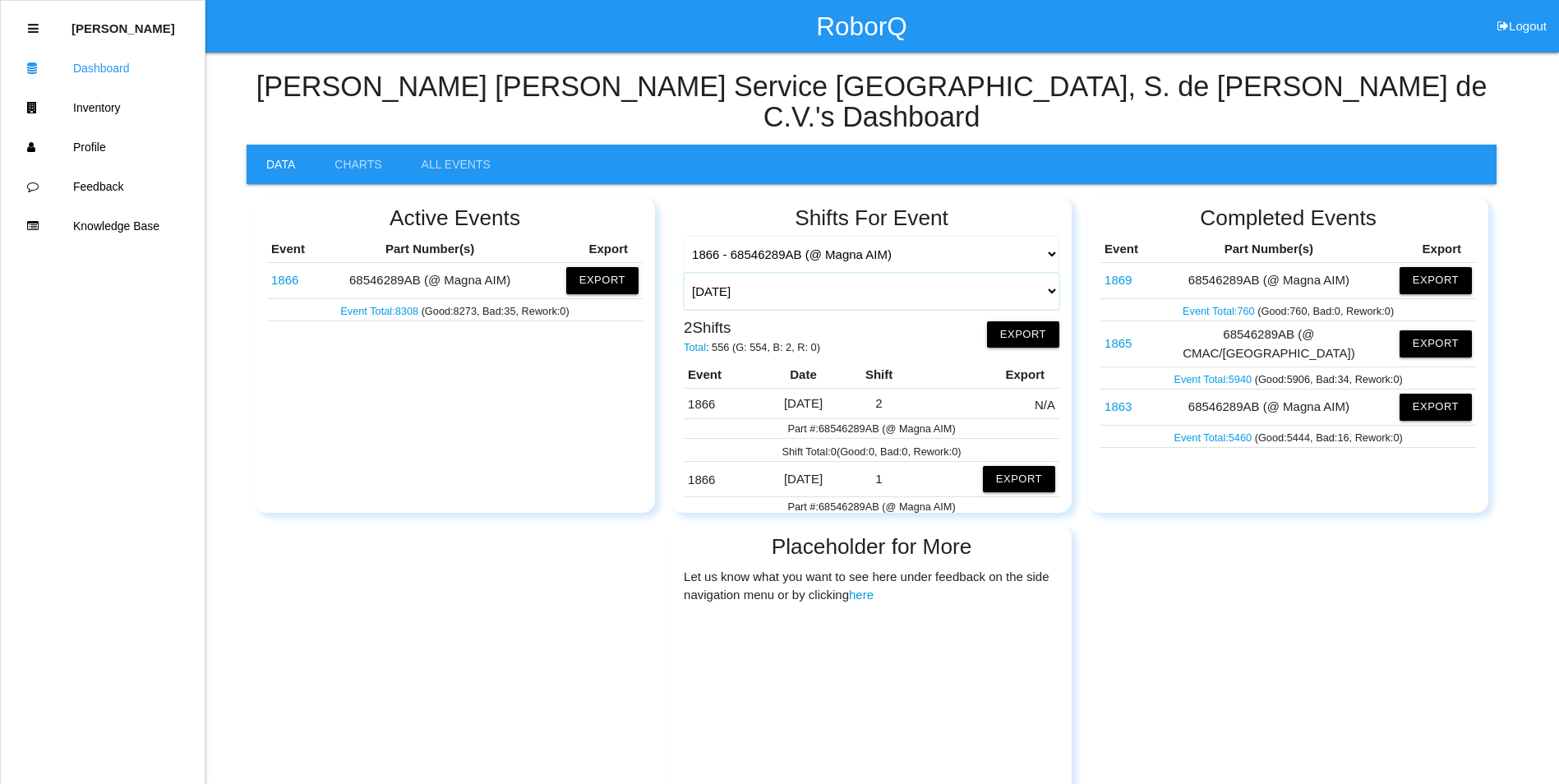 click on "[DATE] [DATE] Range Last 7 days (07/18-07/25) Last 30 days (06/25-07/25) Last 60 days (05/26-07/25) Last 90 days (04/26-07/25)  Any Day" at bounding box center [871, 291] 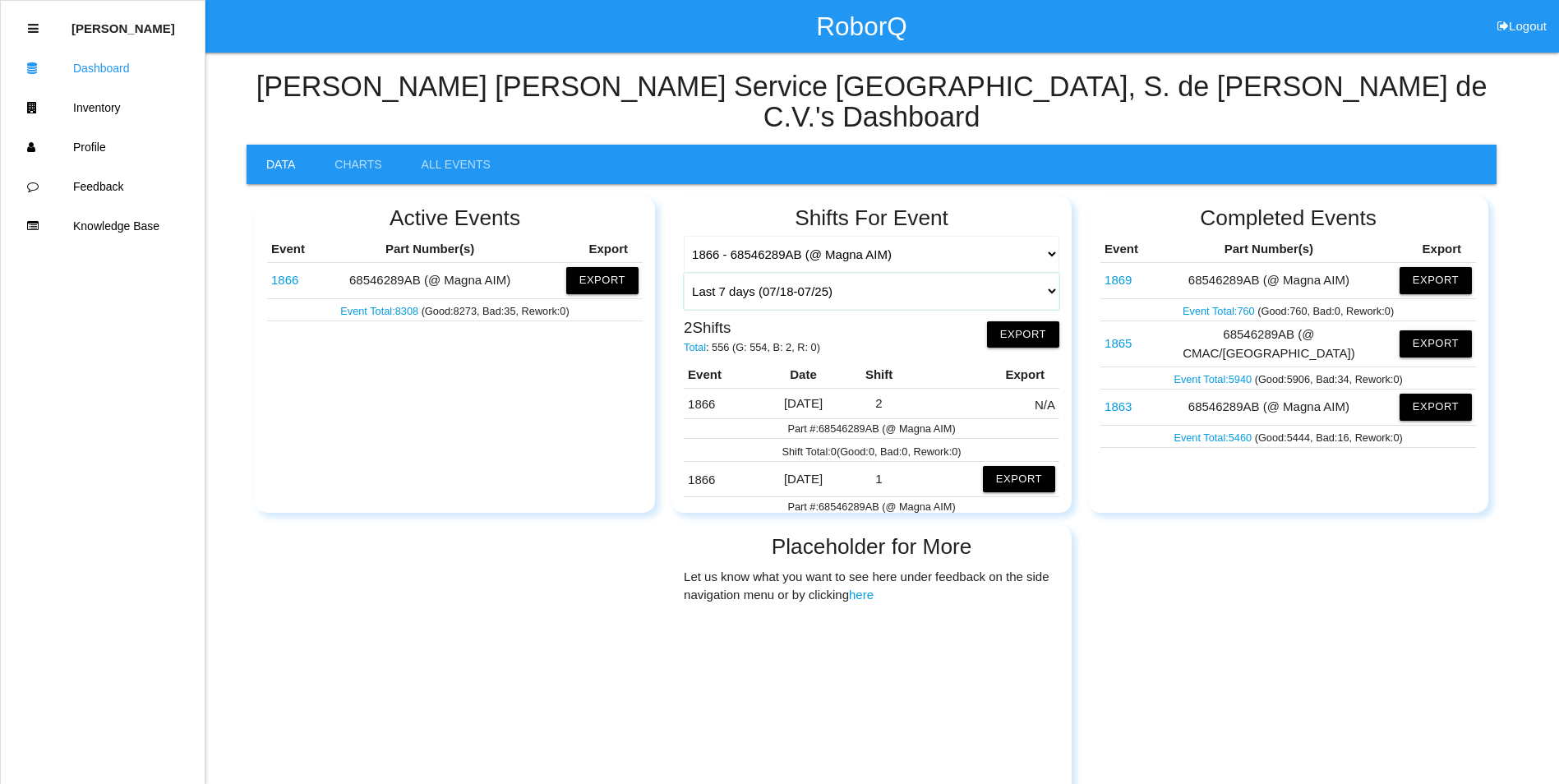 click on "[DATE] [DATE] Range Last 7 days (07/18-07/25) Last 30 days (06/25-07/25) Last 60 days (05/26-07/25) Last 90 days (04/26-07/25)  Any Day" at bounding box center (871, 291) 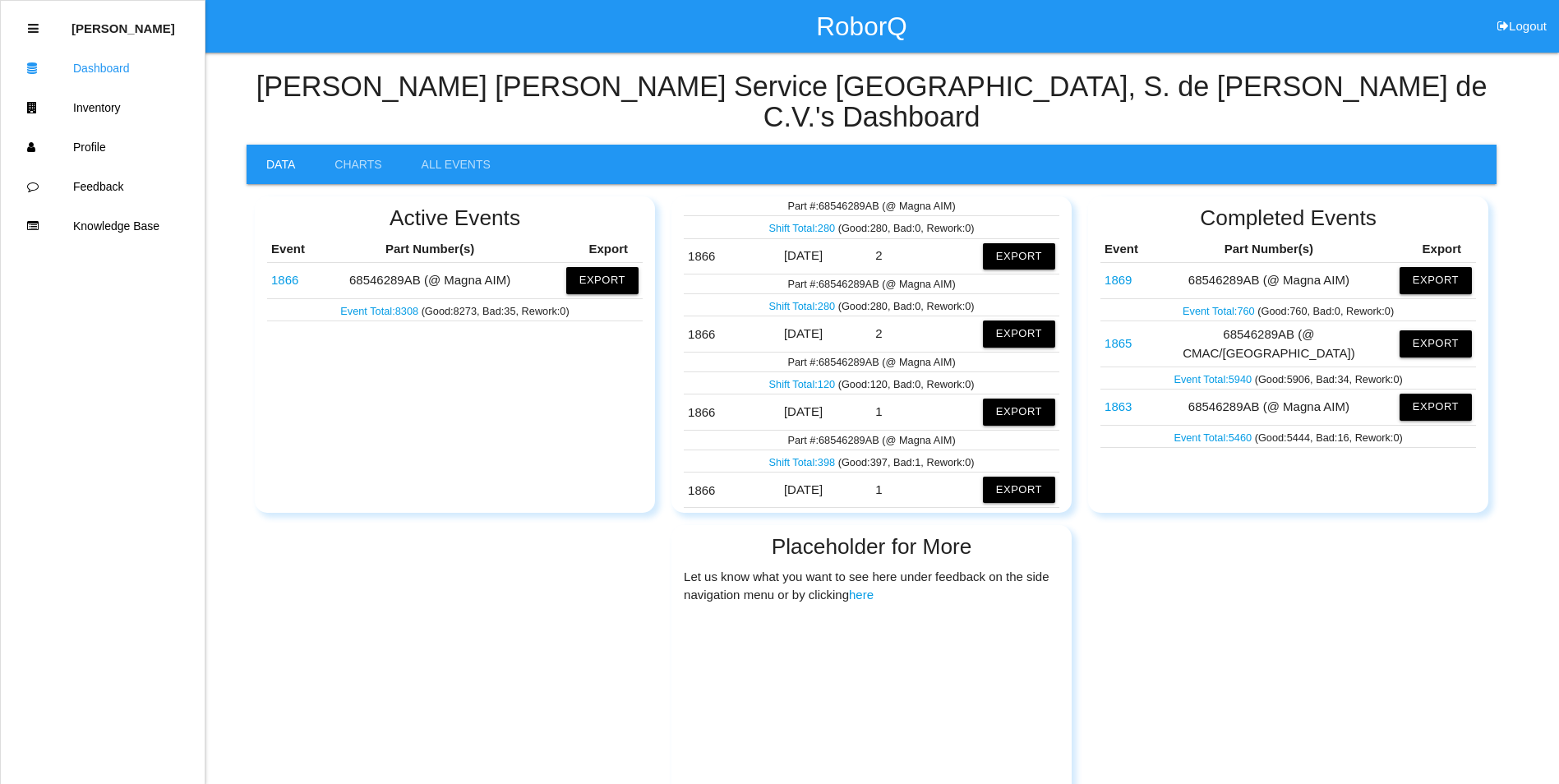 scroll, scrollTop: 742, scrollLeft: 0, axis: vertical 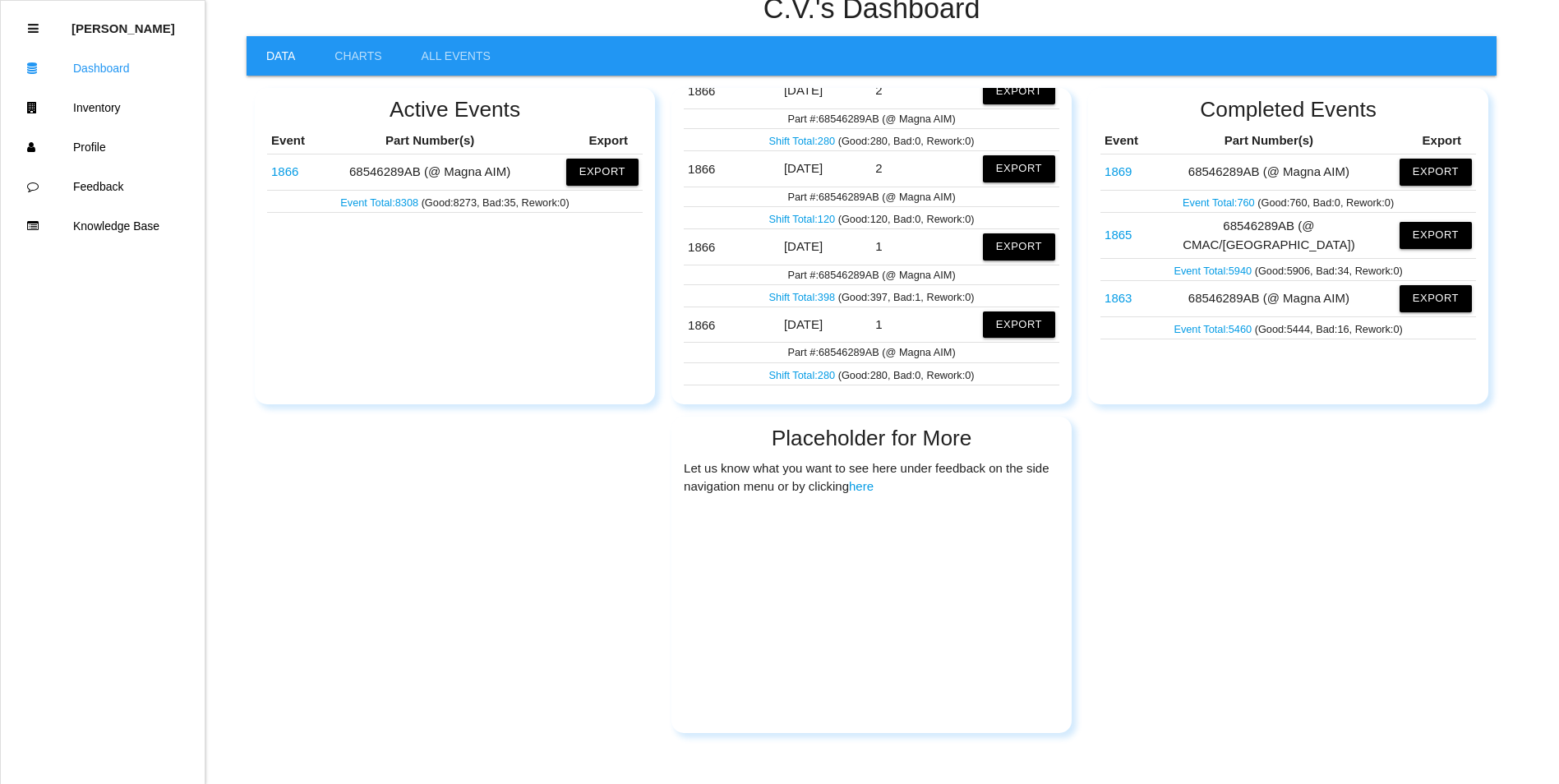 click on "Shift Total:  398" at bounding box center [804, 297] 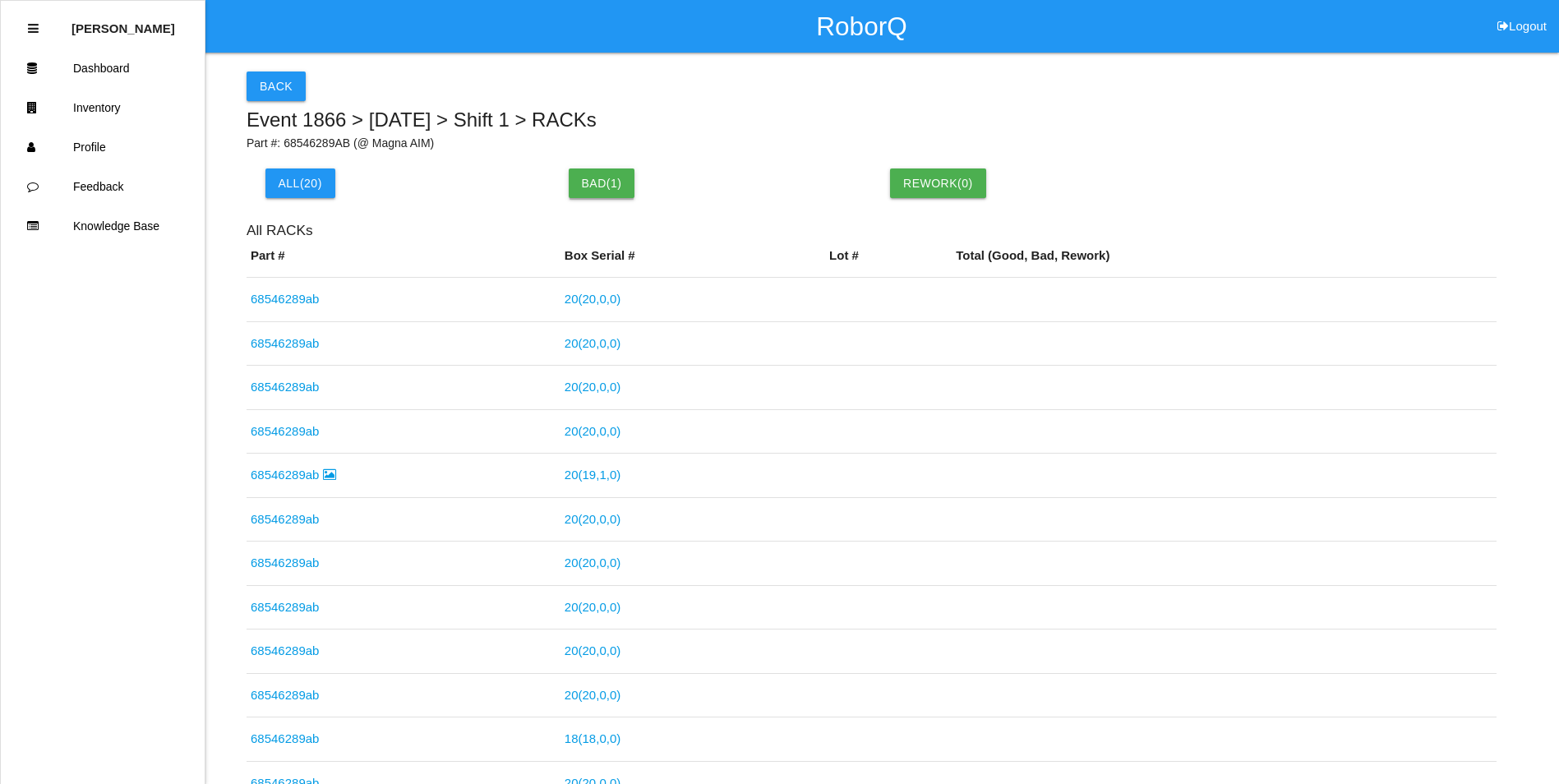 click on "Bad( 1 )" at bounding box center [602, 183] 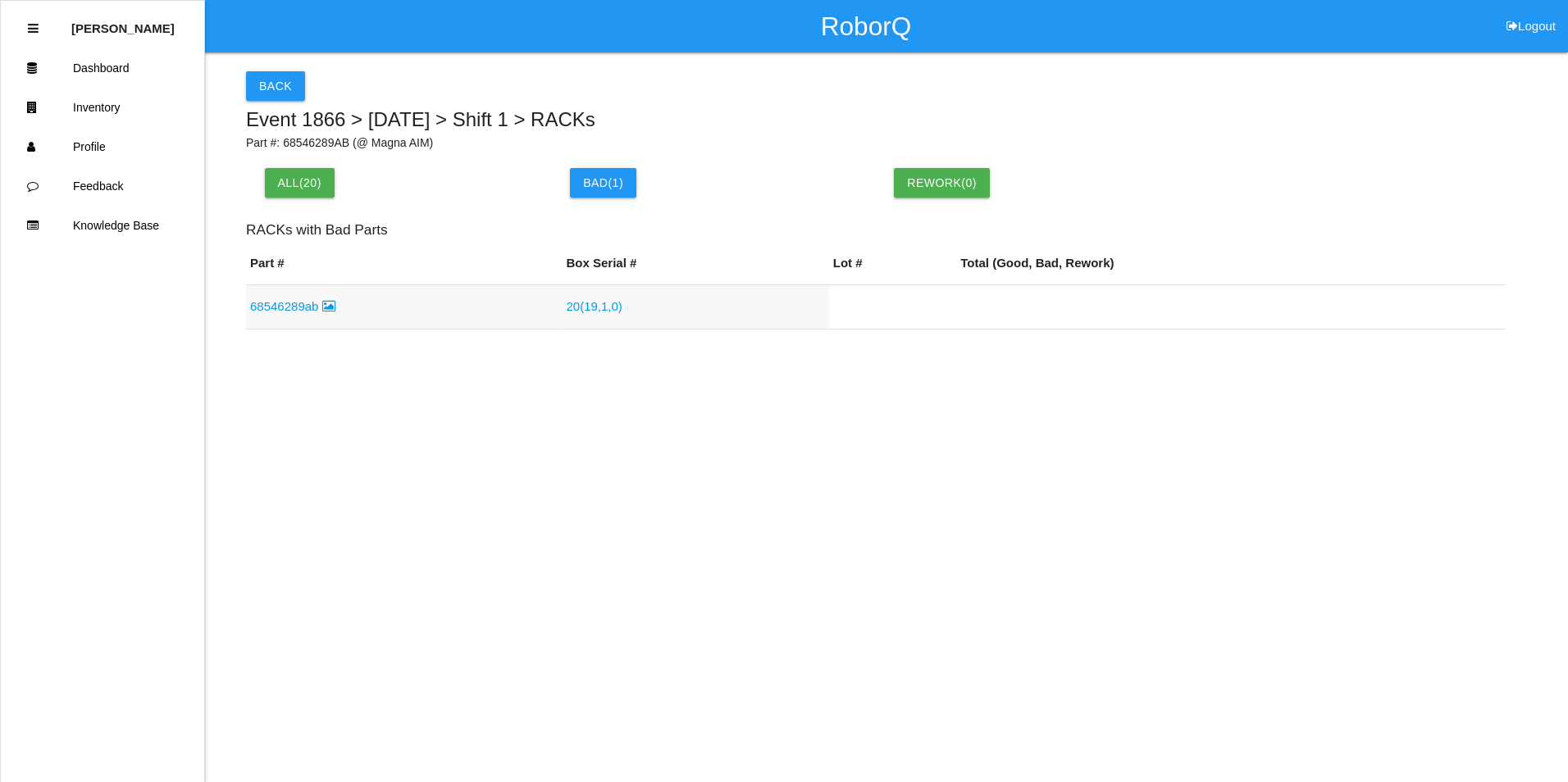 click on "68546289ab" at bounding box center [293, 306] 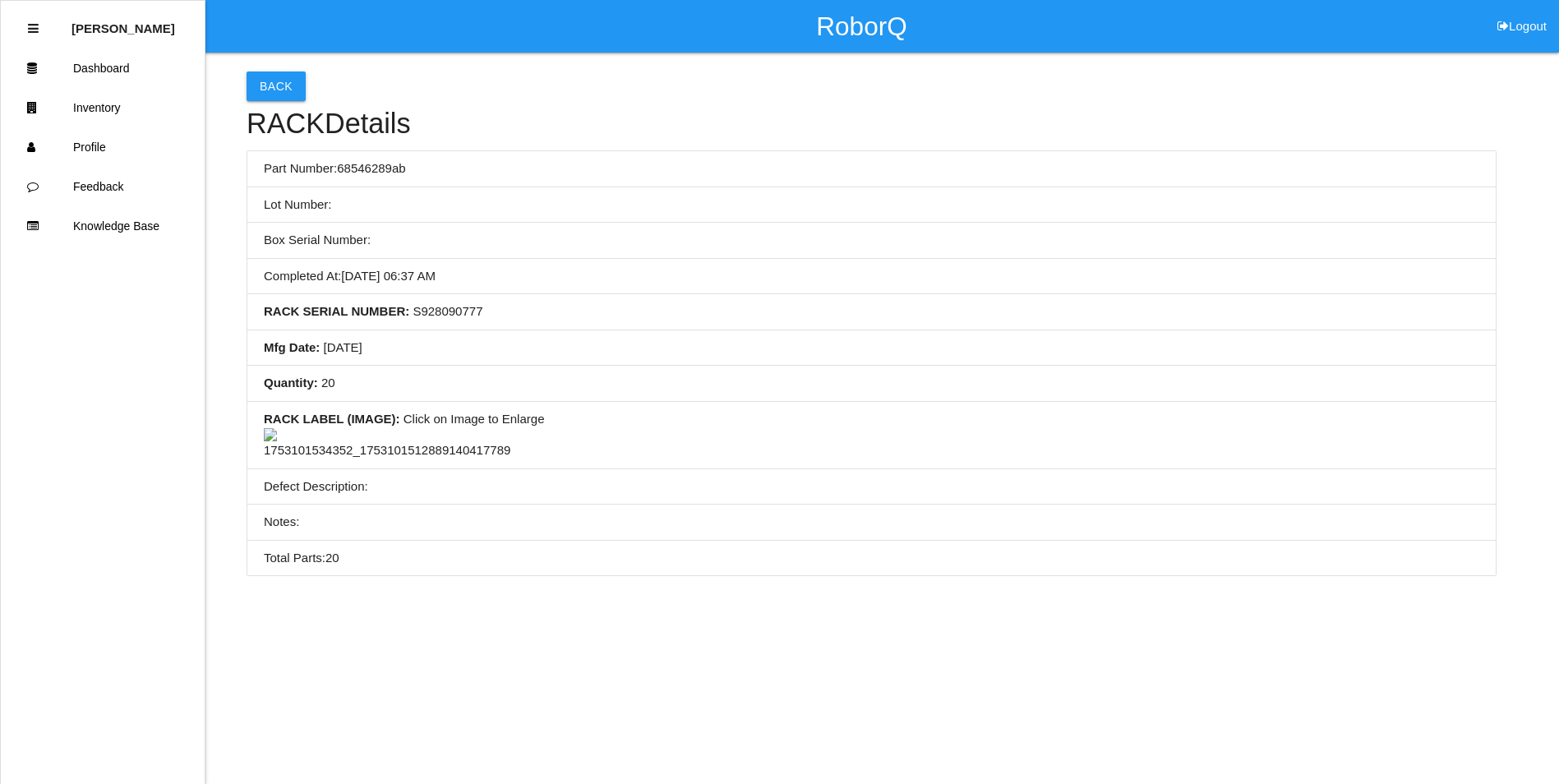 click at bounding box center (387, 444) 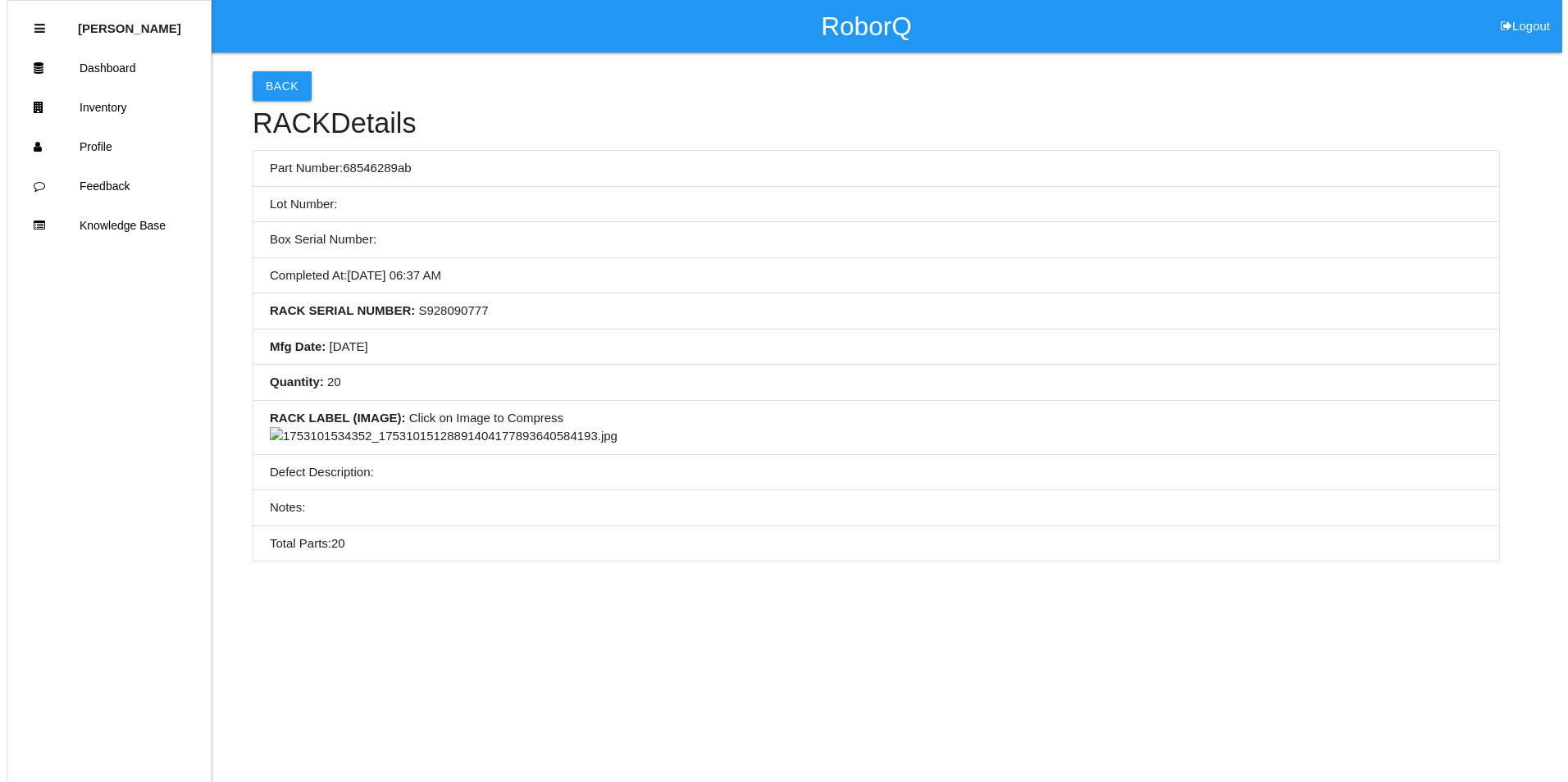 scroll, scrollTop: 0, scrollLeft: 0, axis: both 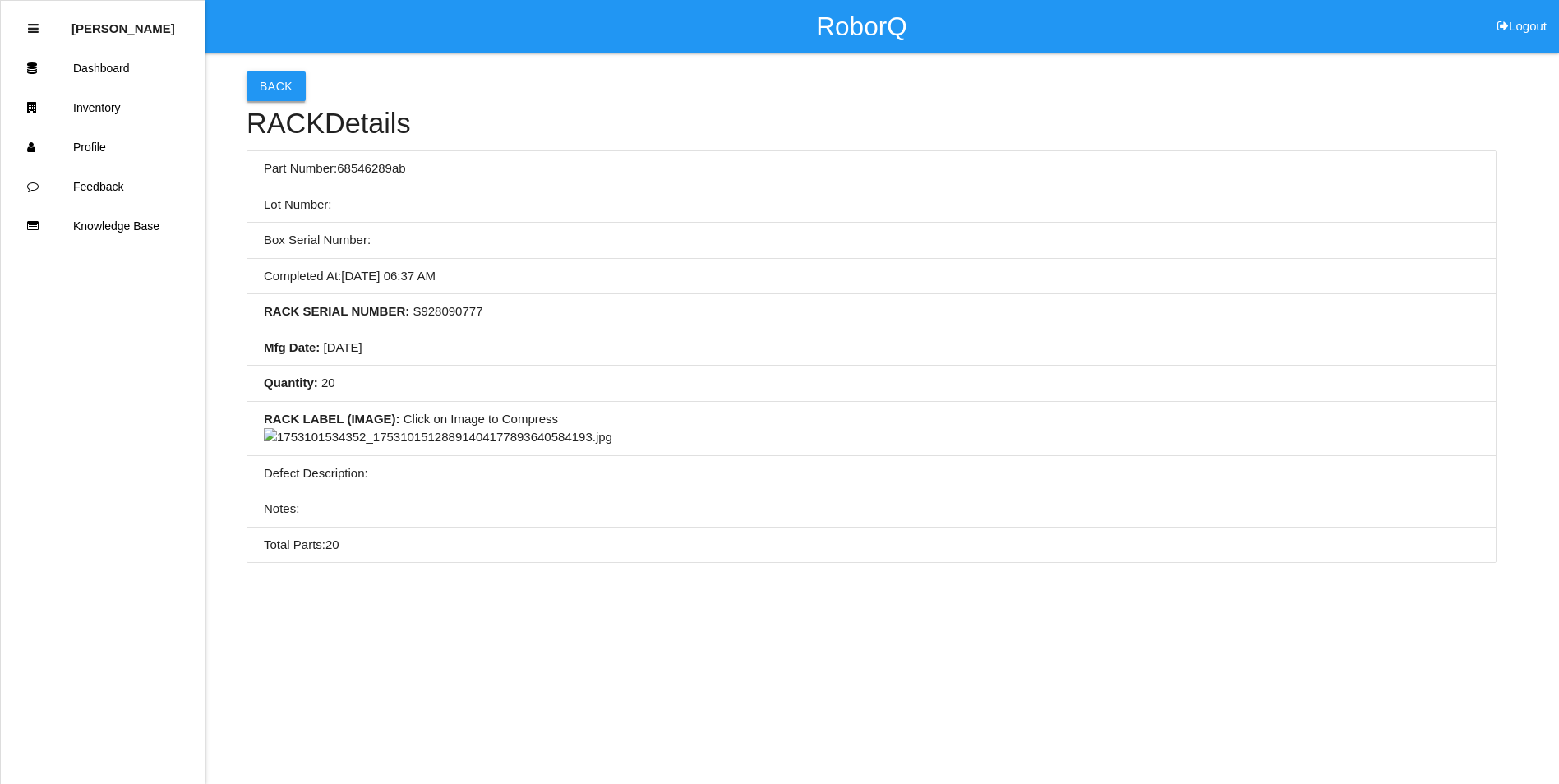 click on "Back" at bounding box center [276, 86] 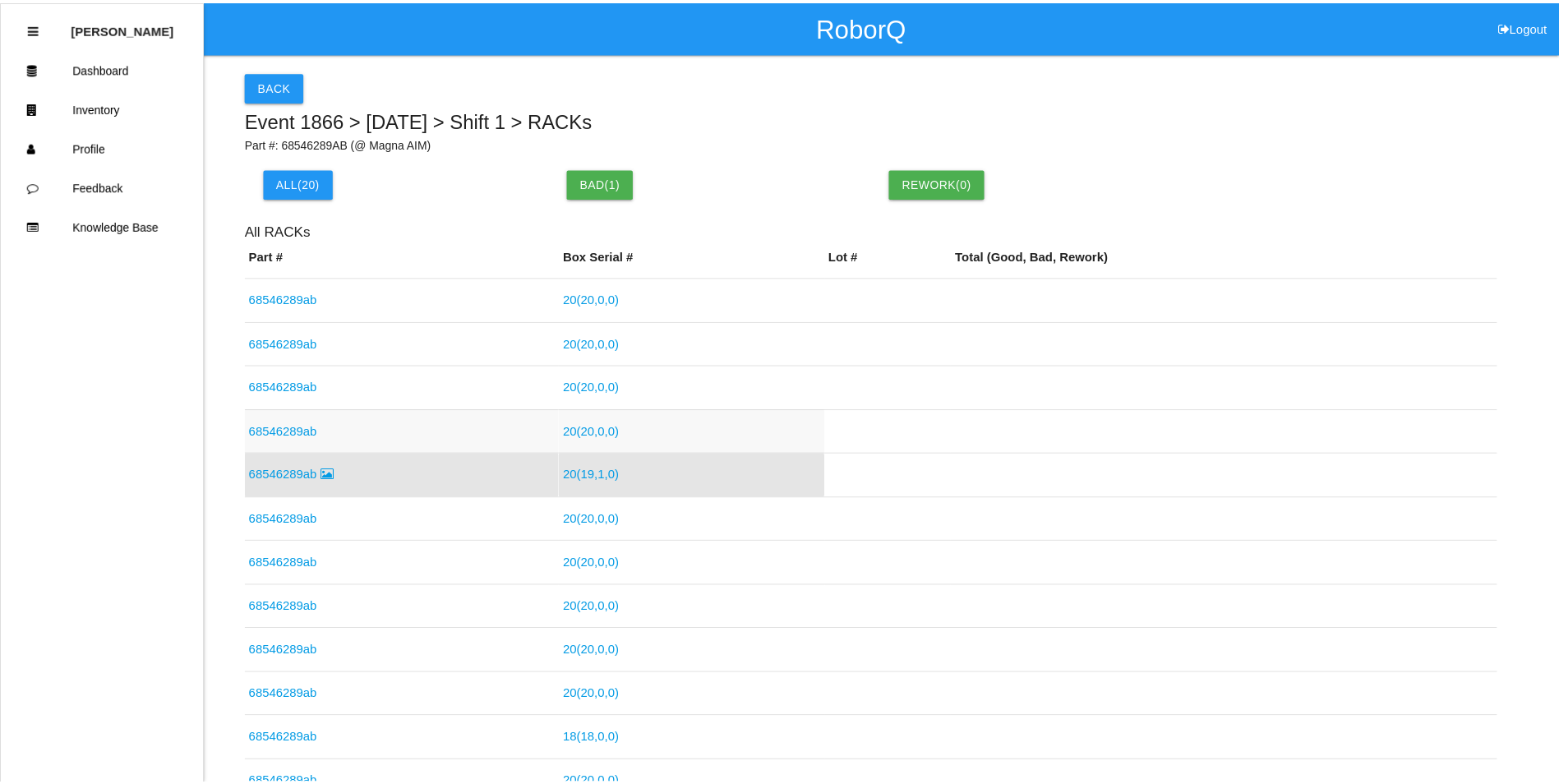 scroll, scrollTop: 36, scrollLeft: 0, axis: vertical 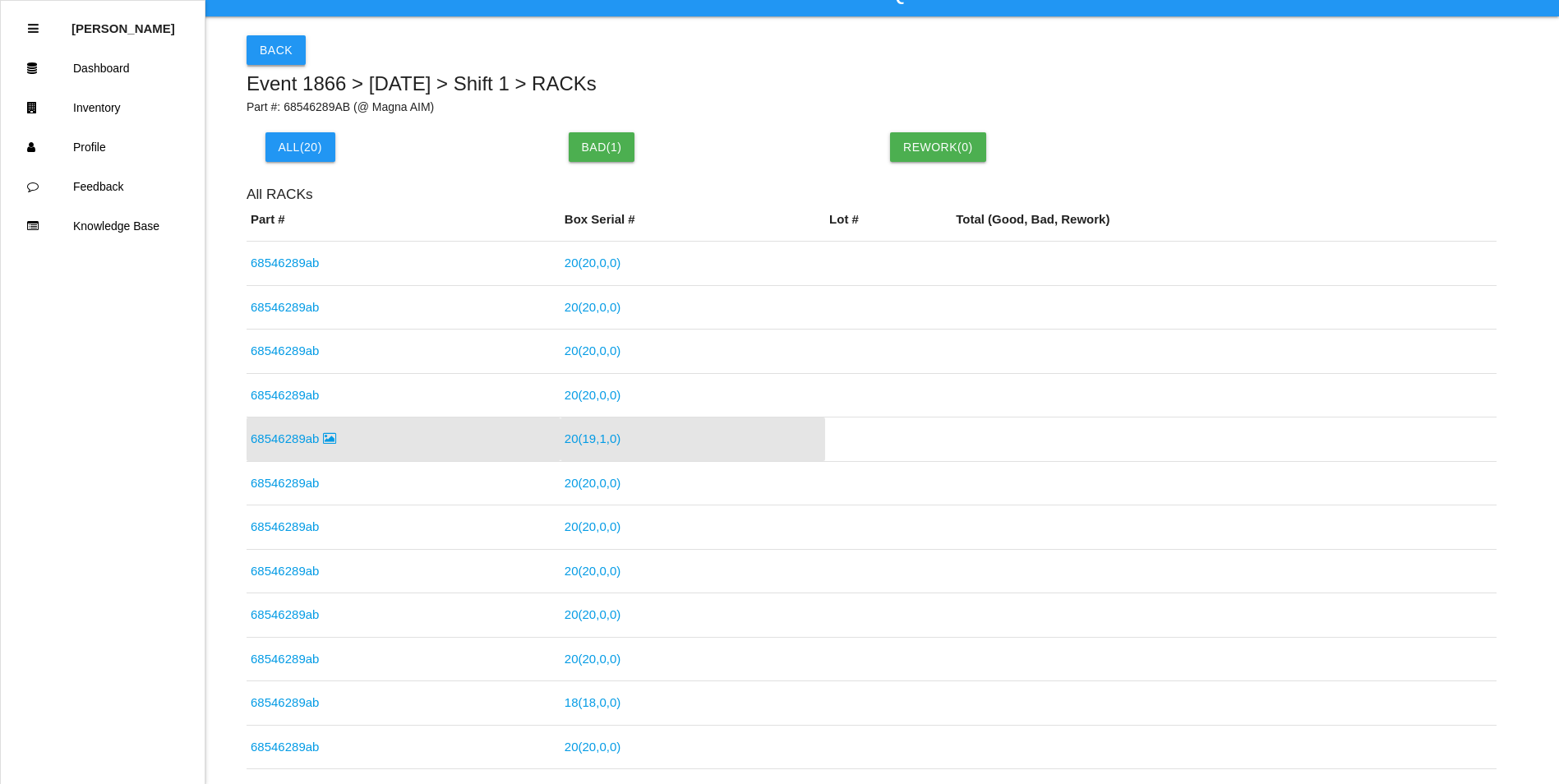 click on "Back" at bounding box center (276, 50) 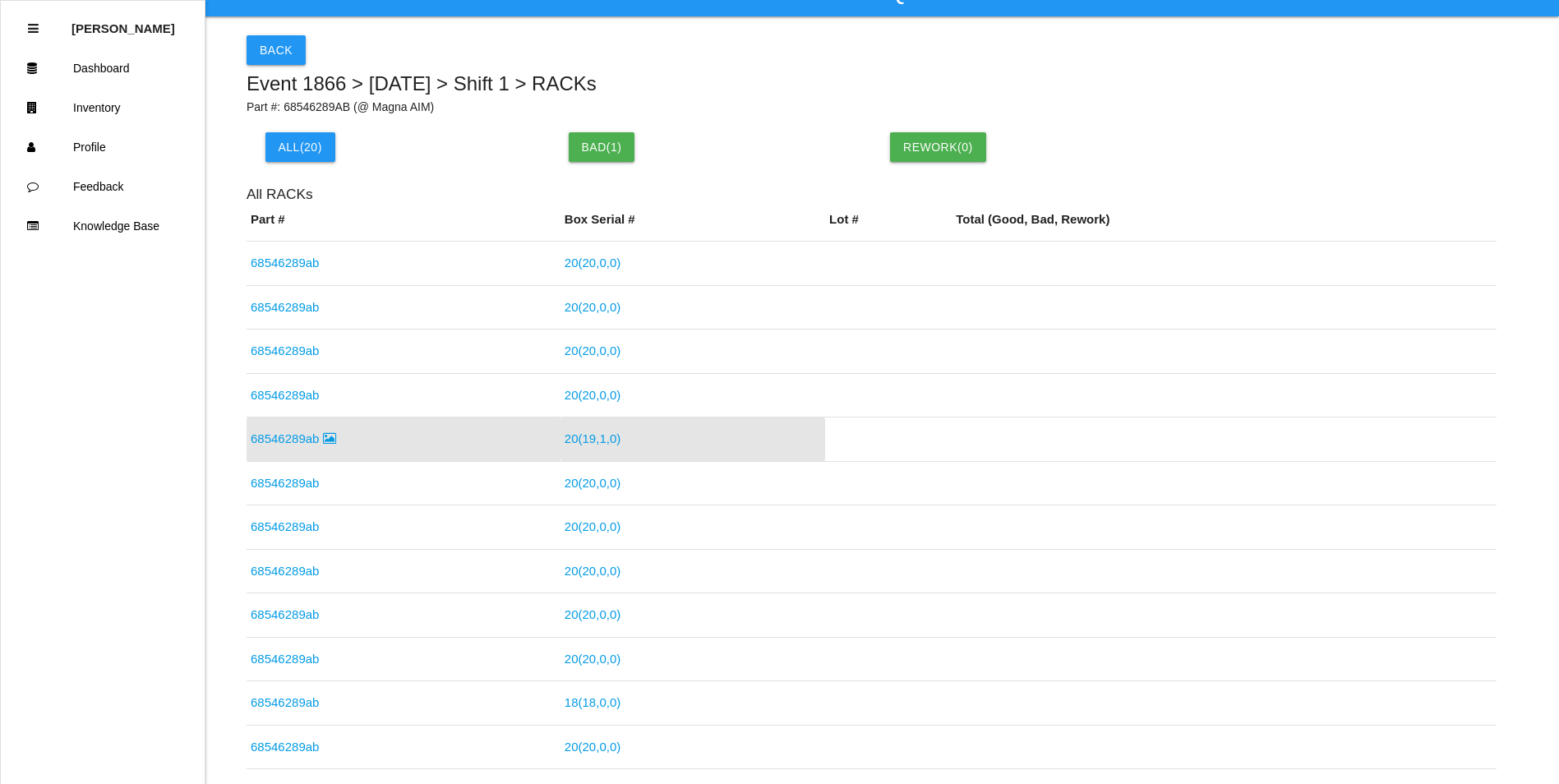 scroll, scrollTop: 0, scrollLeft: 0, axis: both 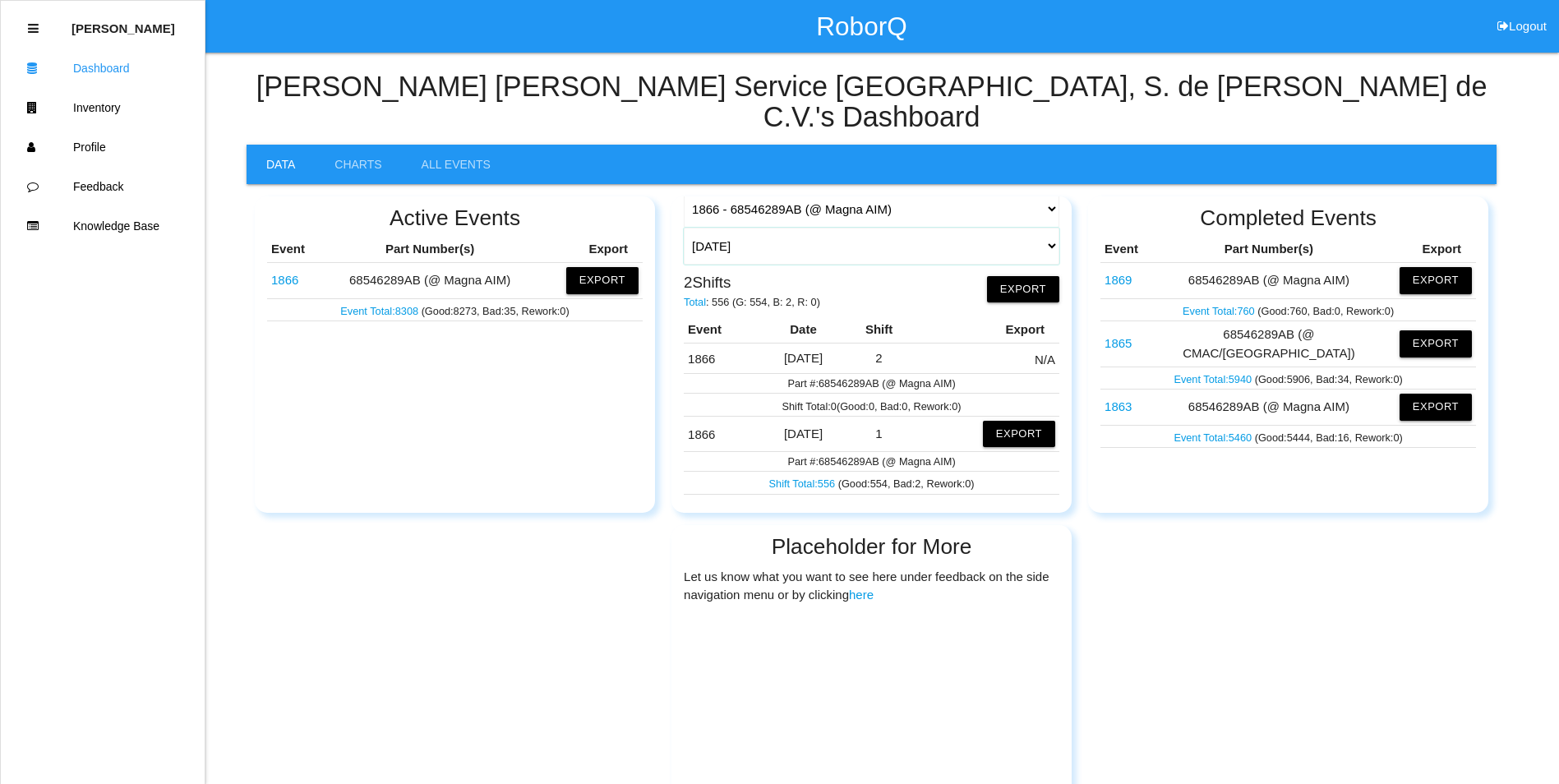 click on "[DATE] [DATE] Range Last 7 days (07/18-07/25) Last 30 days (06/25-07/25) Last 60 days (05/26-07/25) Last 90 days (04/26-07/25)  Any Day" at bounding box center [871, 246] 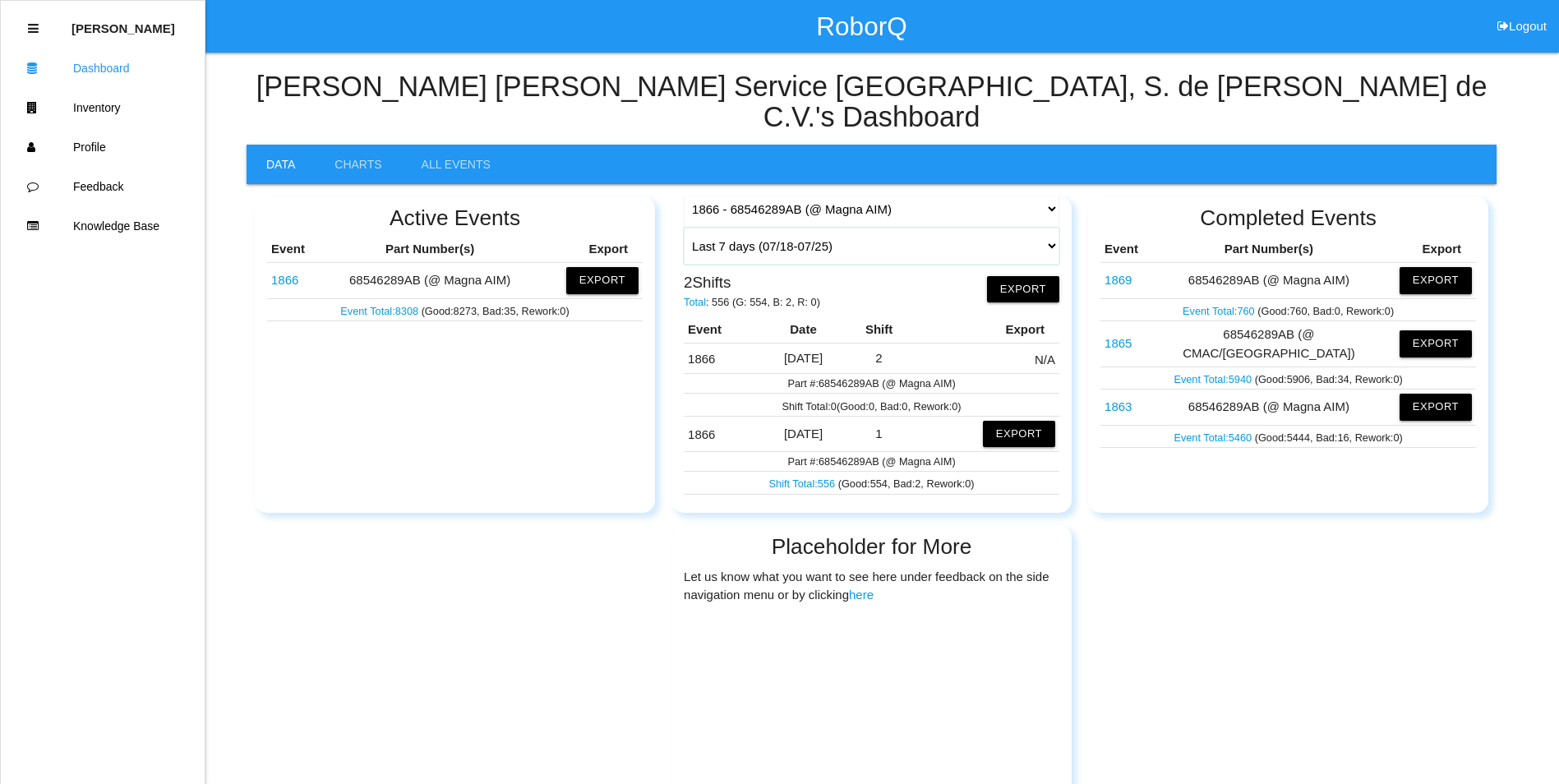 click on "[DATE] [DATE] Range Last 7 days (07/18-07/25) Last 30 days (06/25-07/25) Last 60 days (05/26-07/25) Last 90 days (04/26-07/25)  Any Day" at bounding box center (871, 246) 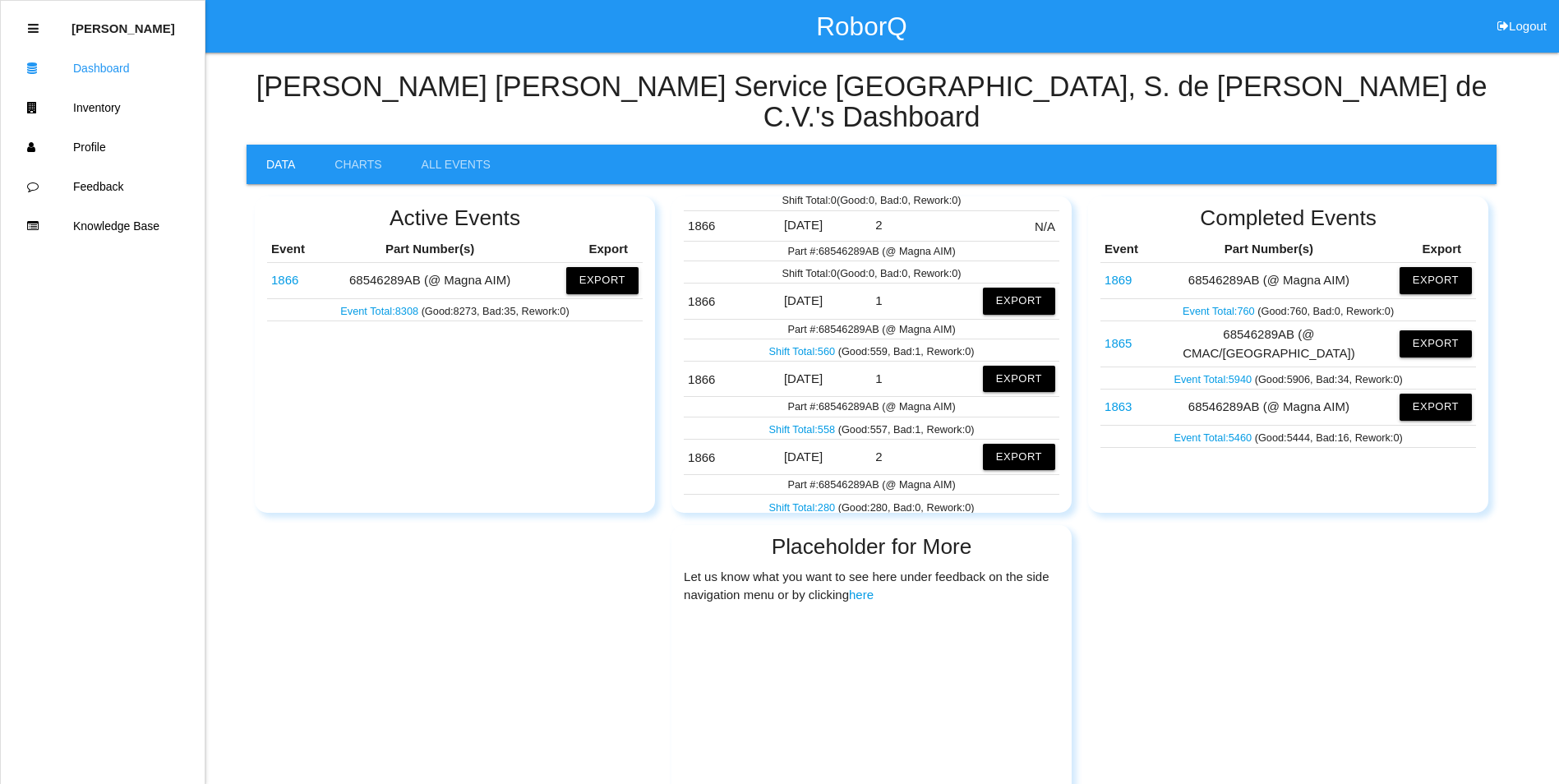 scroll, scrollTop: 362, scrollLeft: 0, axis: vertical 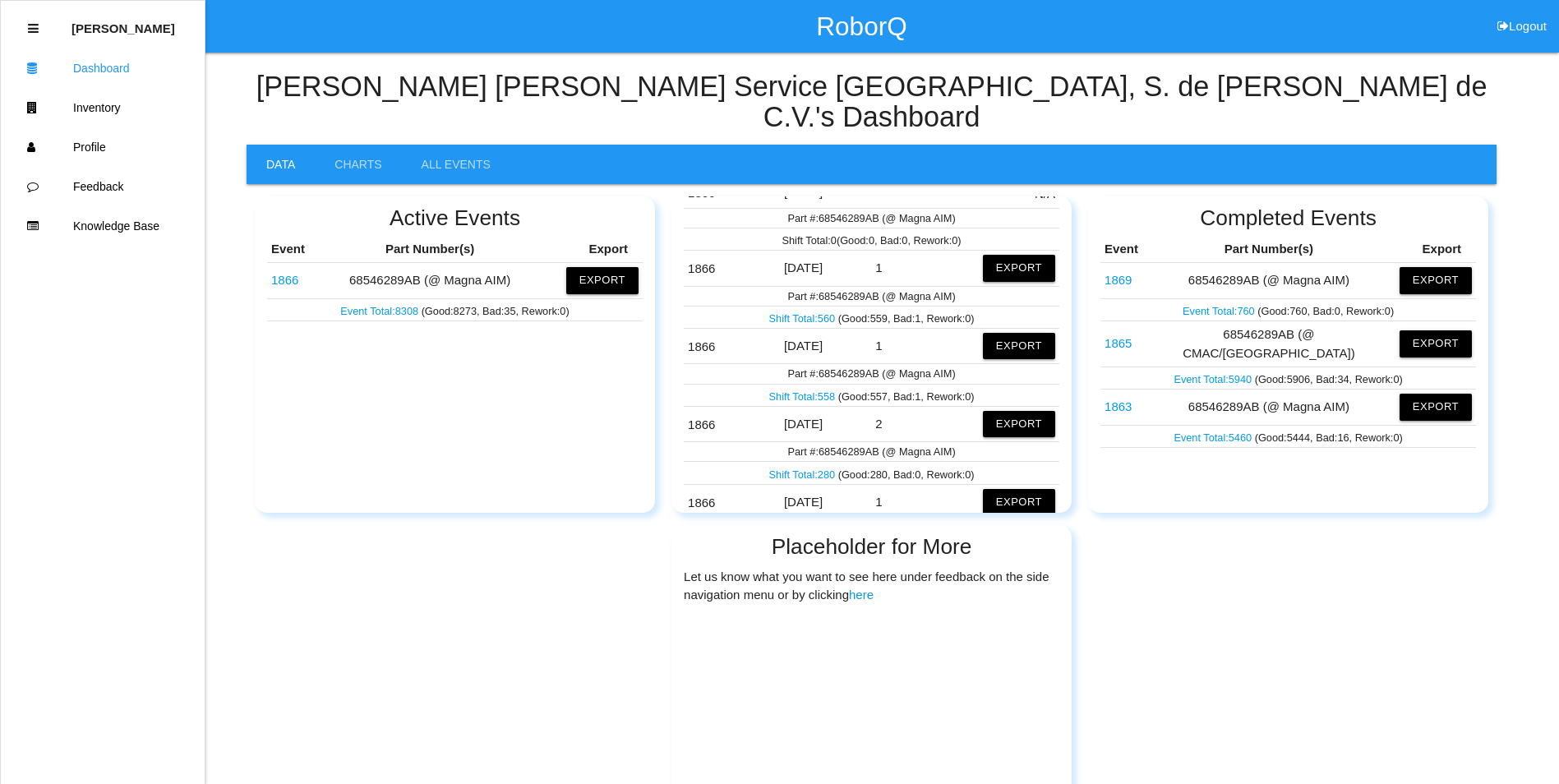click on "Shift Total:  280" at bounding box center (804, 474) 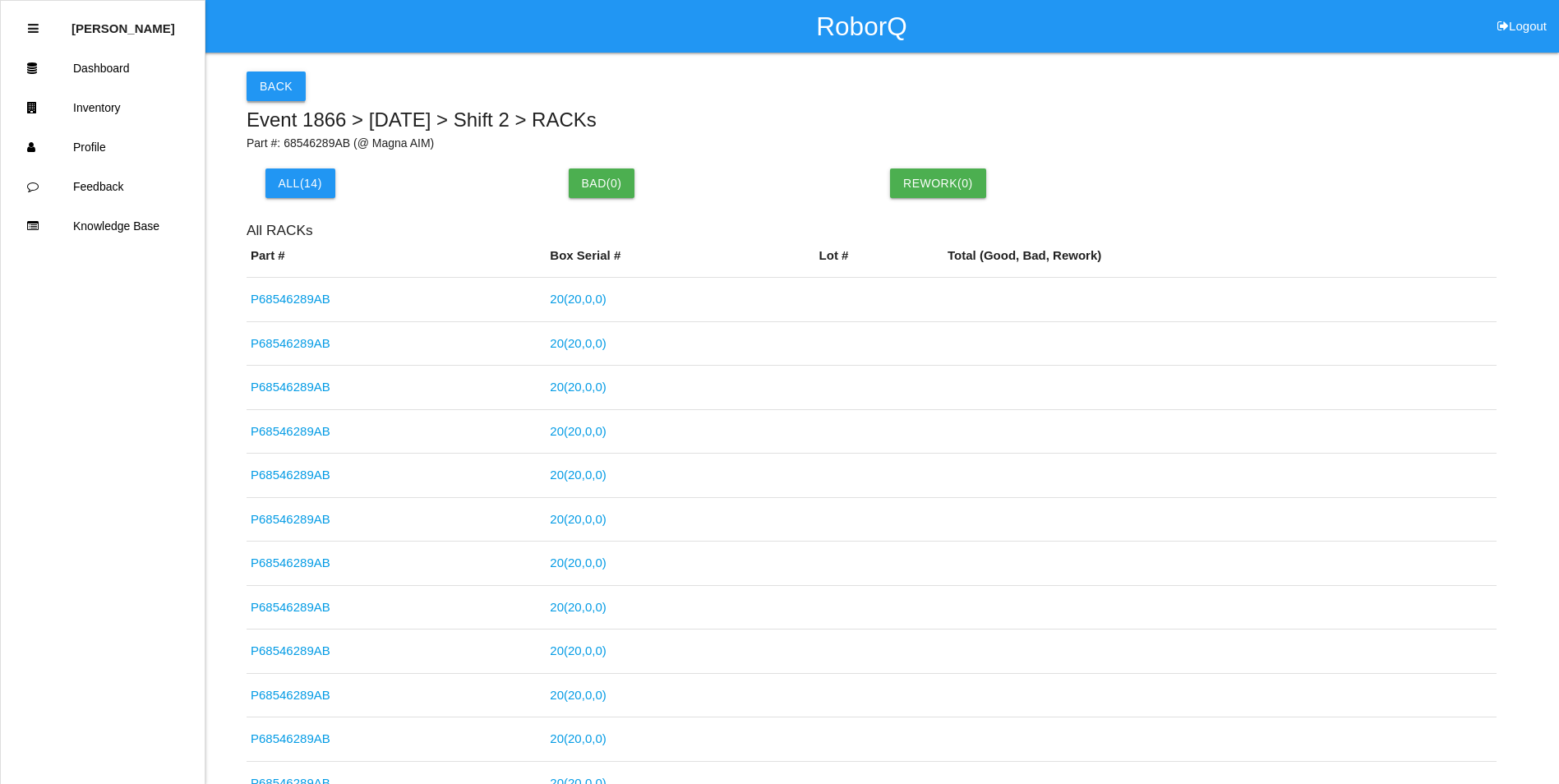 click on "Back" at bounding box center (276, 86) 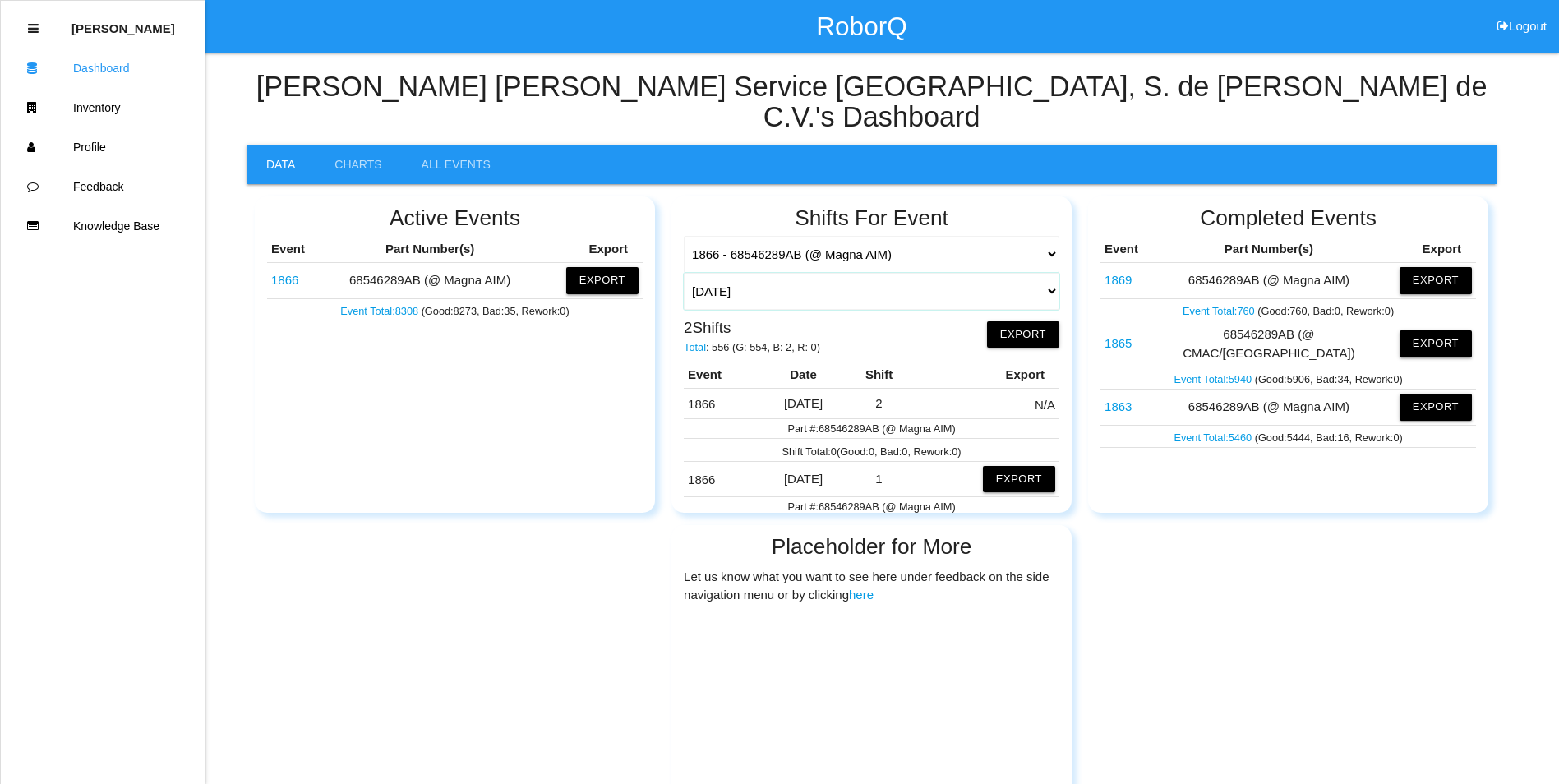 click on "[DATE] [DATE] Range Last 7 days (07/18-07/25) Last 30 days (06/25-07/25) Last 60 days (05/26-07/25) Last 90 days (04/26-07/25)  Any Day" at bounding box center (871, 291) 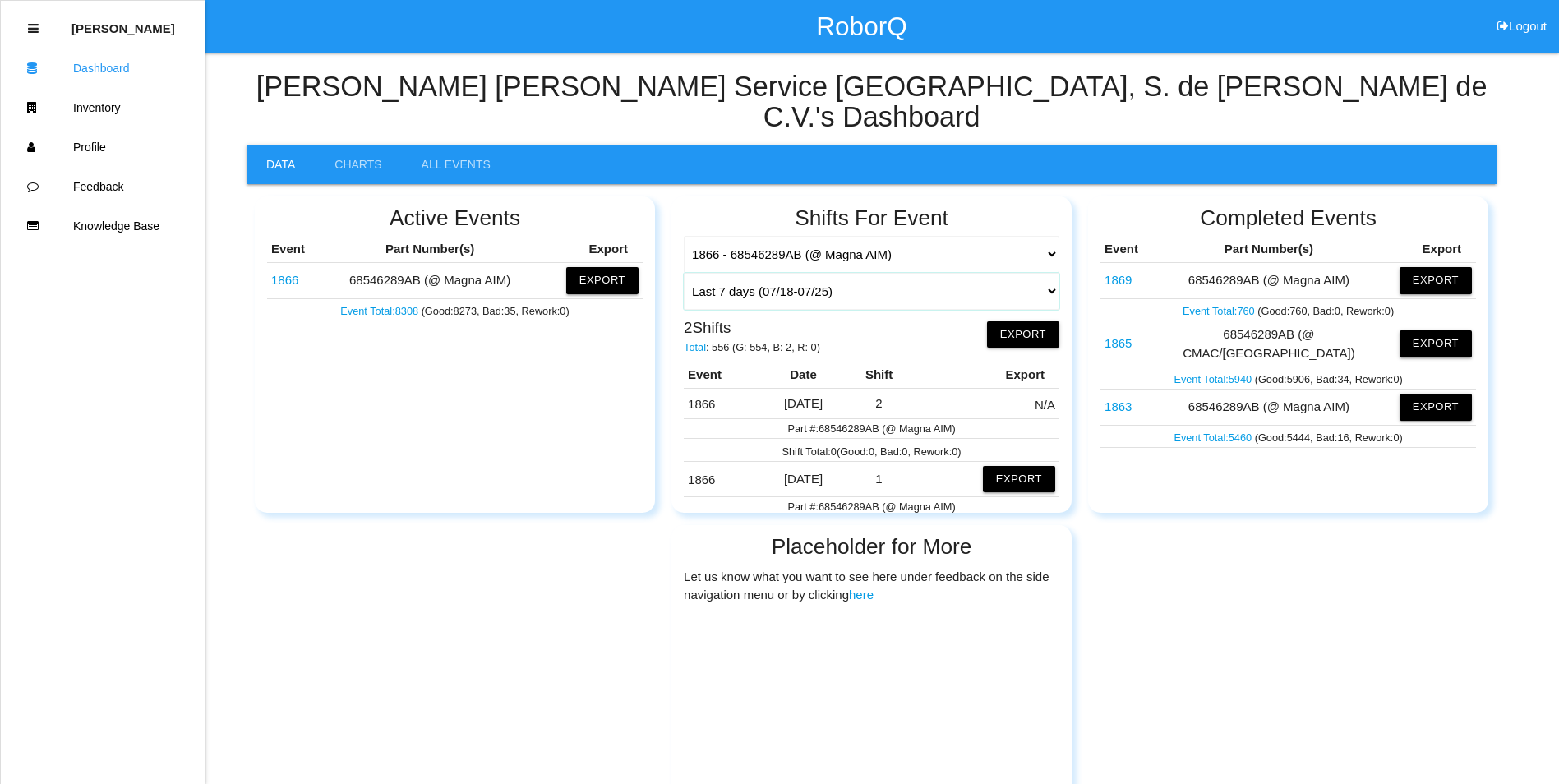 click on "[DATE] [DATE] Range Last 7 days (07/18-07/25) Last 30 days (06/25-07/25) Last 60 days (05/26-07/25) Last 90 days (04/26-07/25)  Any Day" at bounding box center (871, 291) 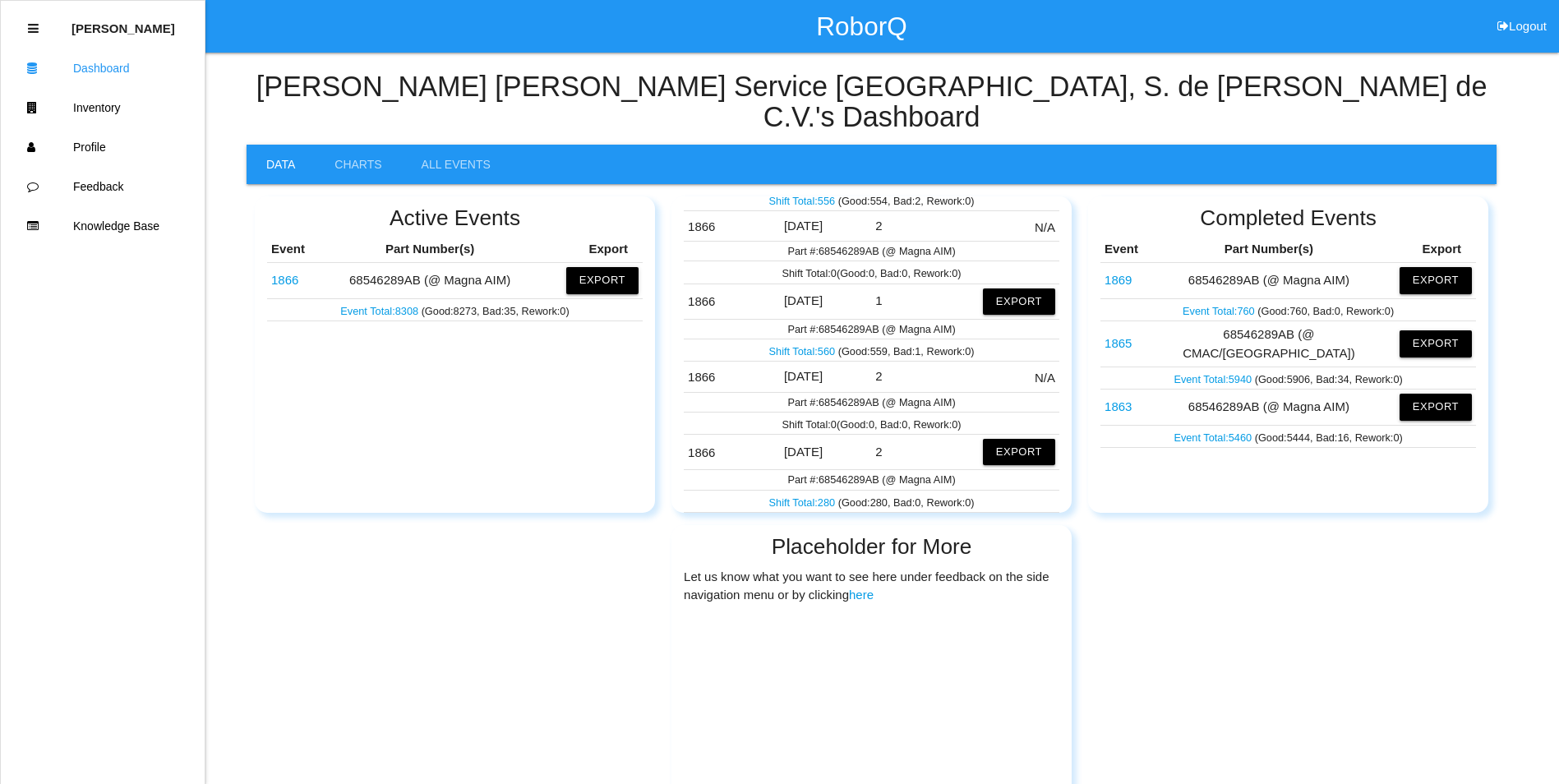 scroll, scrollTop: 263, scrollLeft: 0, axis: vertical 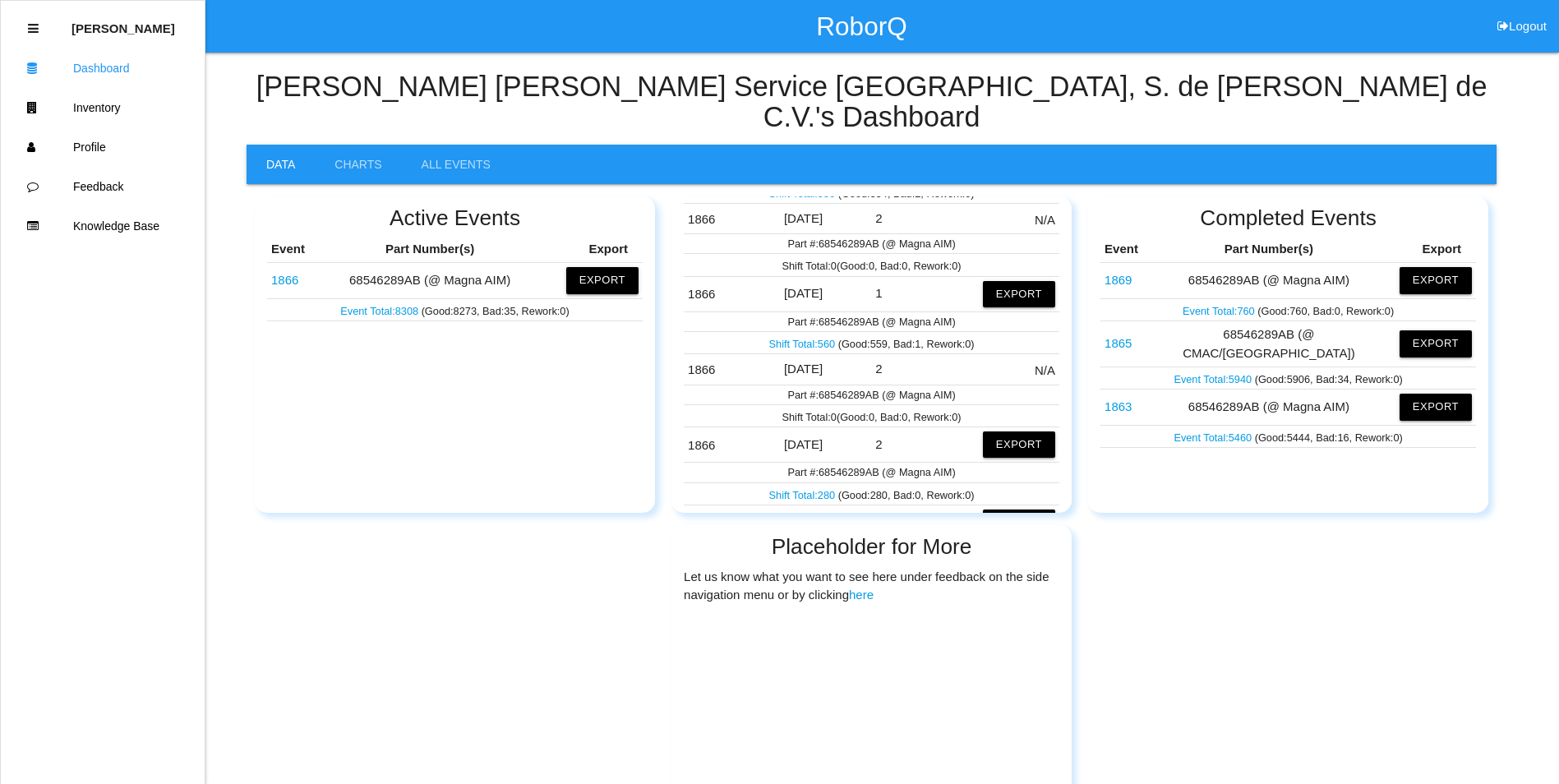 click on "Shift Total:  280" at bounding box center (804, 495) 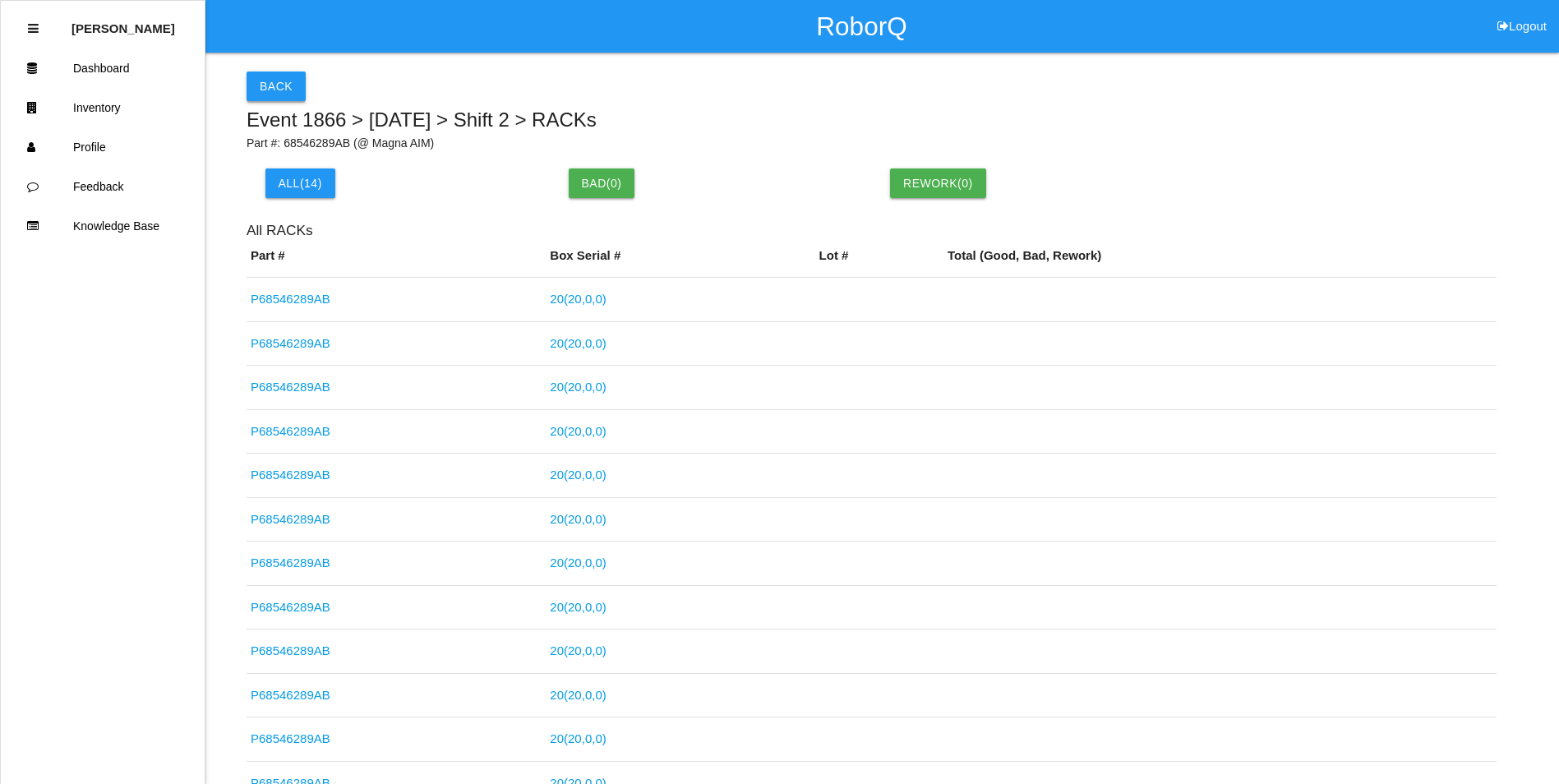 click on "Back" at bounding box center [276, 86] 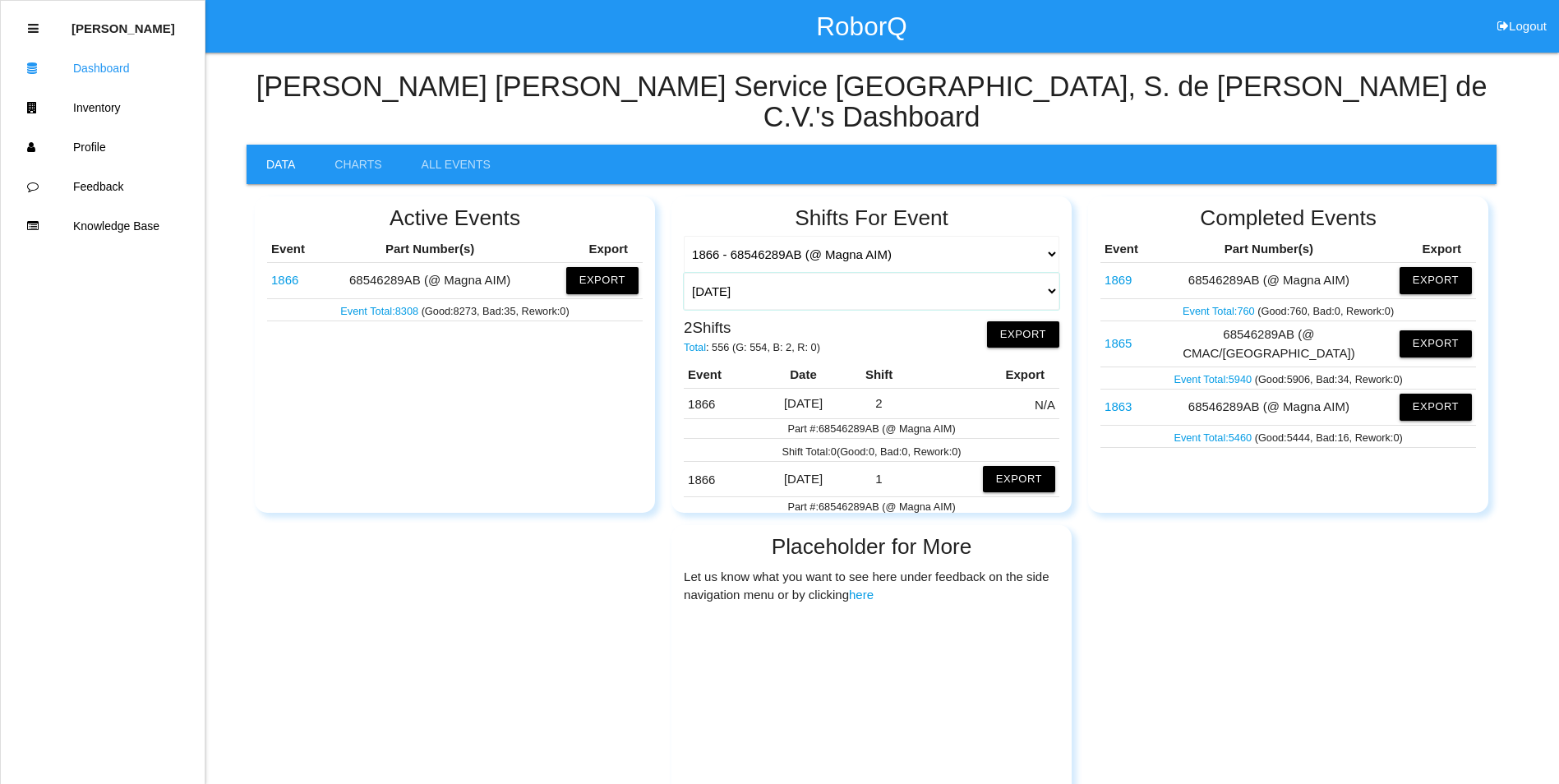 click on "[DATE] [DATE] Range Last 7 days (07/18-07/25) Last 30 days (06/25-07/25) Last 60 days (05/26-07/25) Last 90 days (04/26-07/25)  Any Day" at bounding box center (871, 291) 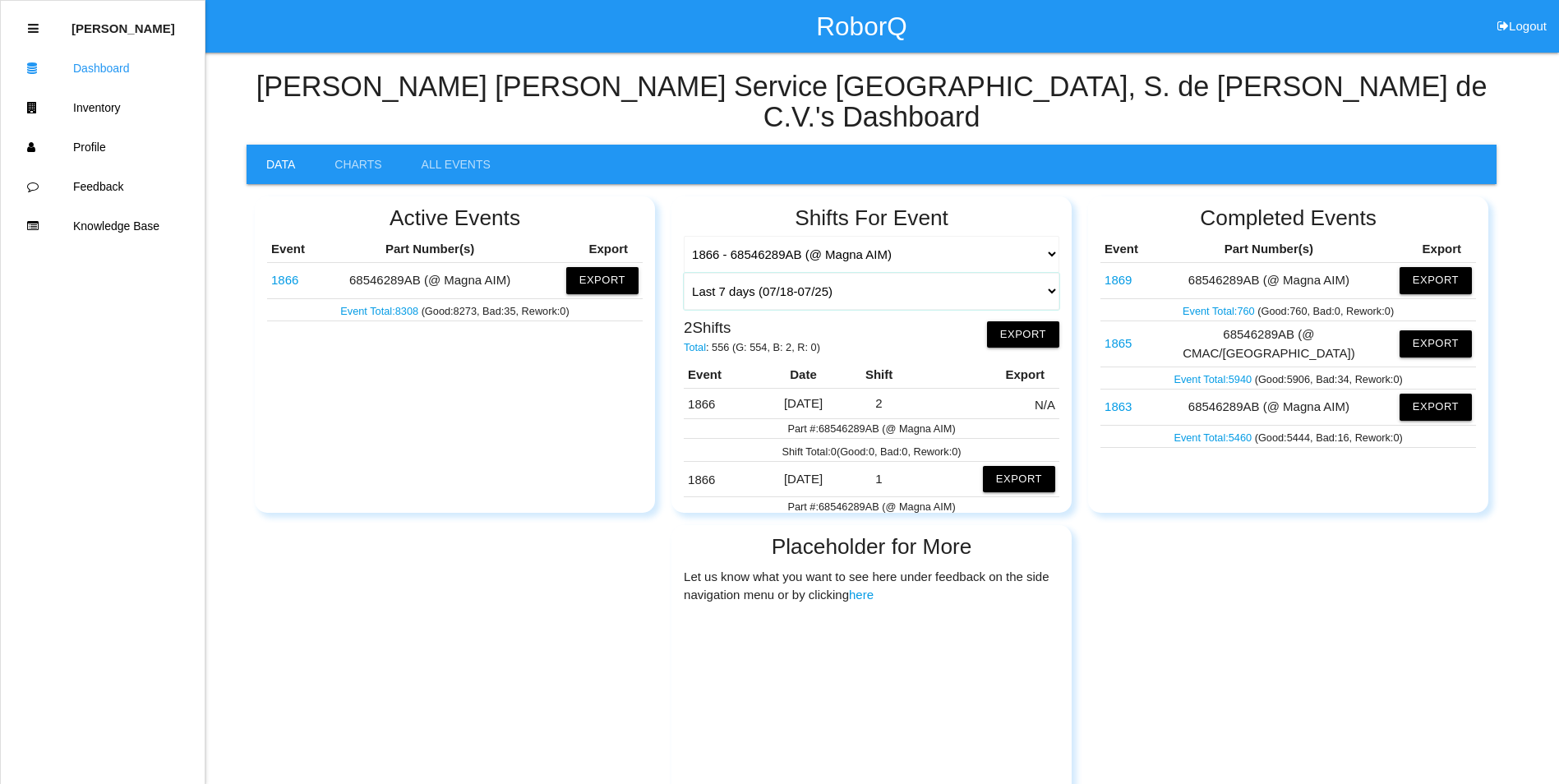 click on "[DATE] [DATE] Range Last 7 days (07/18-07/25) Last 30 days (06/25-07/25) Last 60 days (05/26-07/25) Last 90 days (04/26-07/25)  Any Day" at bounding box center [871, 291] 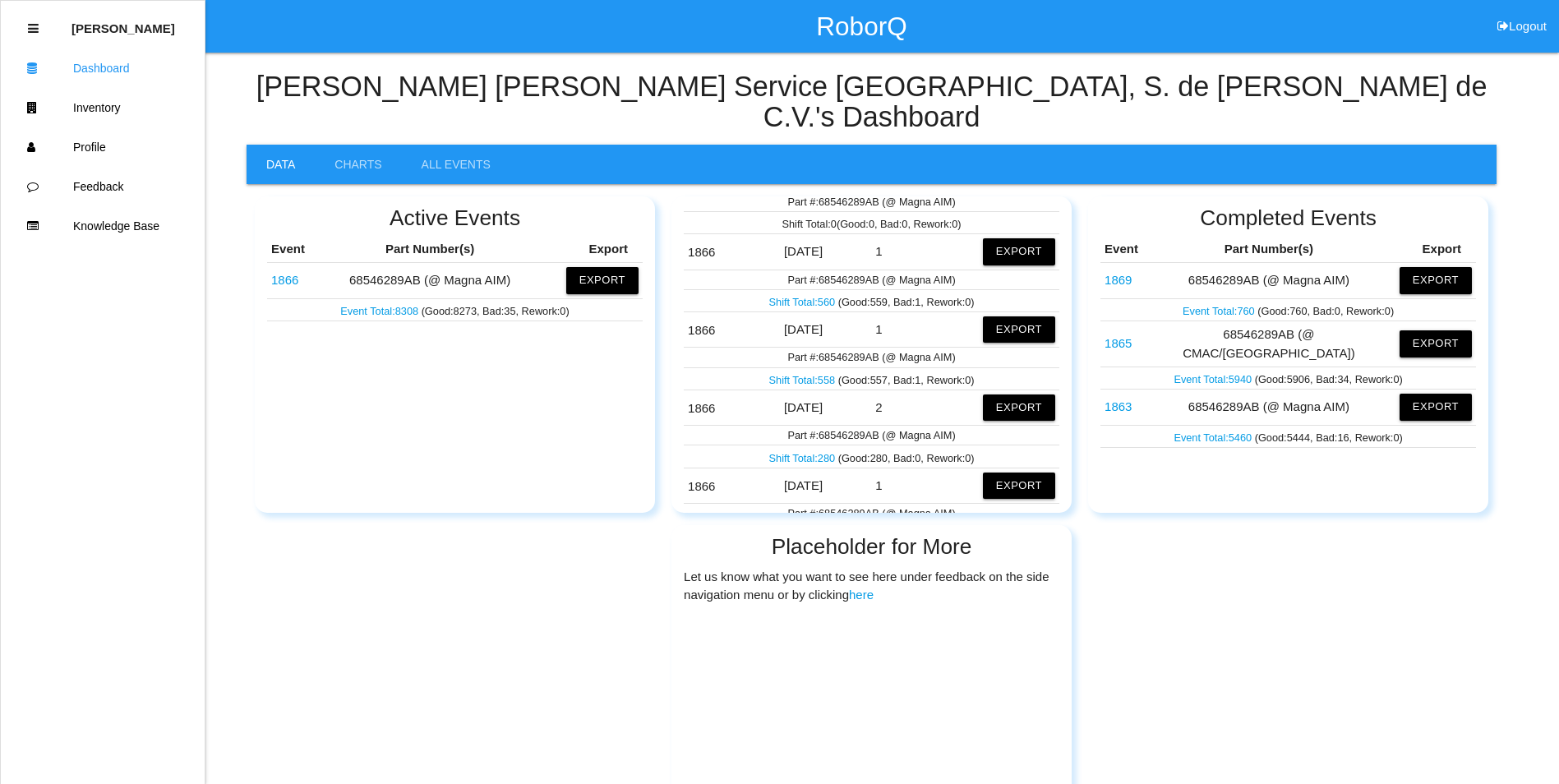 scroll, scrollTop: 384, scrollLeft: 0, axis: vertical 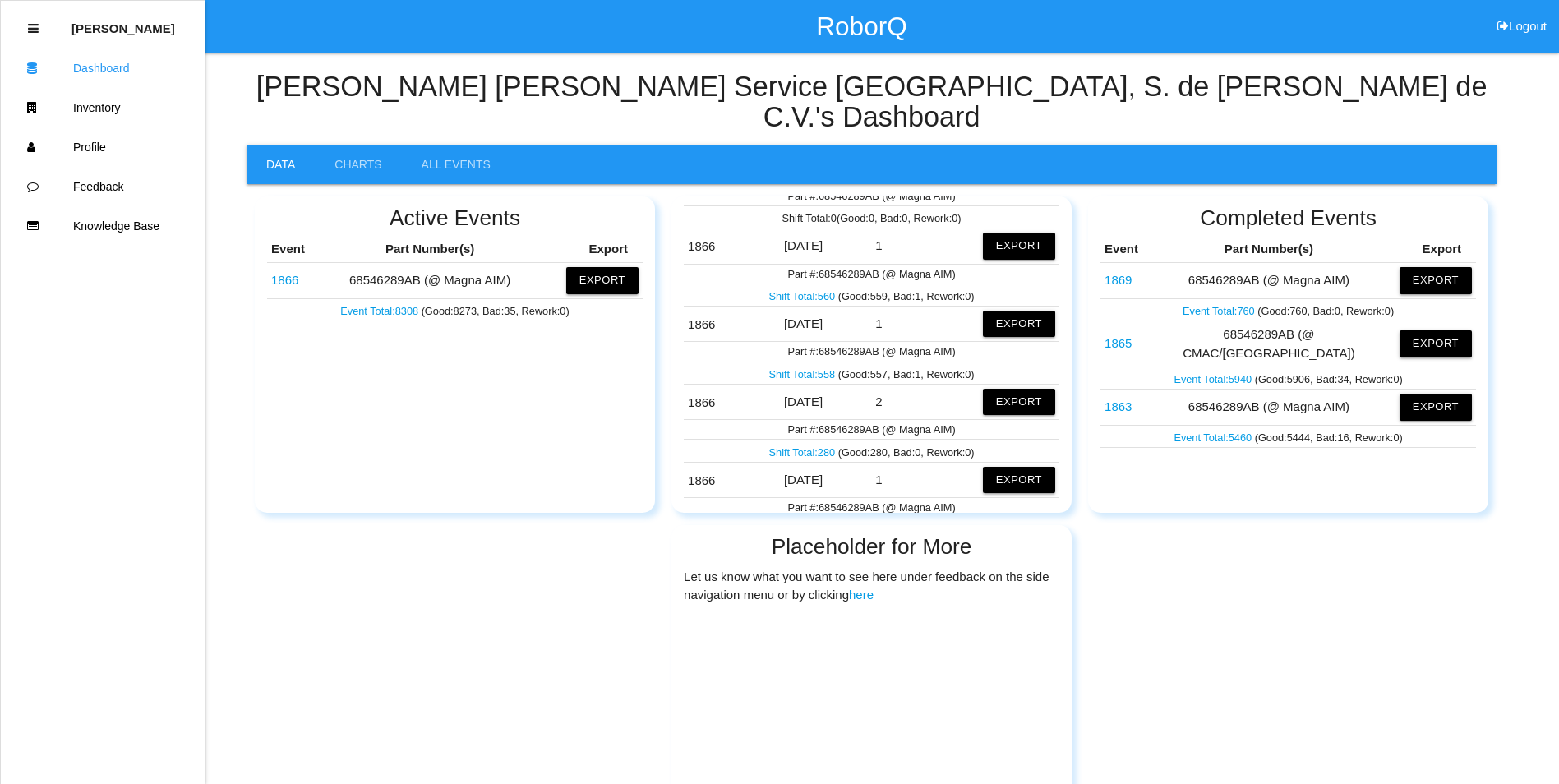 click on "Shift Total:  558" at bounding box center (804, 374) 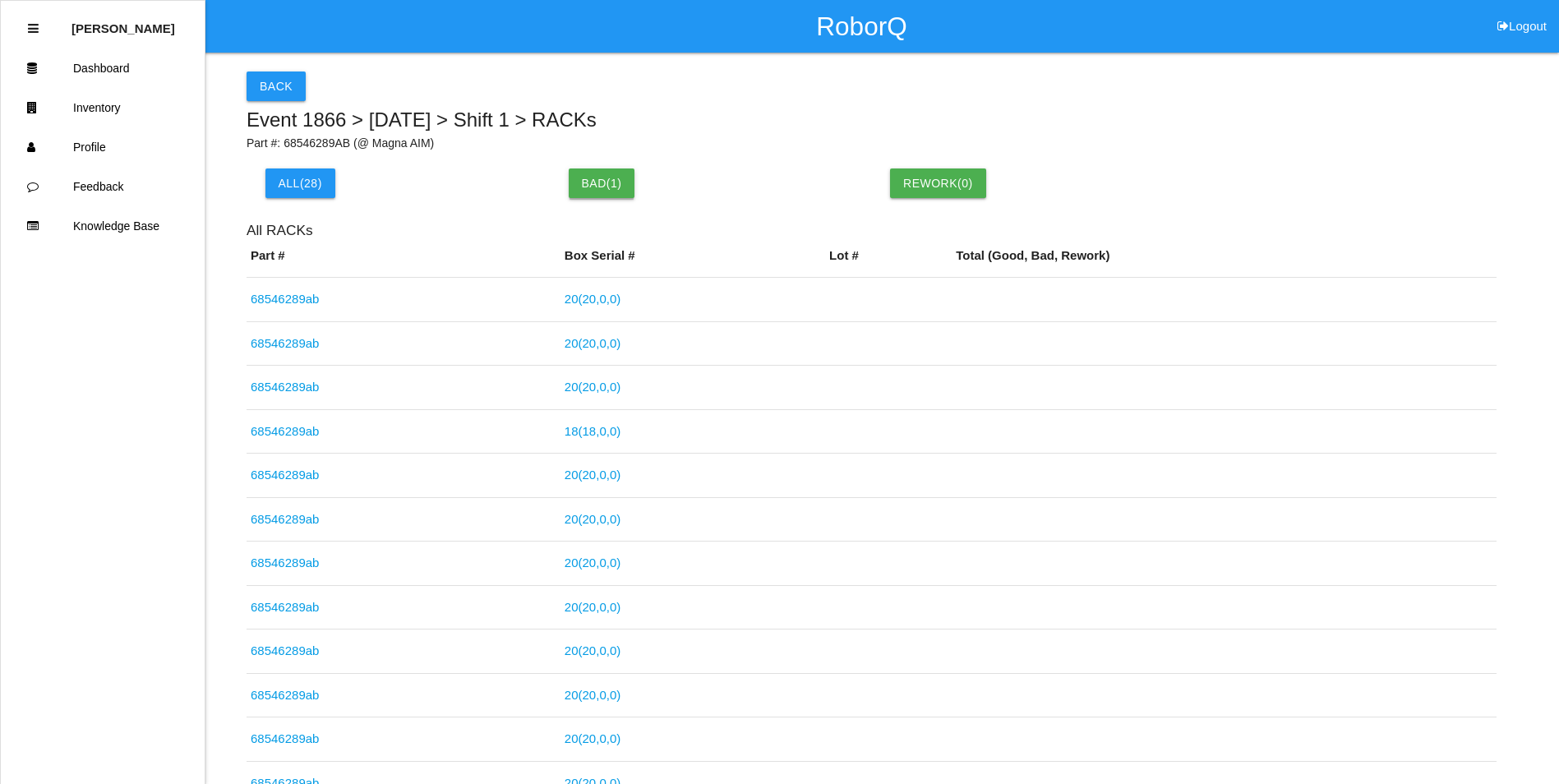click on "Bad( 1 )" at bounding box center (602, 183) 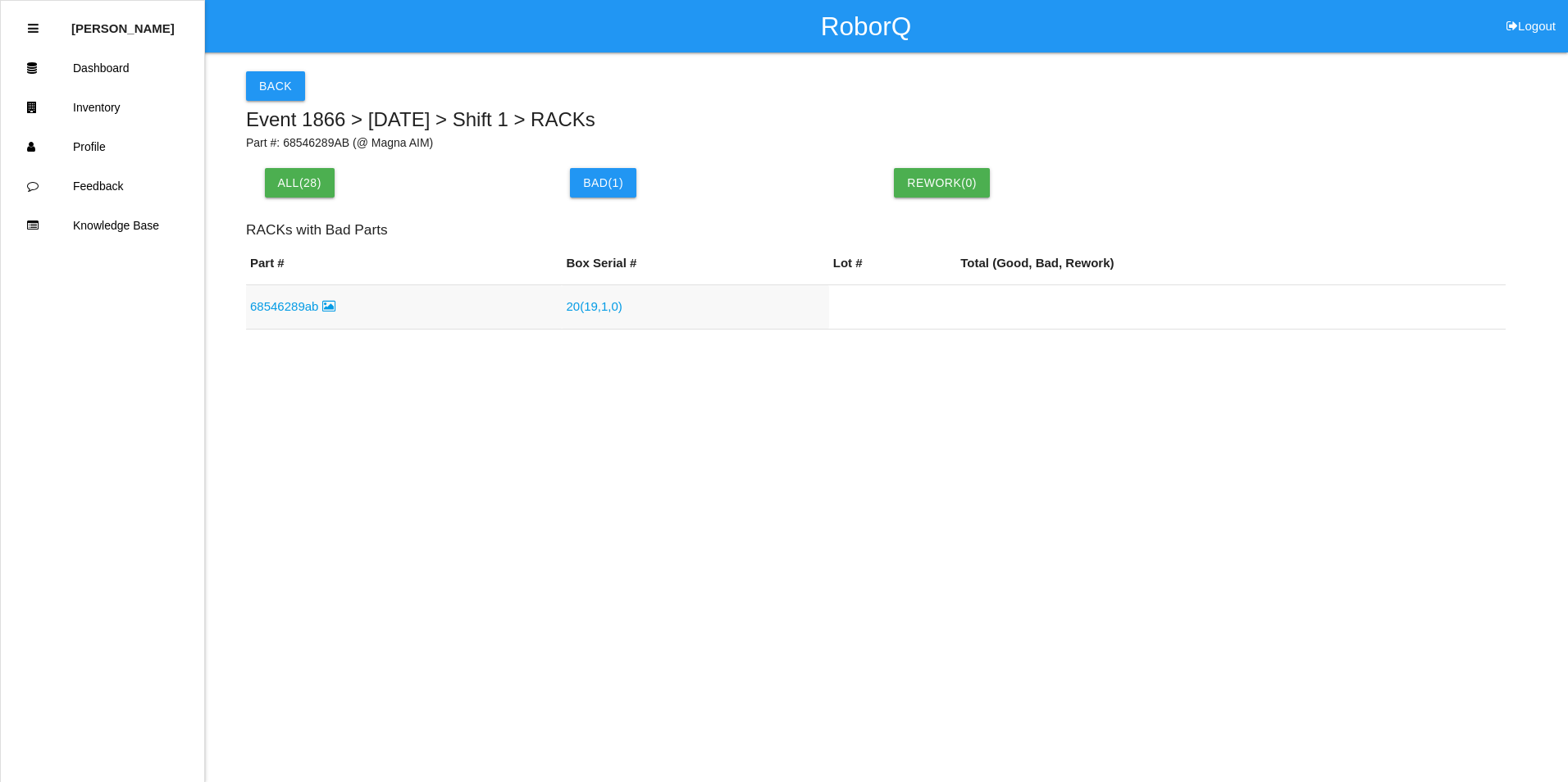 click on "68546289ab" at bounding box center (293, 306) 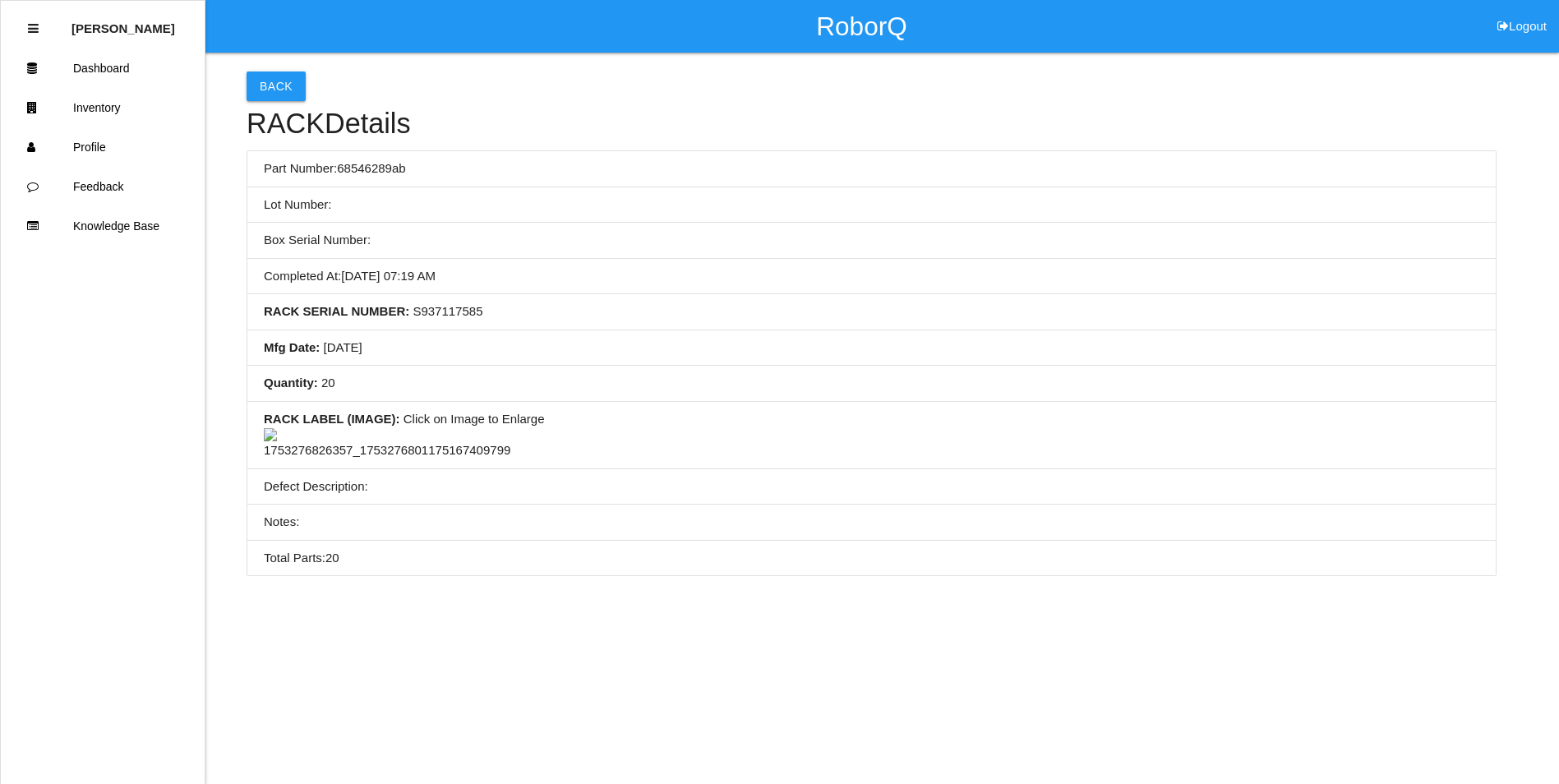 scroll, scrollTop: 176, scrollLeft: 0, axis: vertical 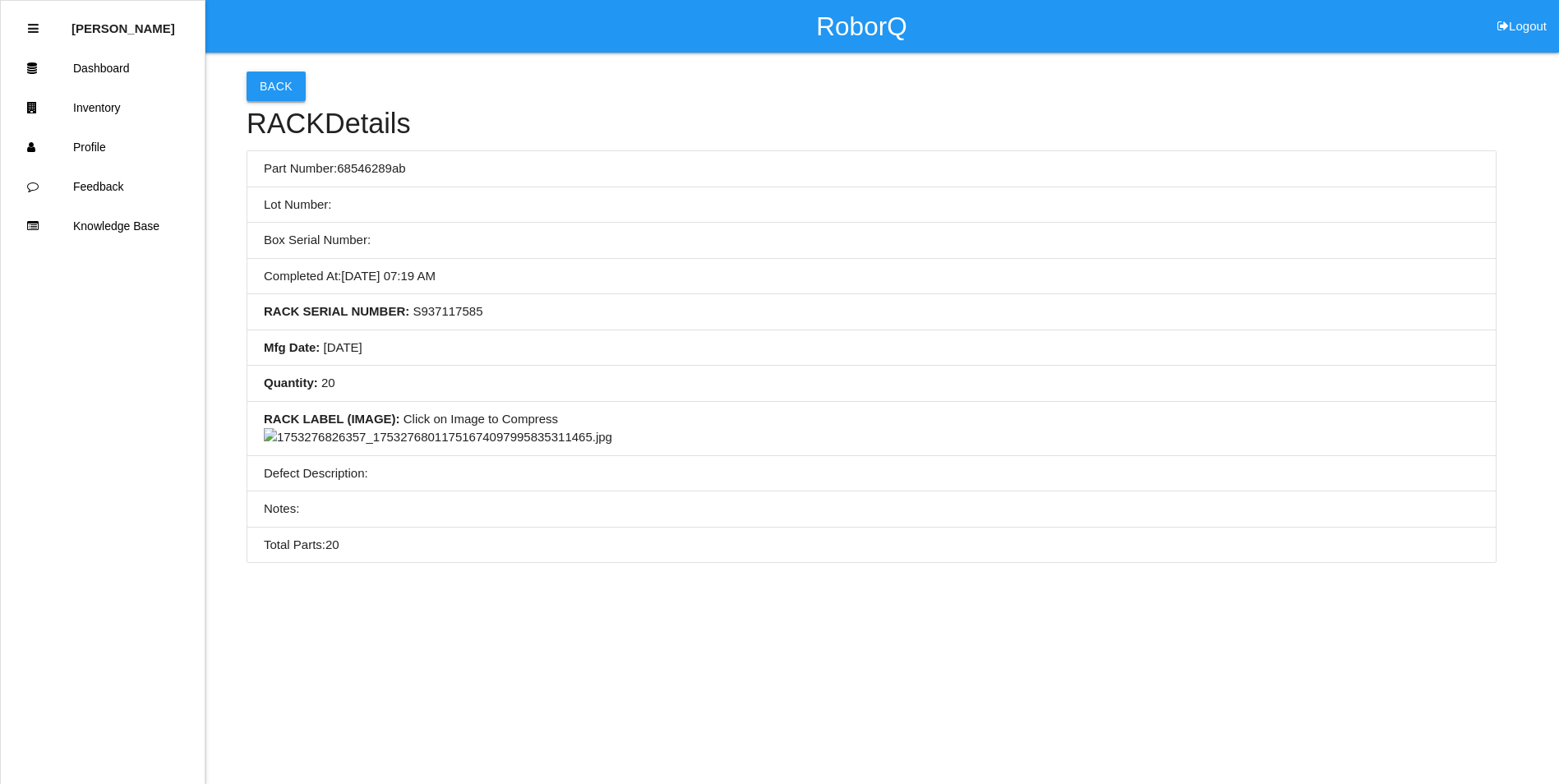 click on "Back" at bounding box center [276, 86] 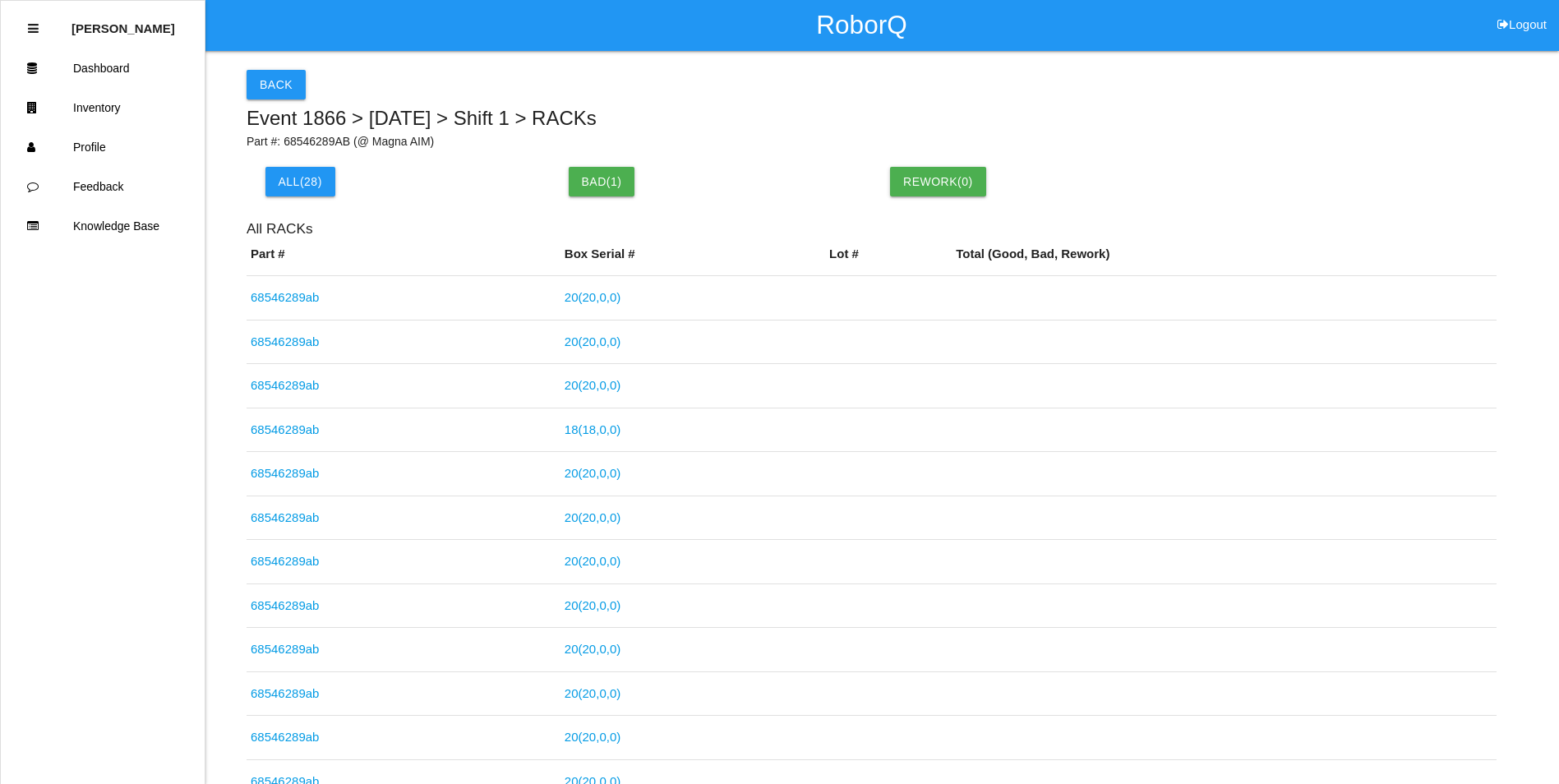 scroll, scrollTop: 0, scrollLeft: 0, axis: both 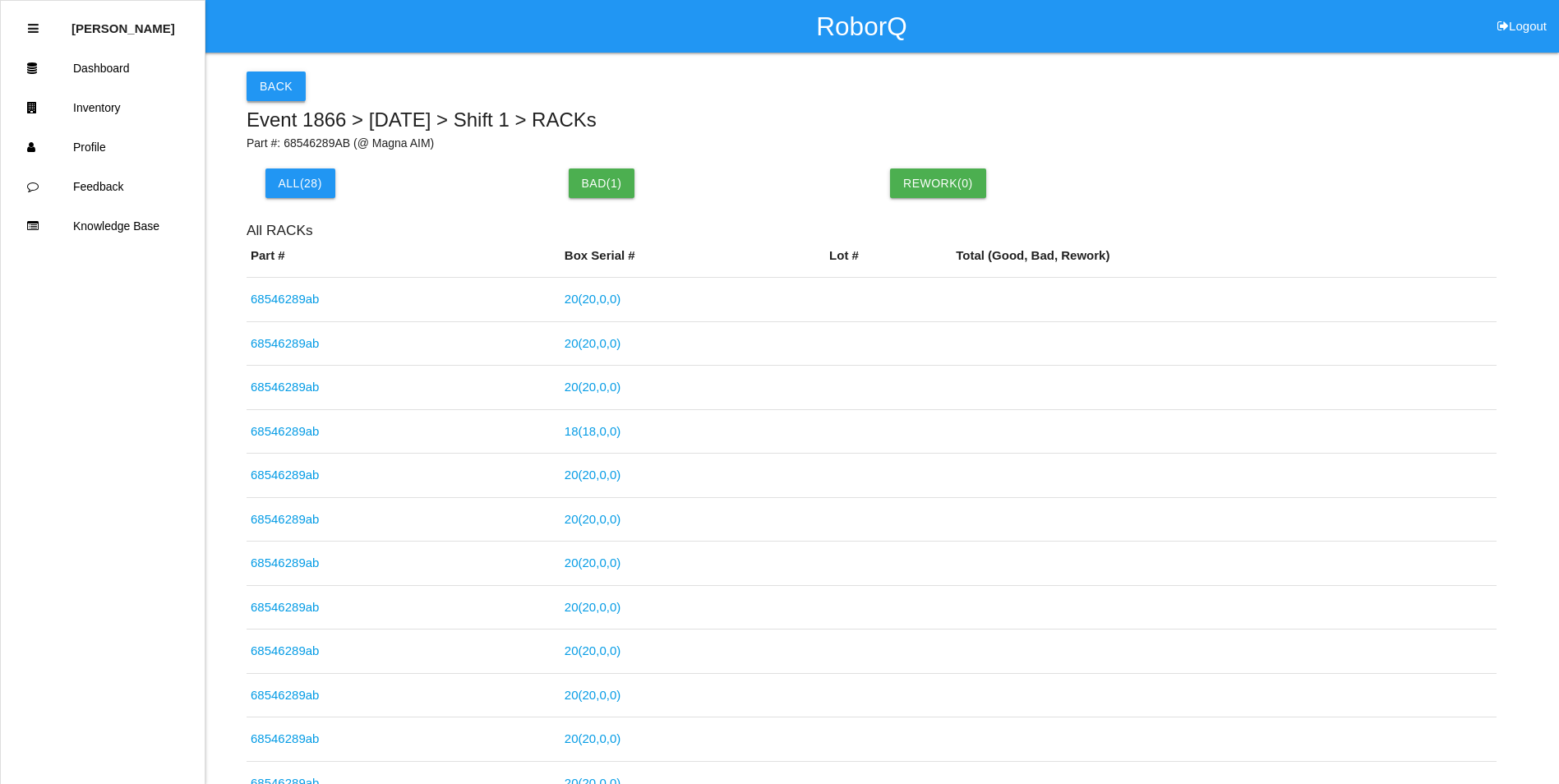 click on "Back" at bounding box center (276, 86) 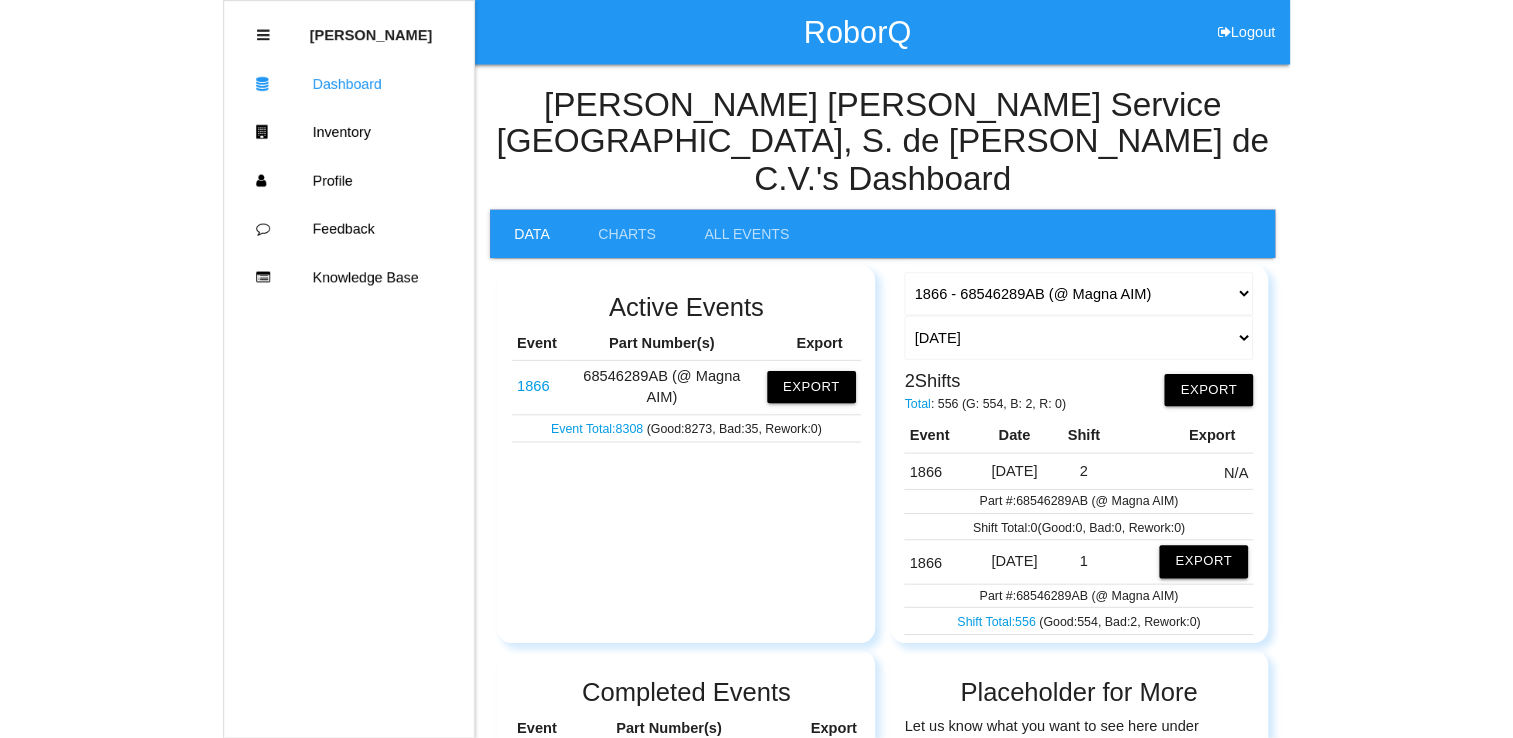 scroll, scrollTop: 54, scrollLeft: 0, axis: vertical 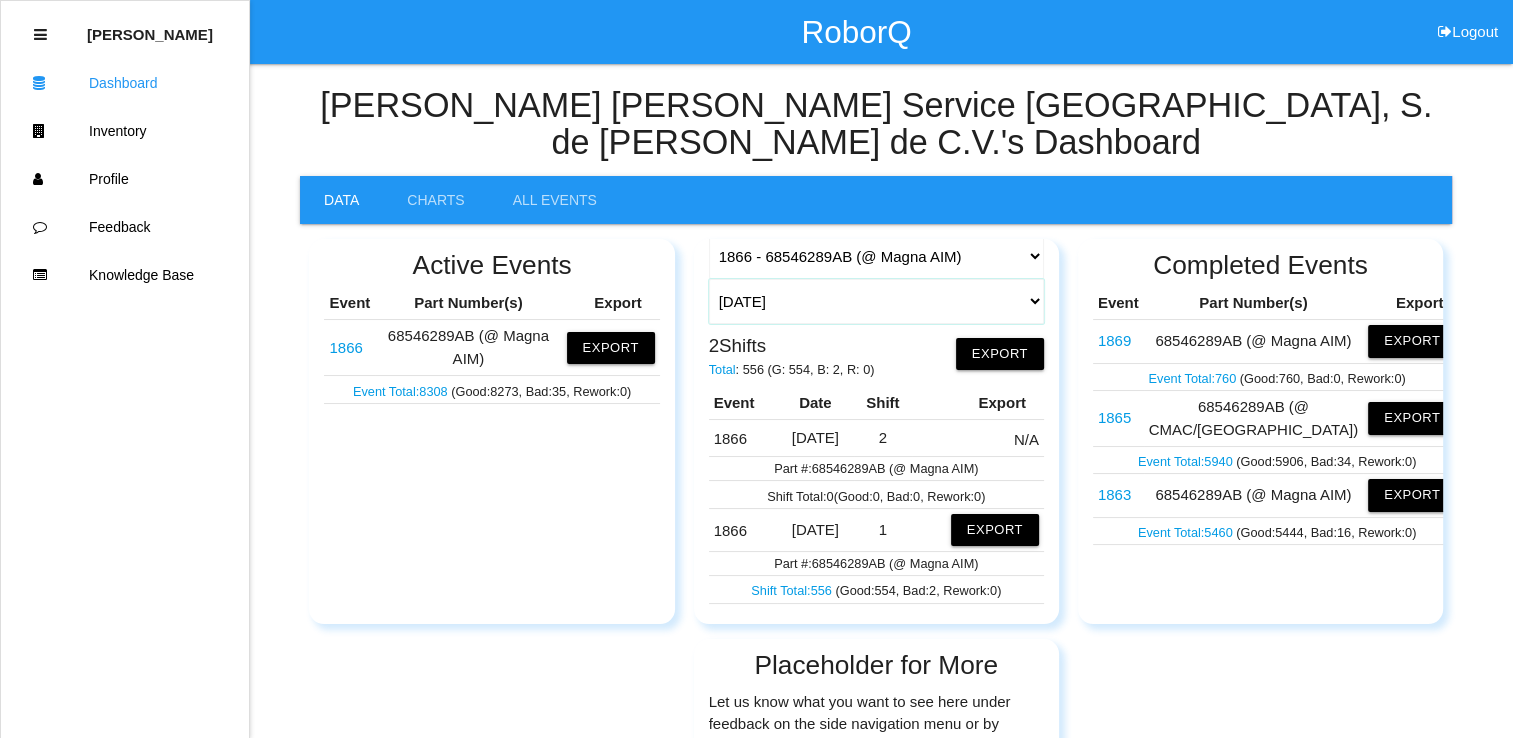 click on "[DATE] [DATE] Range Last 7 days (07/18-07/25) Last 30 days (06/25-07/25) Last 60 days (05/26-07/25) Last 90 days (04/26-07/25)  Any Day" at bounding box center (876, 301) 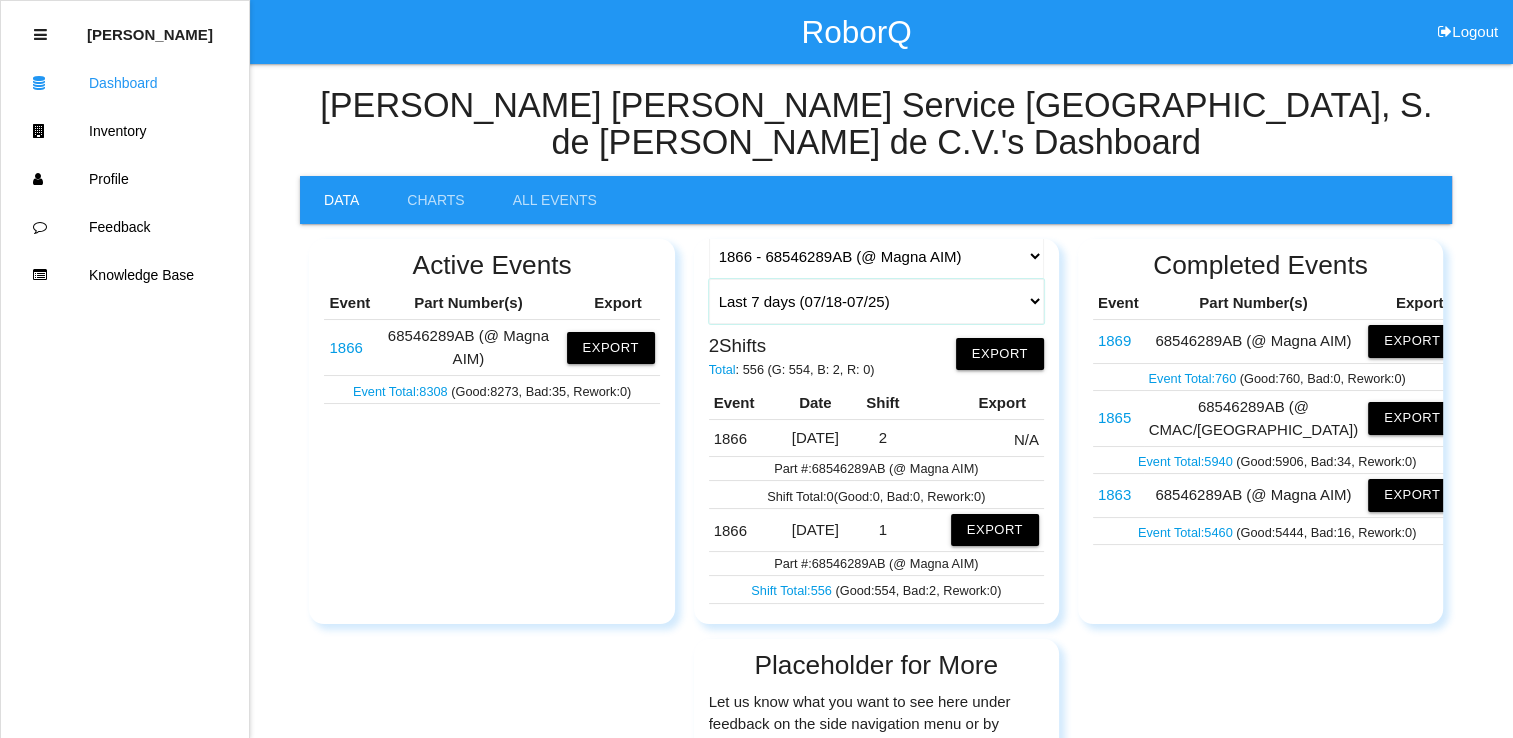 click on "[DATE] [DATE] Range Last 7 days (07/18-07/25) Last 30 days (06/25-07/25) Last 60 days (05/26-07/25) Last 90 days (04/26-07/25)  Any Day" at bounding box center [876, 301] 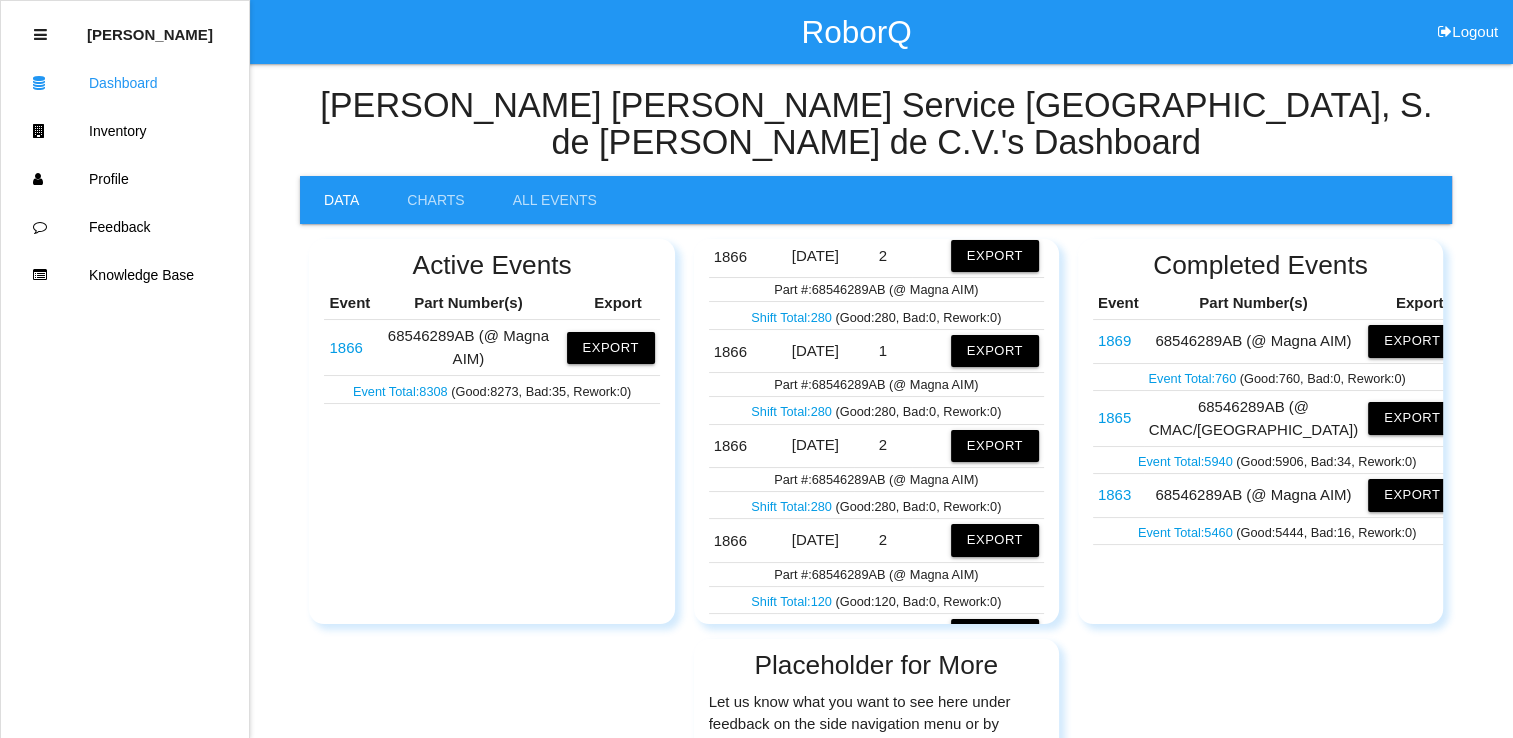scroll, scrollTop: 800, scrollLeft: 0, axis: vertical 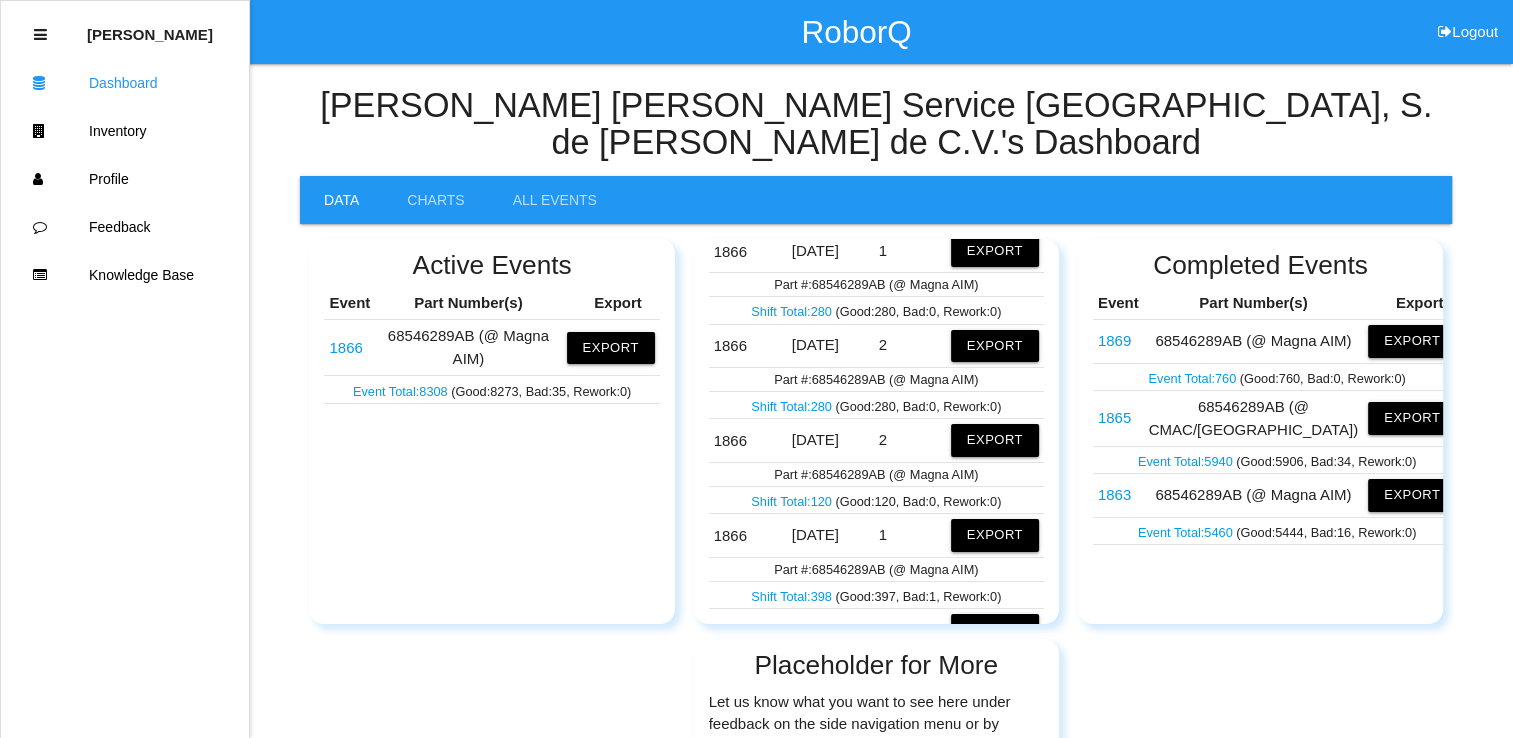 click on "Shift Total:  398" at bounding box center (793, 596) 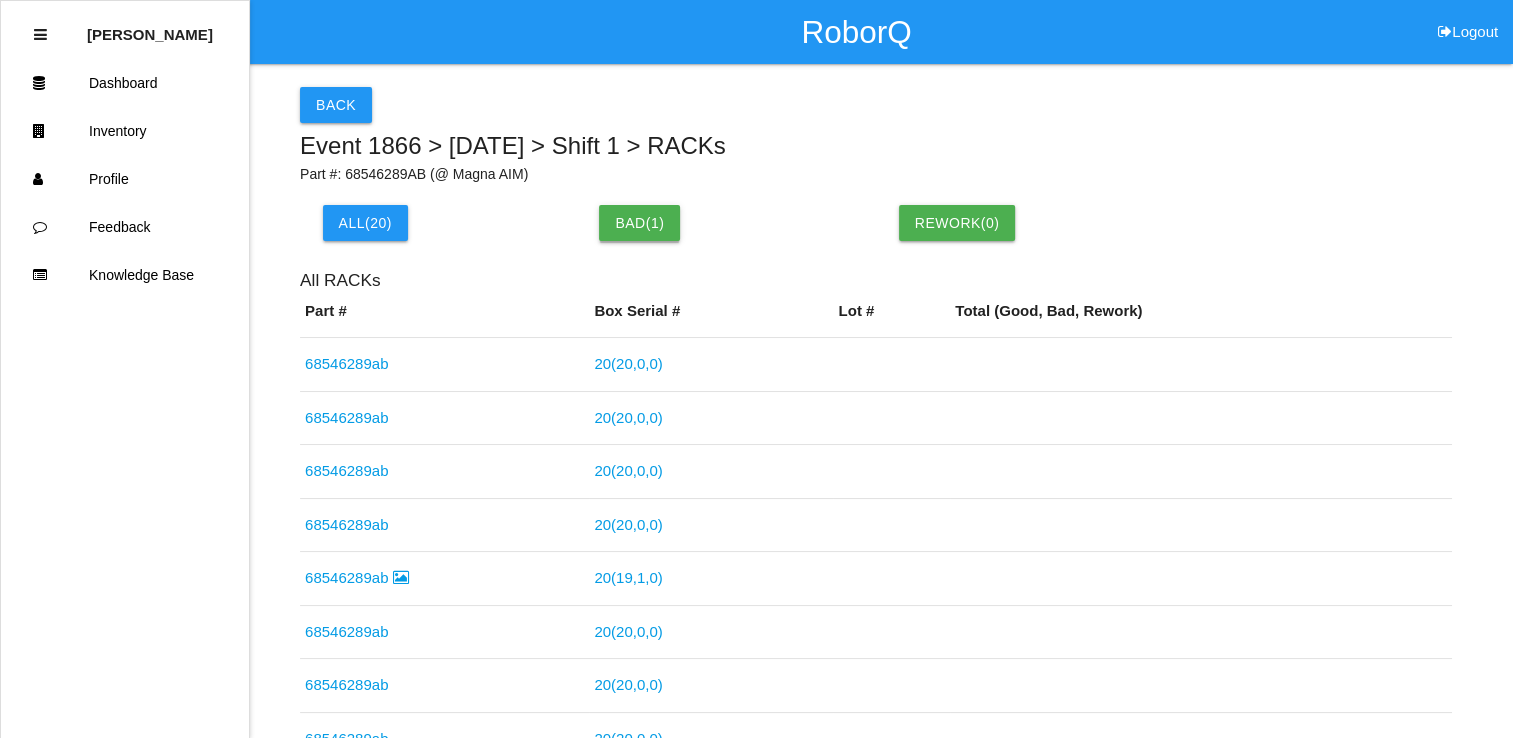 click on "Bad( 1 )" at bounding box center [639, 223] 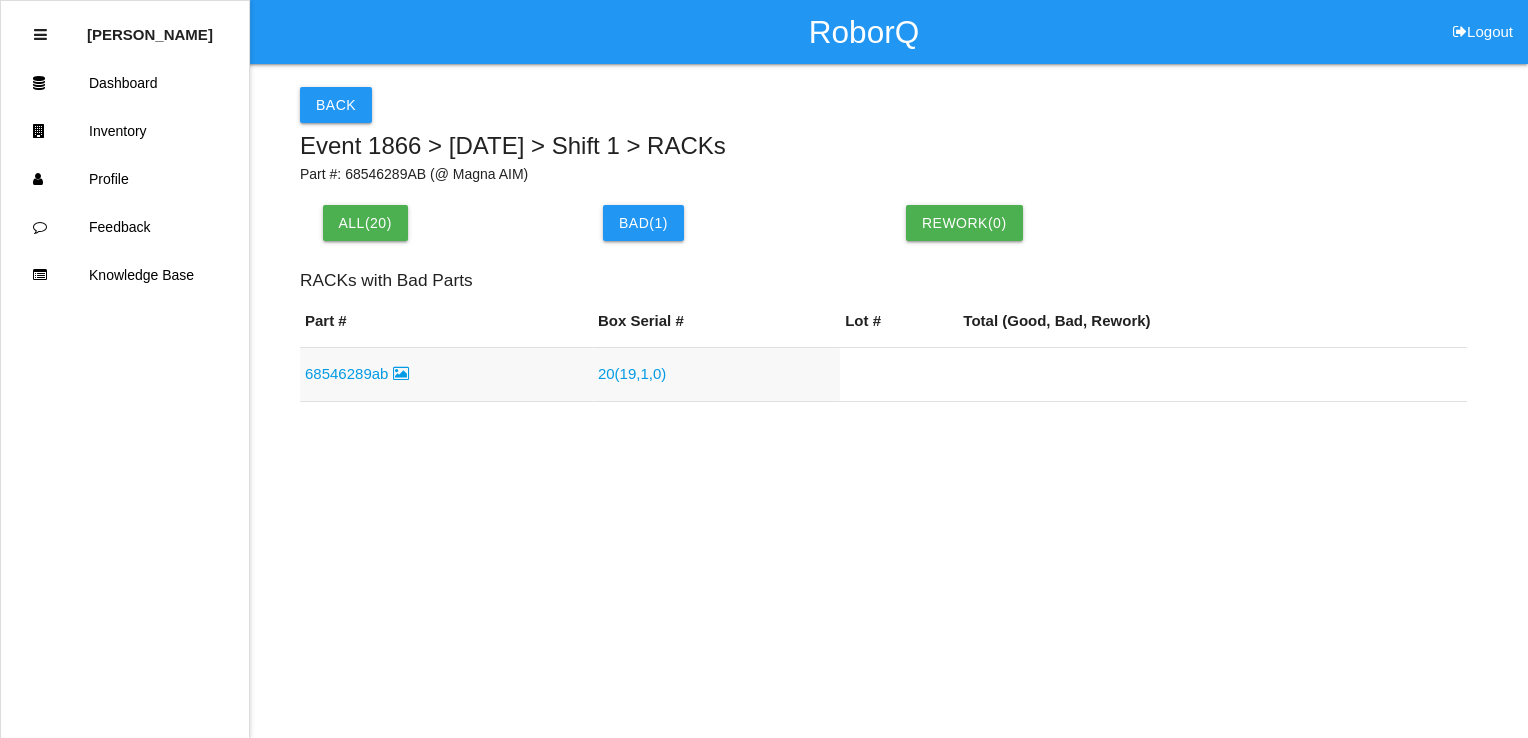 click on "68546289ab" at bounding box center [357, 373] 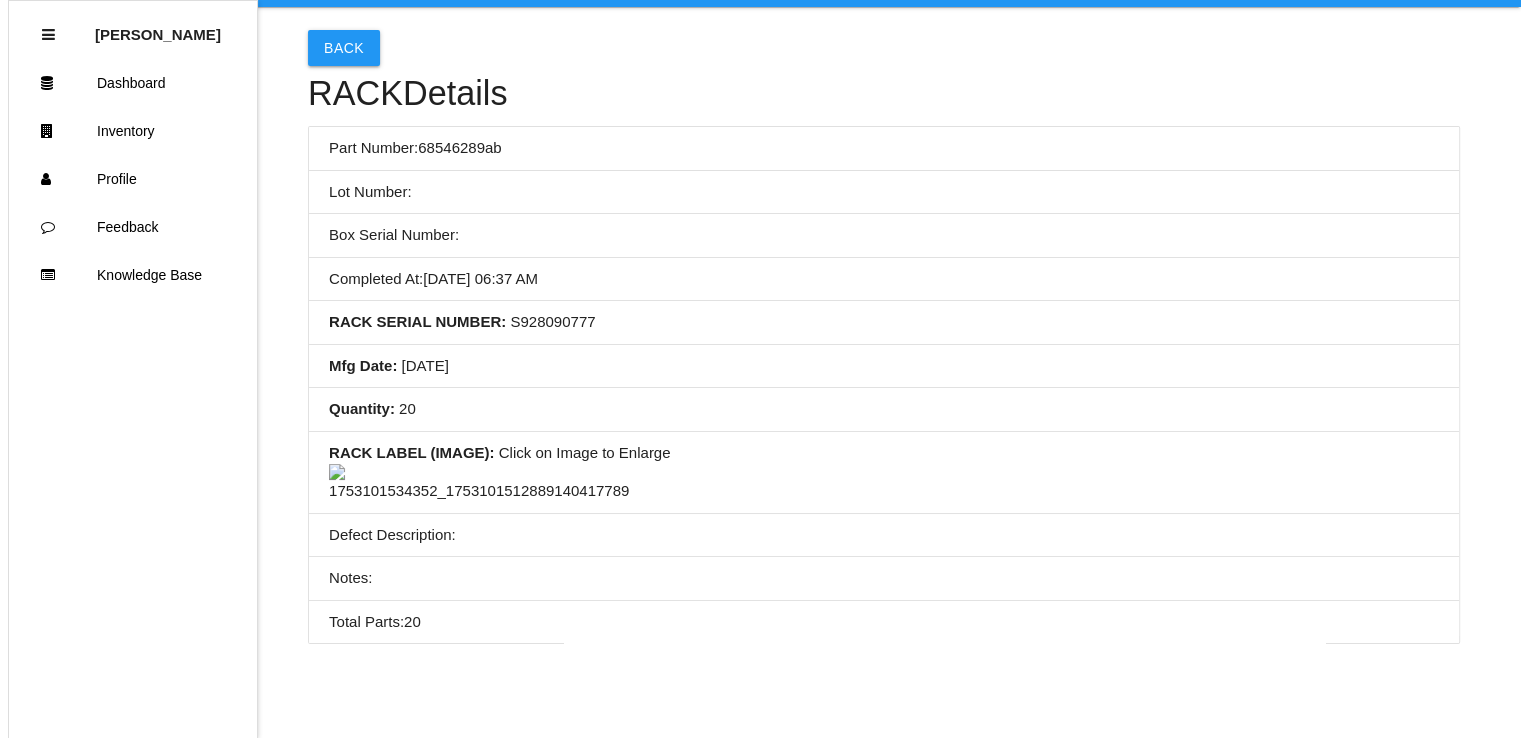 scroll, scrollTop: 0, scrollLeft: 0, axis: both 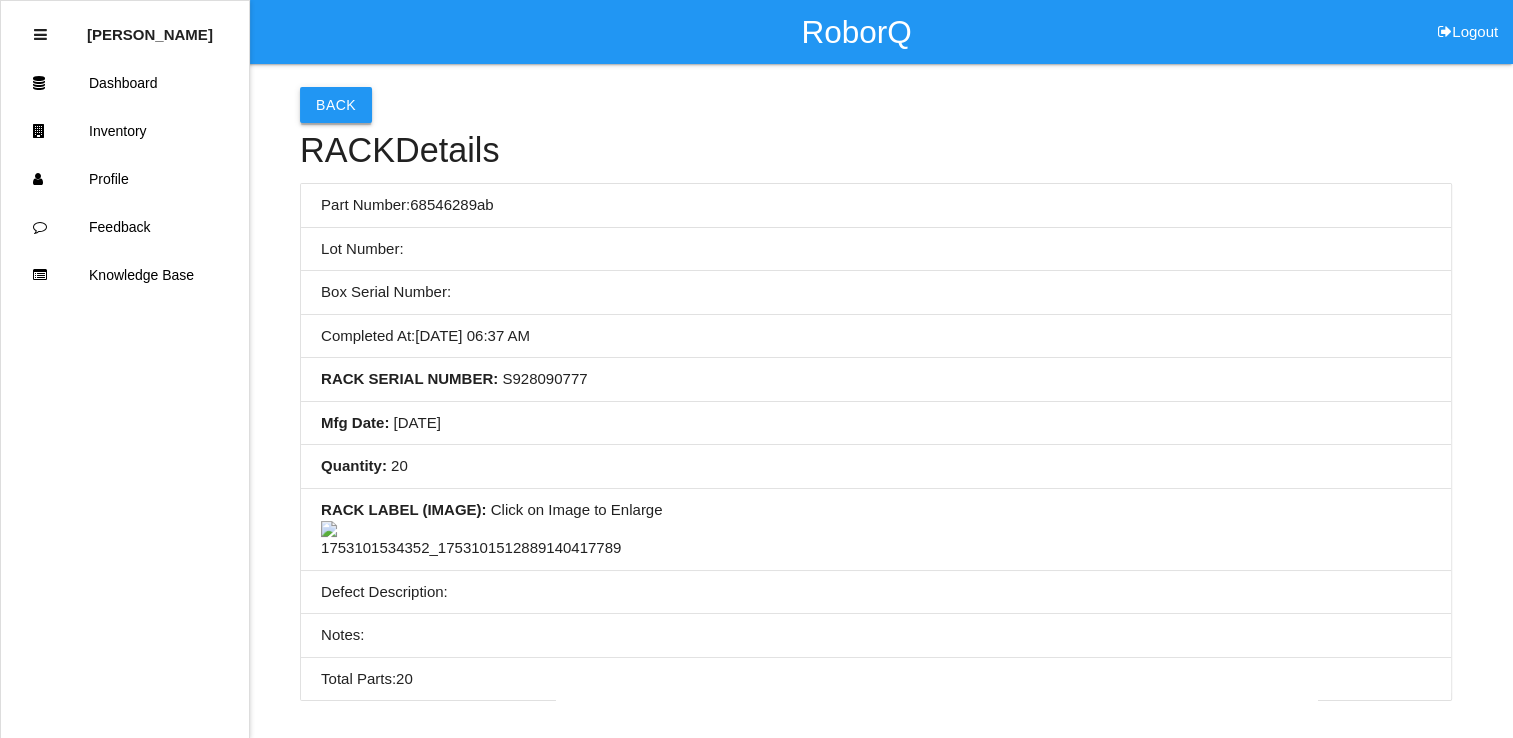 click on "Back" at bounding box center (336, 105) 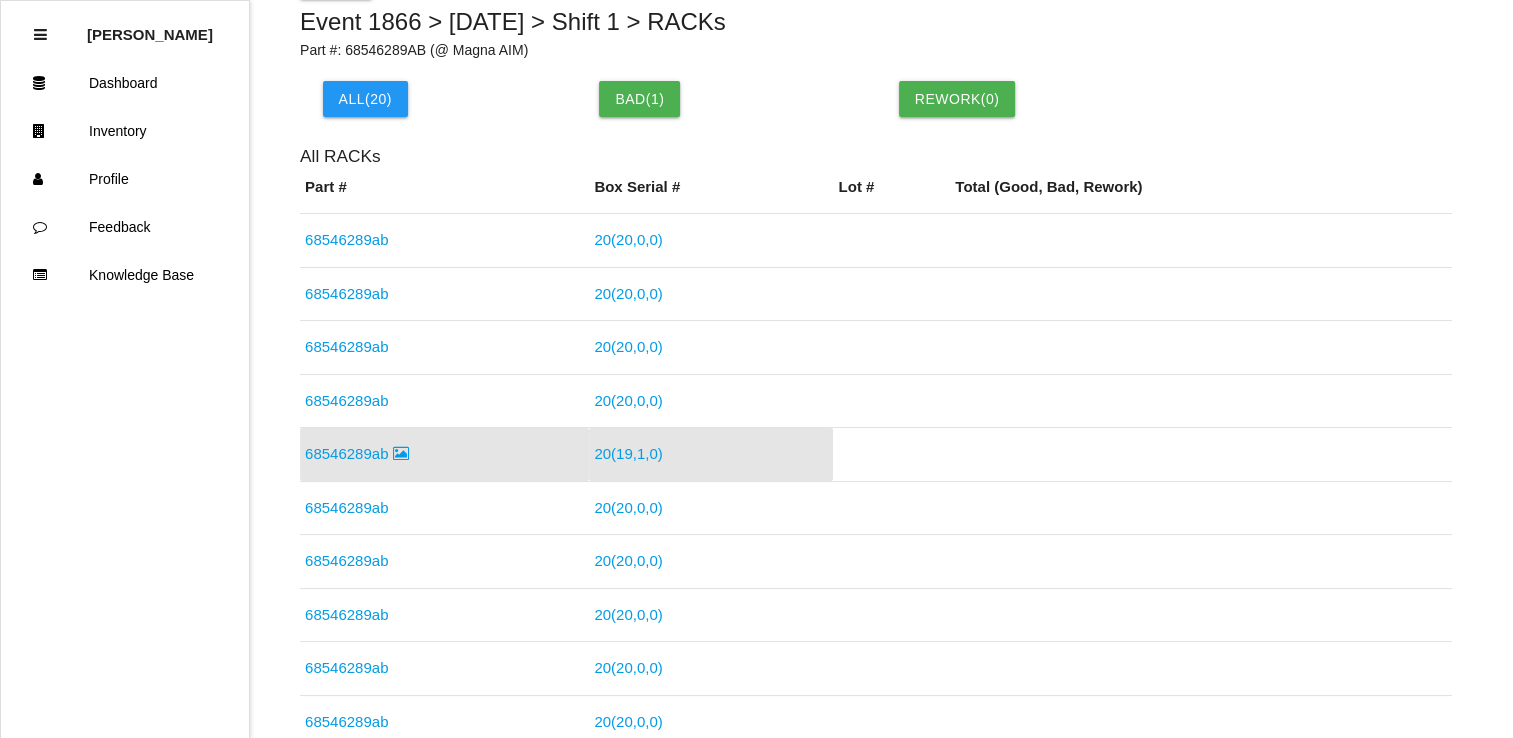 scroll, scrollTop: 0, scrollLeft: 0, axis: both 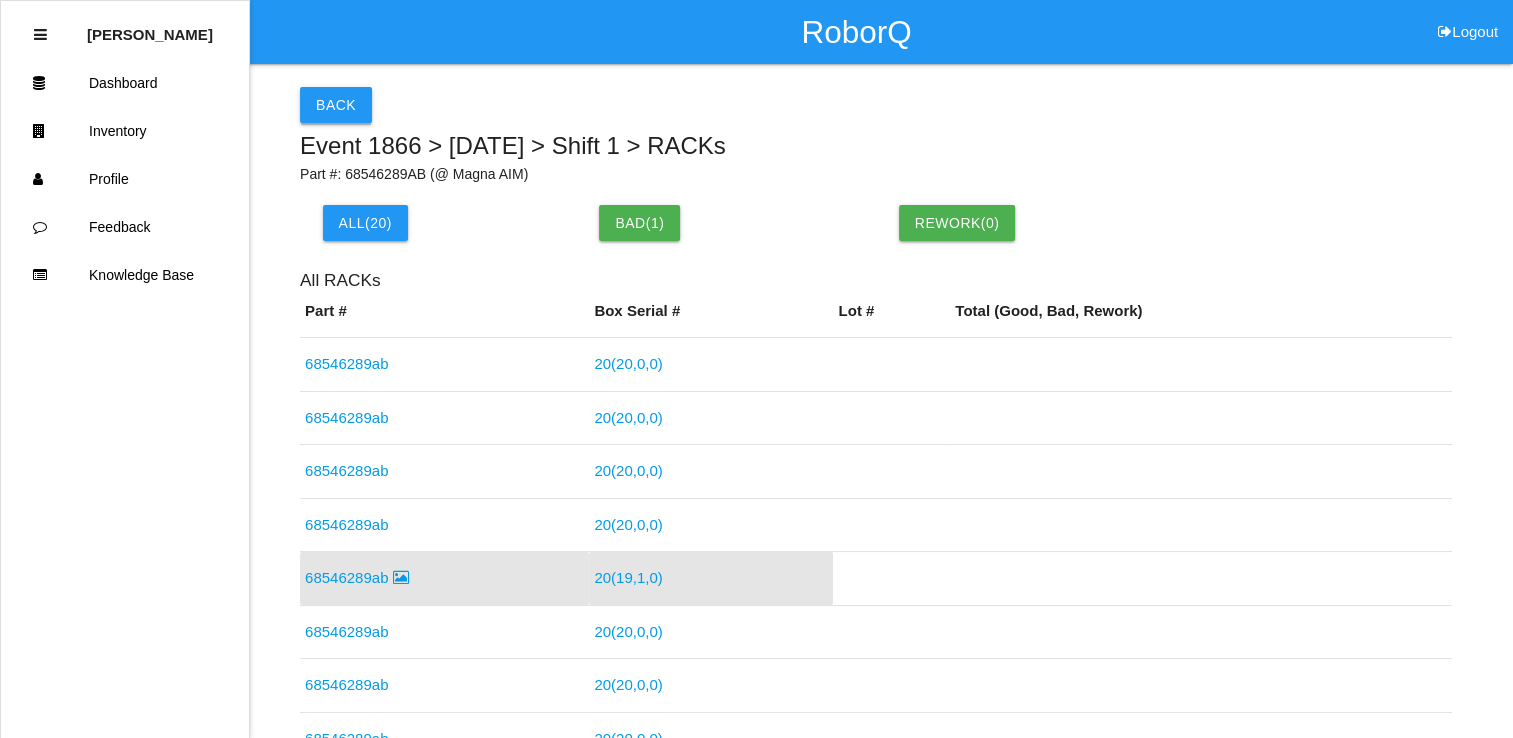click on "Back" at bounding box center [336, 105] 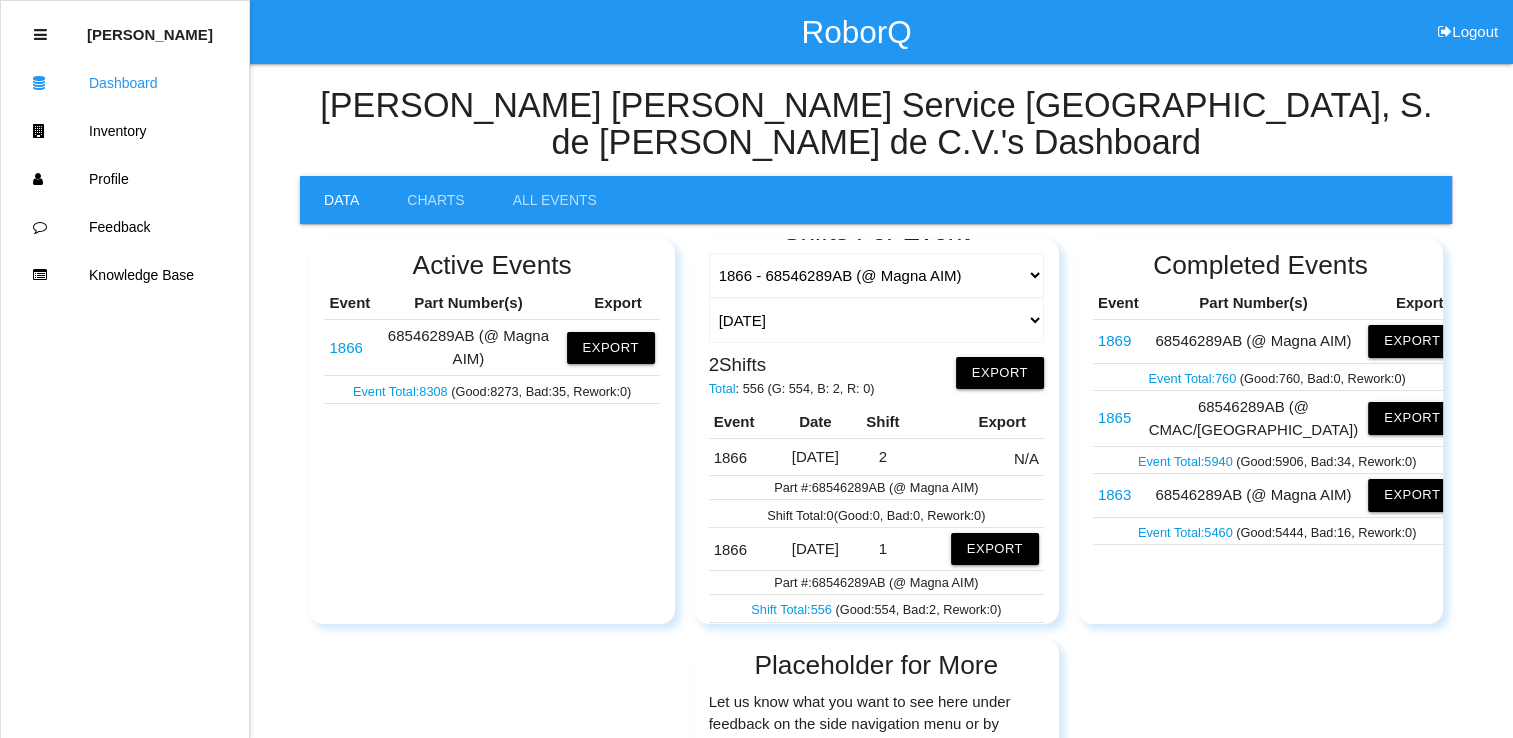 scroll, scrollTop: 53, scrollLeft: 0, axis: vertical 